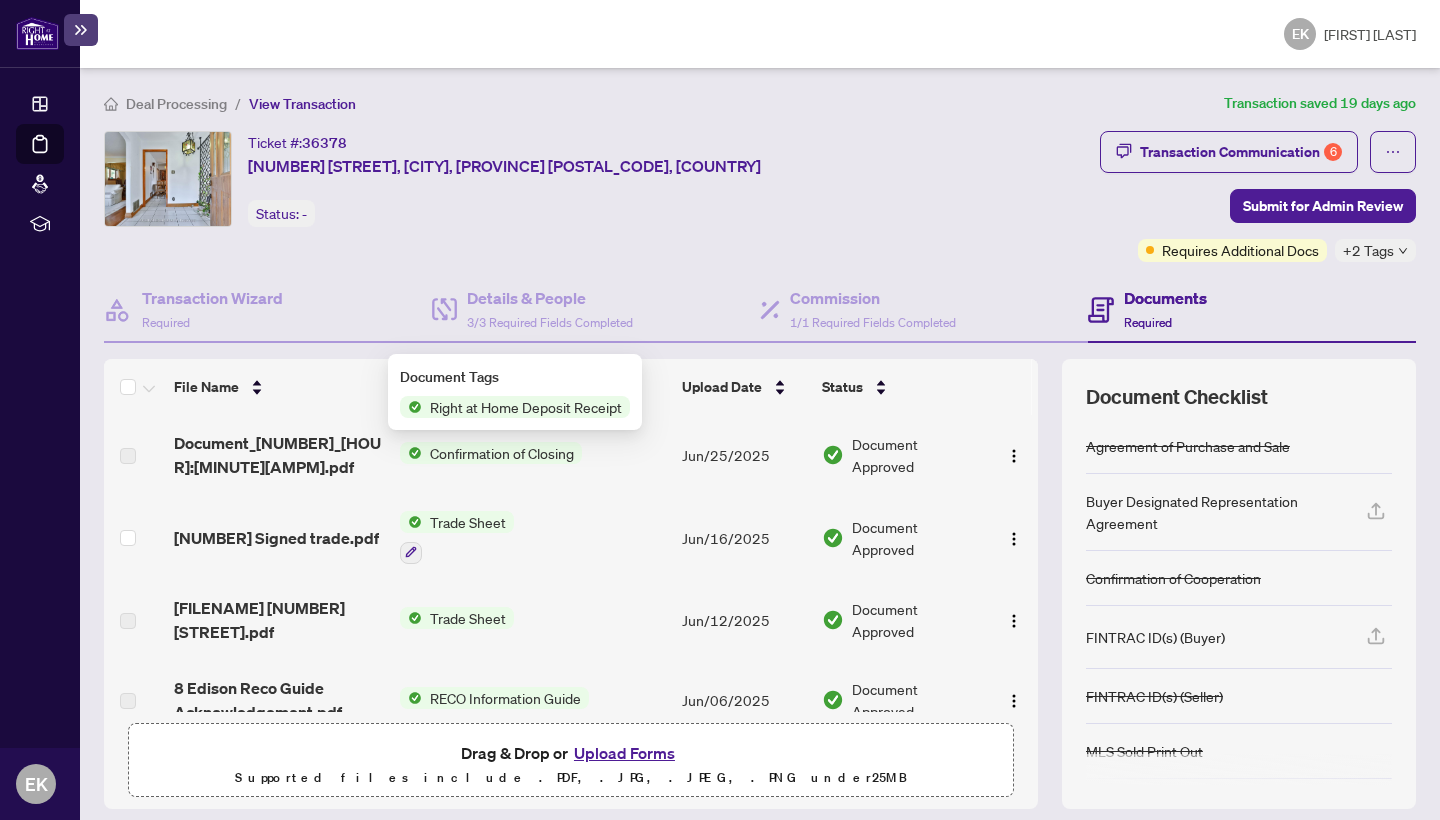 scroll, scrollTop: 0, scrollLeft: 0, axis: both 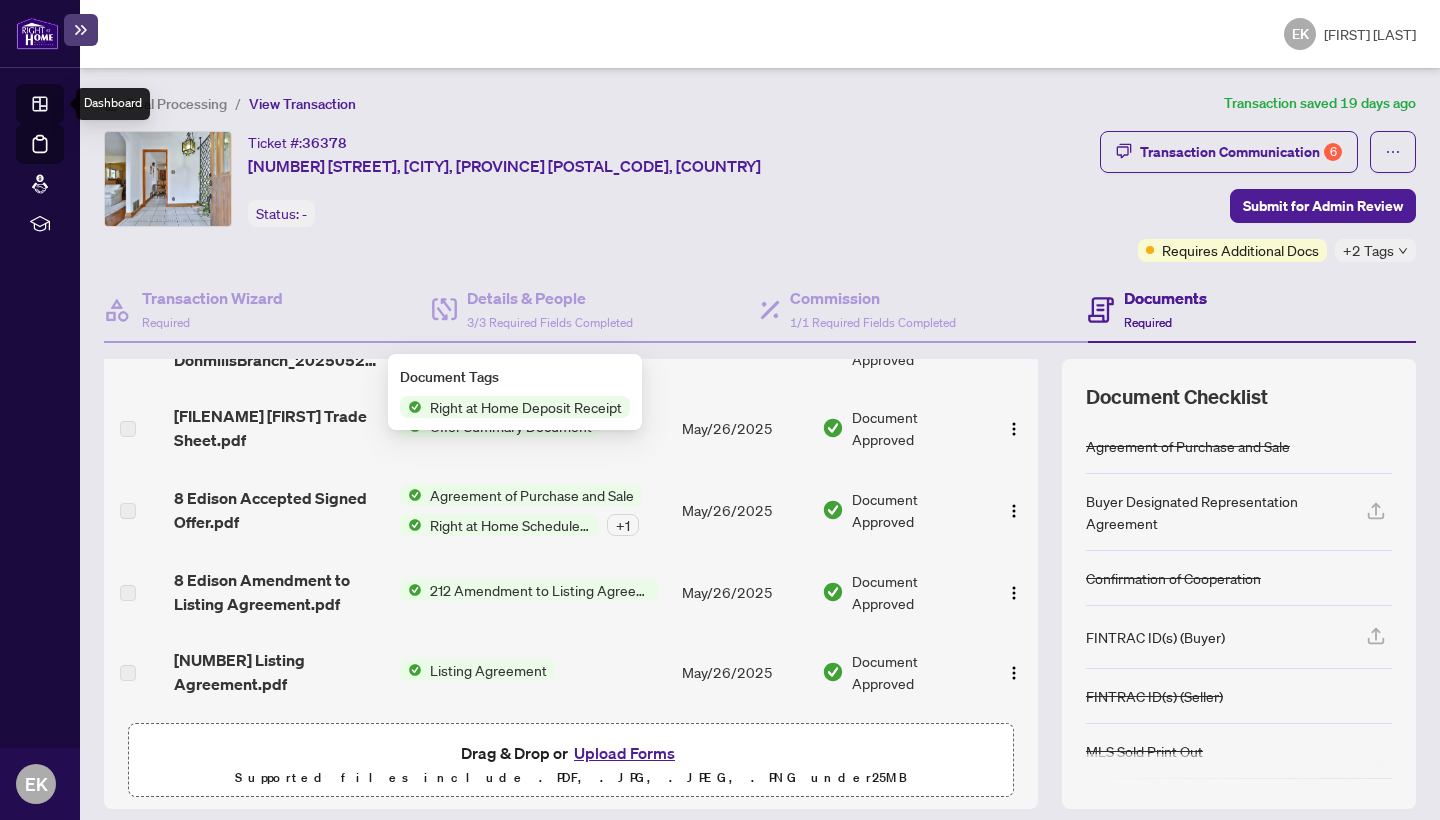 click on "Dashboard" at bounding box center (62, 107) 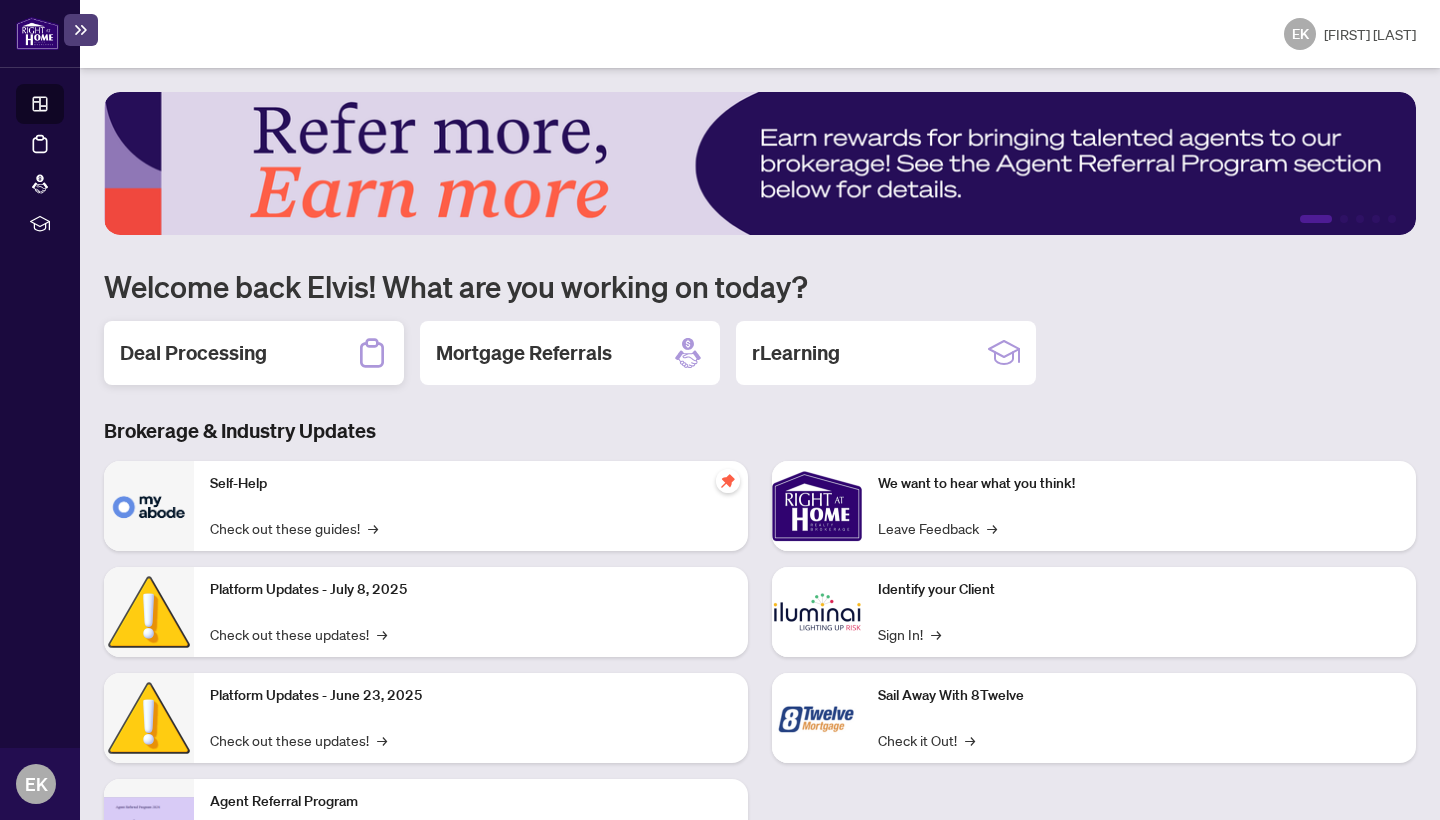 click on "Deal Processing" at bounding box center [193, 353] 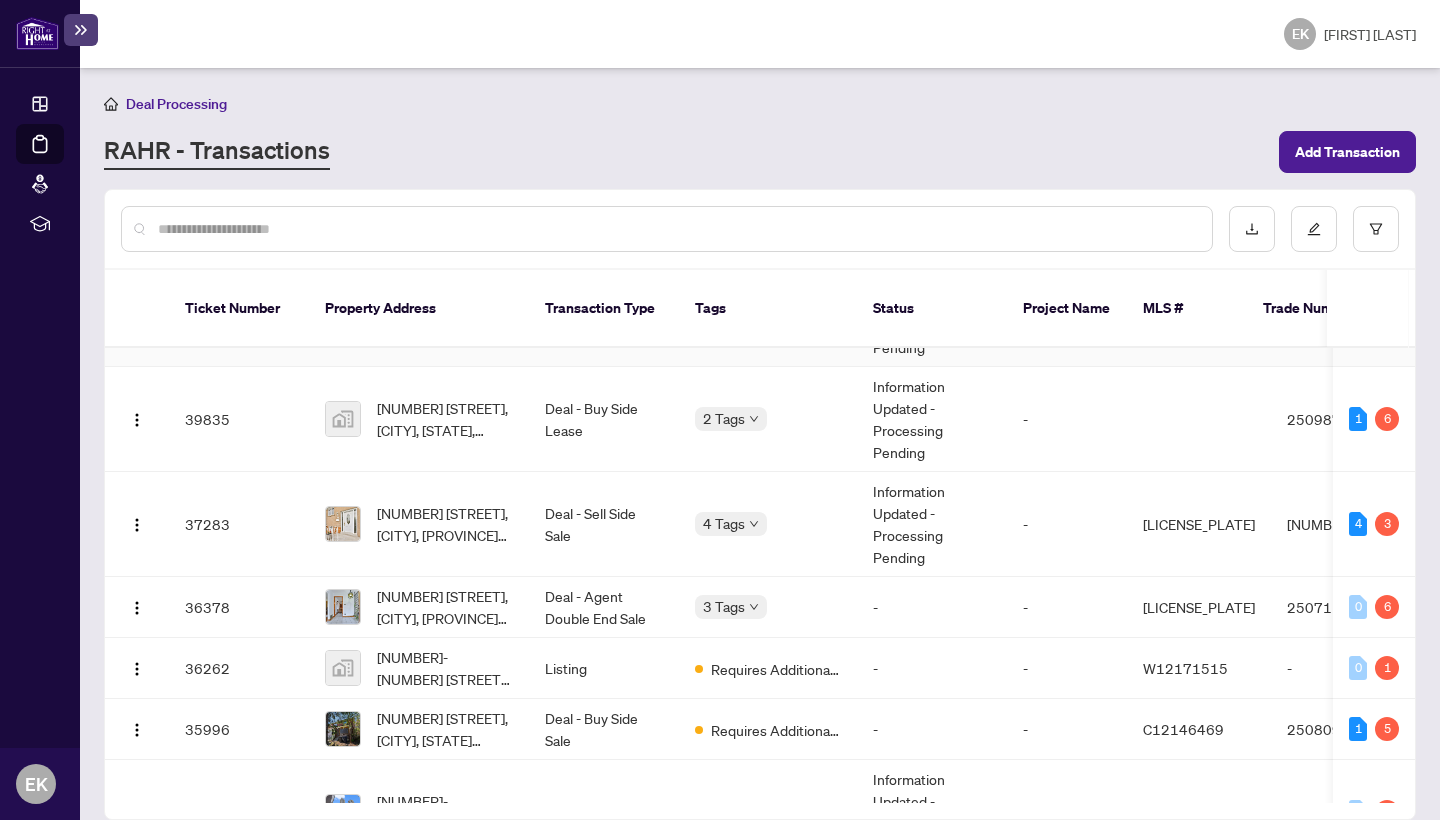 scroll, scrollTop: 298, scrollLeft: 0, axis: vertical 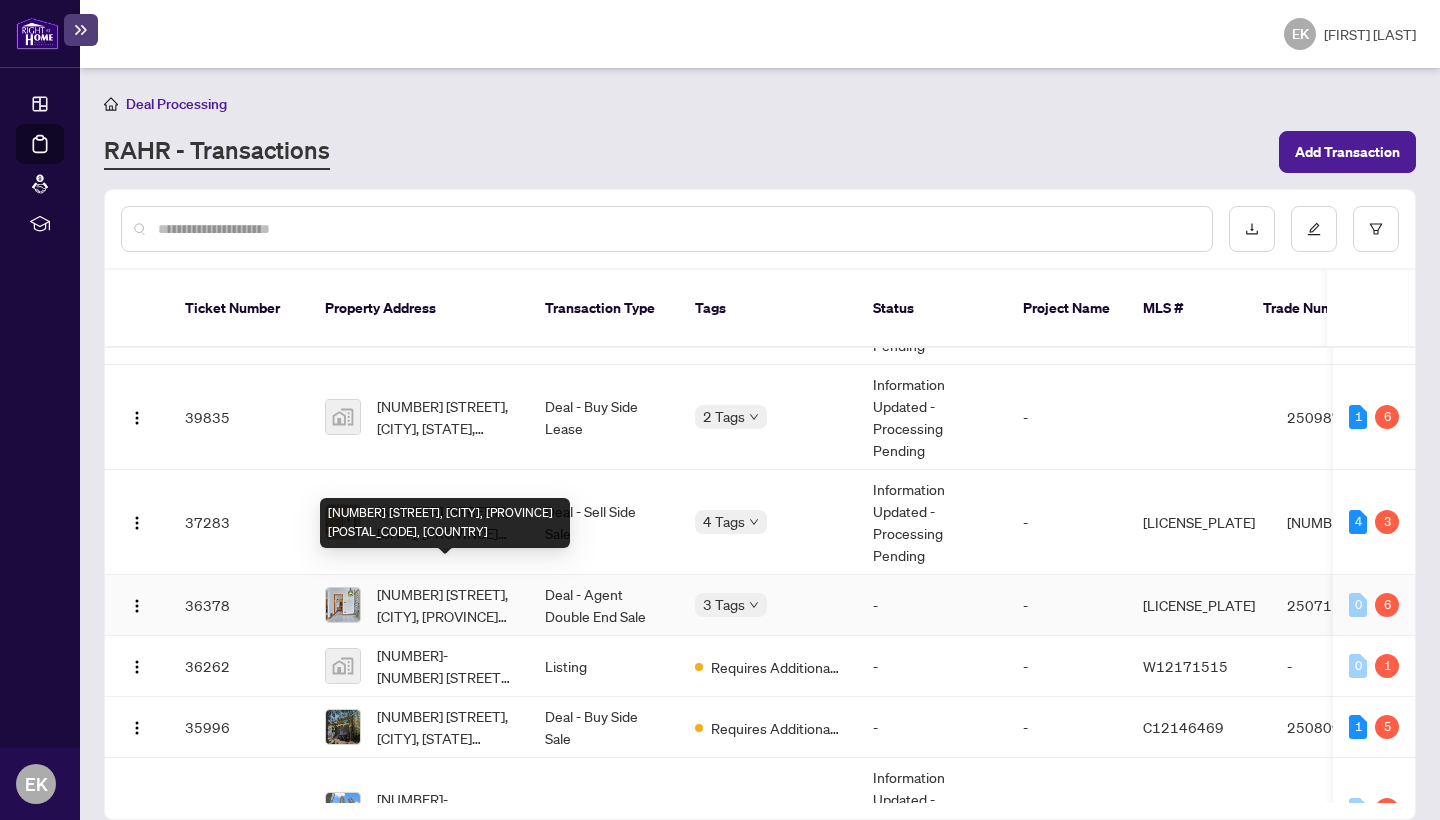 click on "[NUMBER] [STREET], [CITY], [PROVINCE] [POSTAL_CODE], [COUNTRY]" at bounding box center (445, 605) 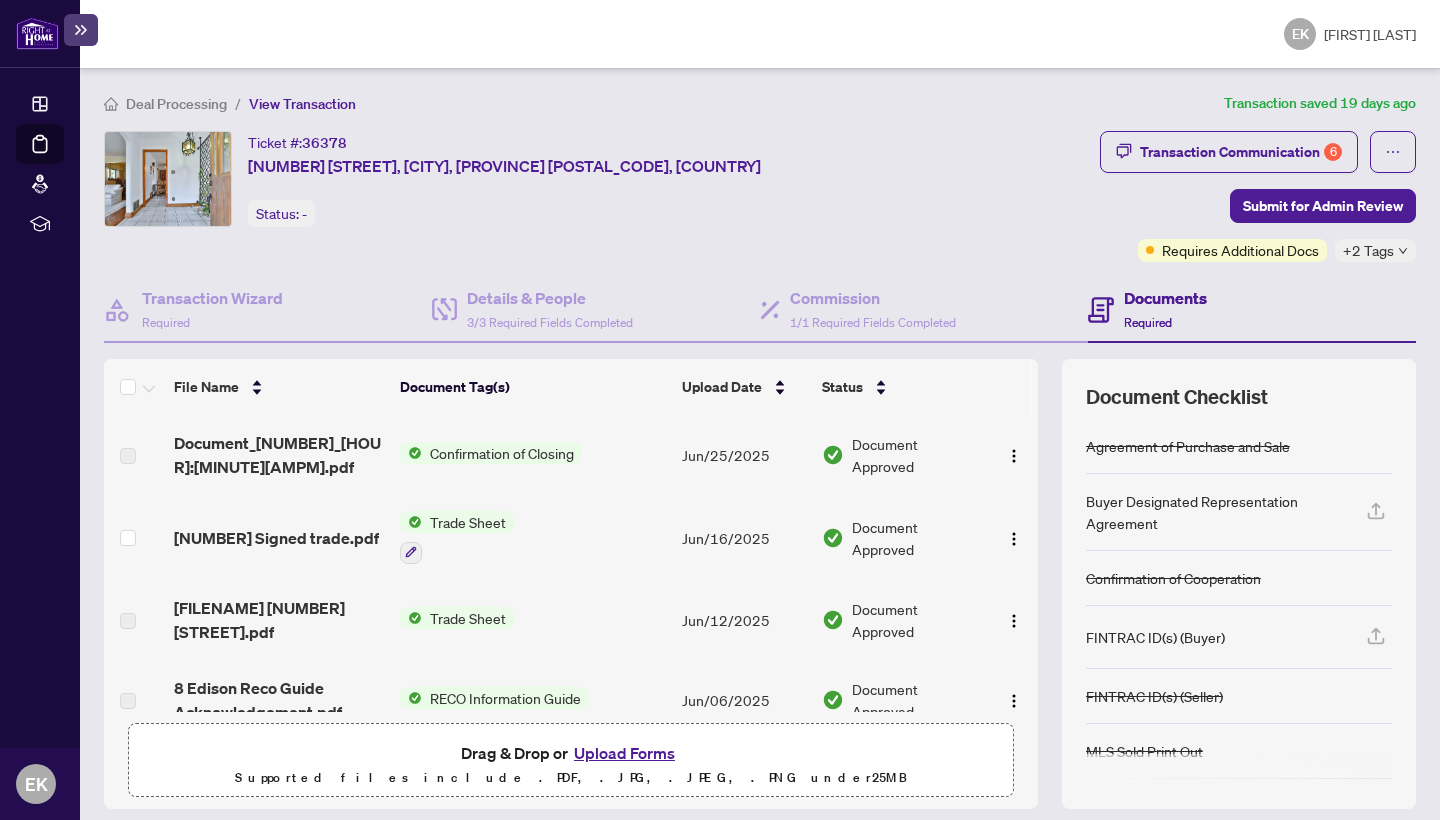click on "Upload Forms" at bounding box center (624, 753) 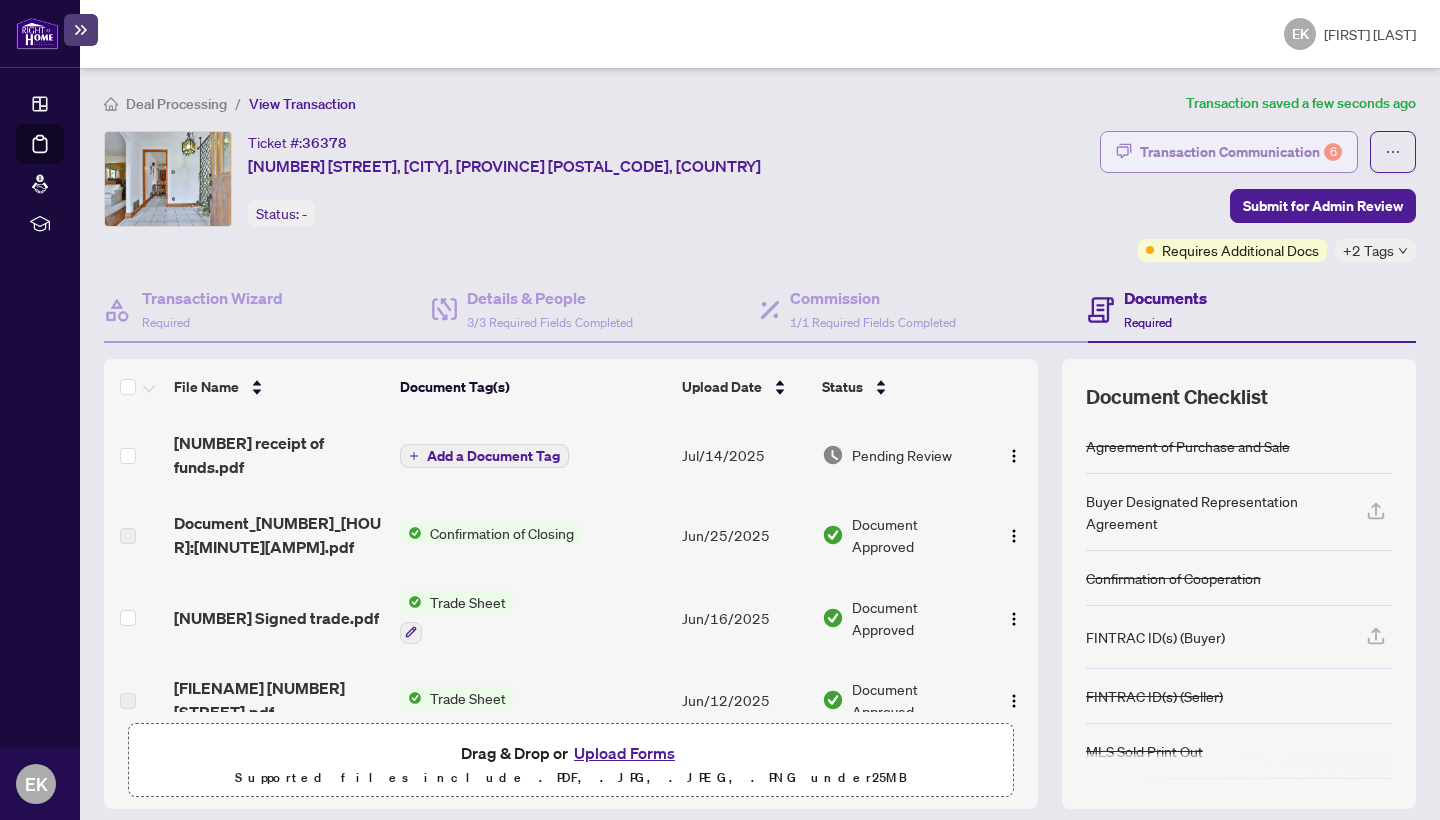 click on "Transaction Communication 6" at bounding box center [1241, 152] 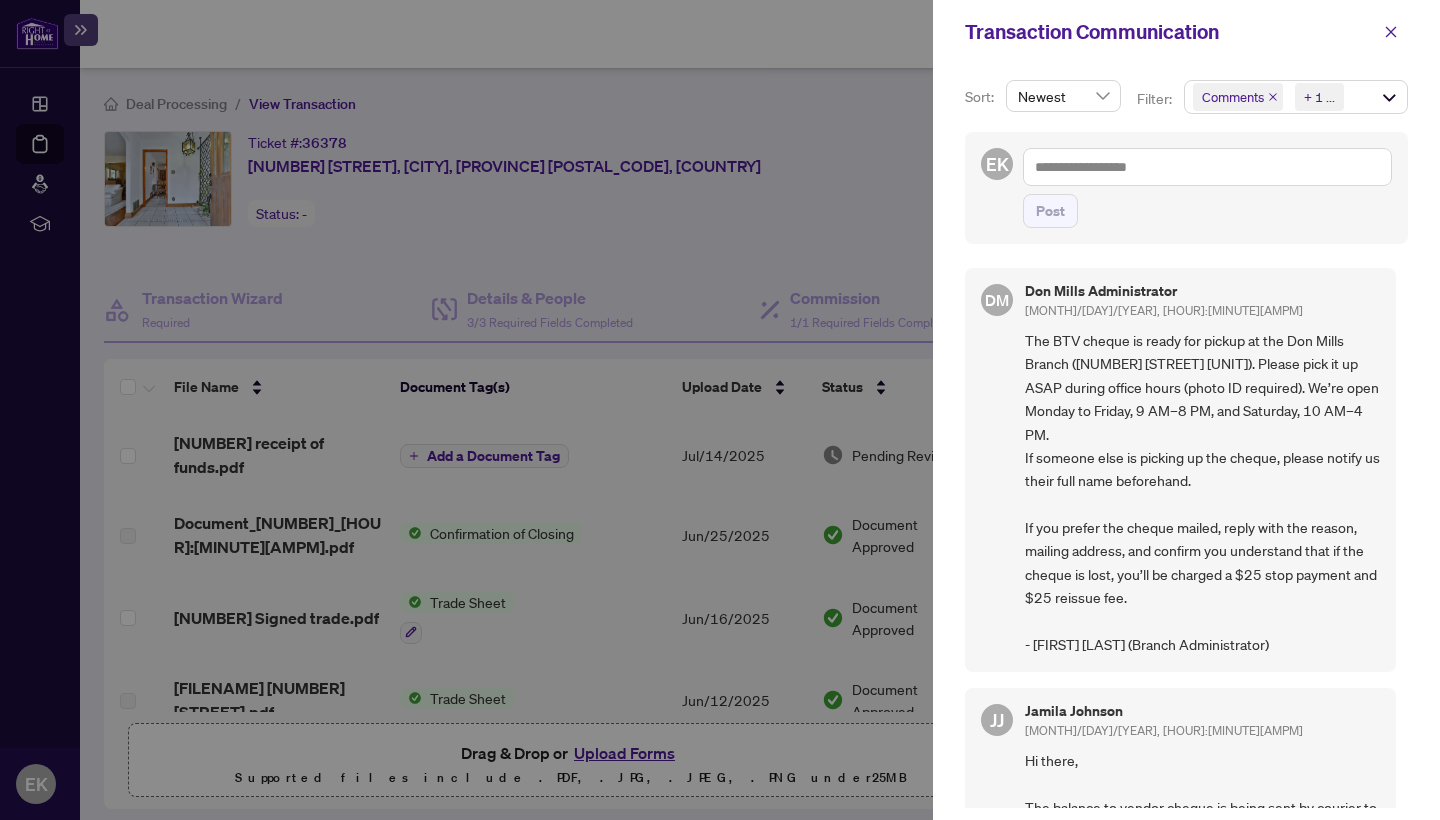 scroll, scrollTop: 0, scrollLeft: 0, axis: both 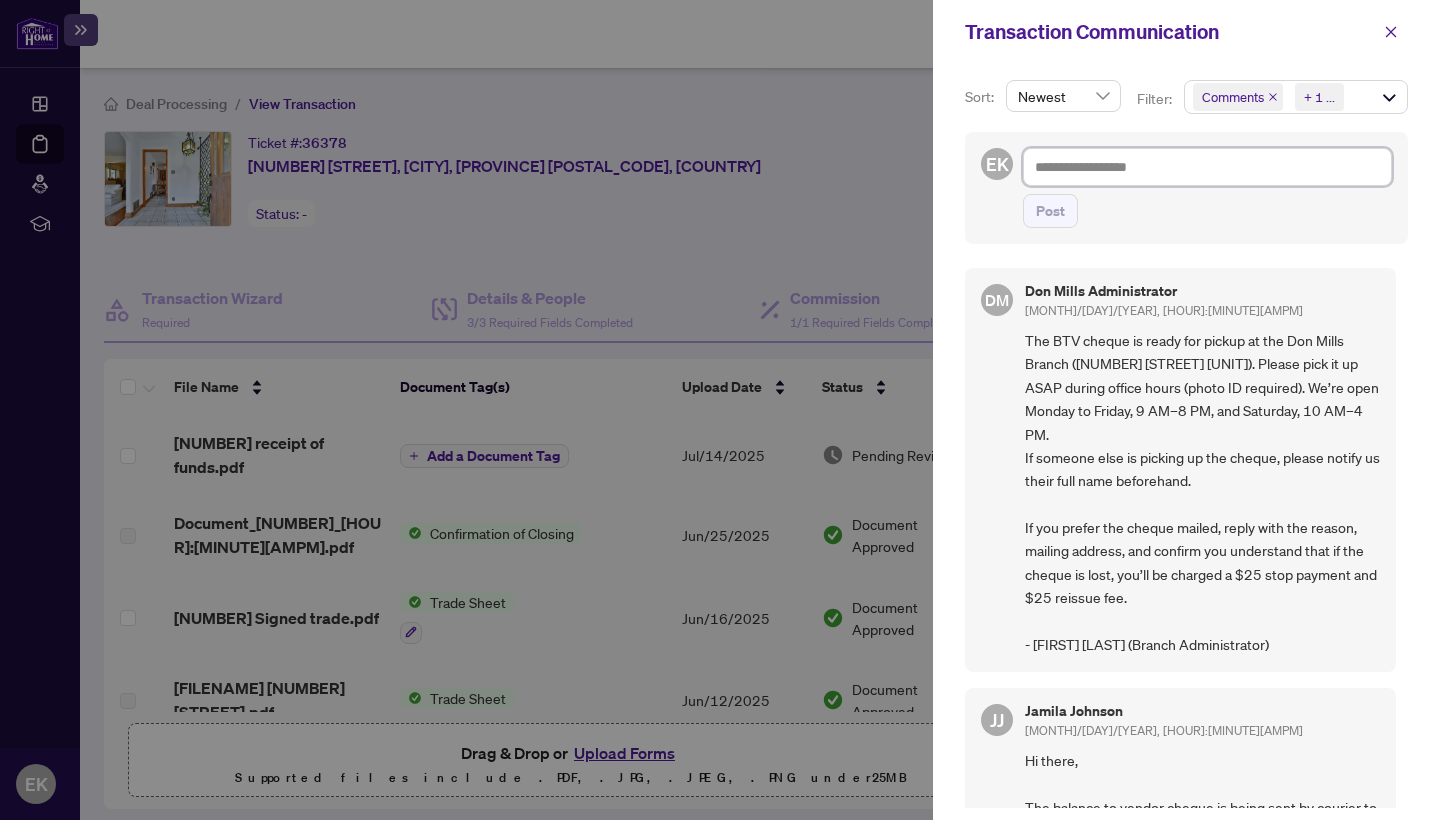 click at bounding box center [1207, 167] 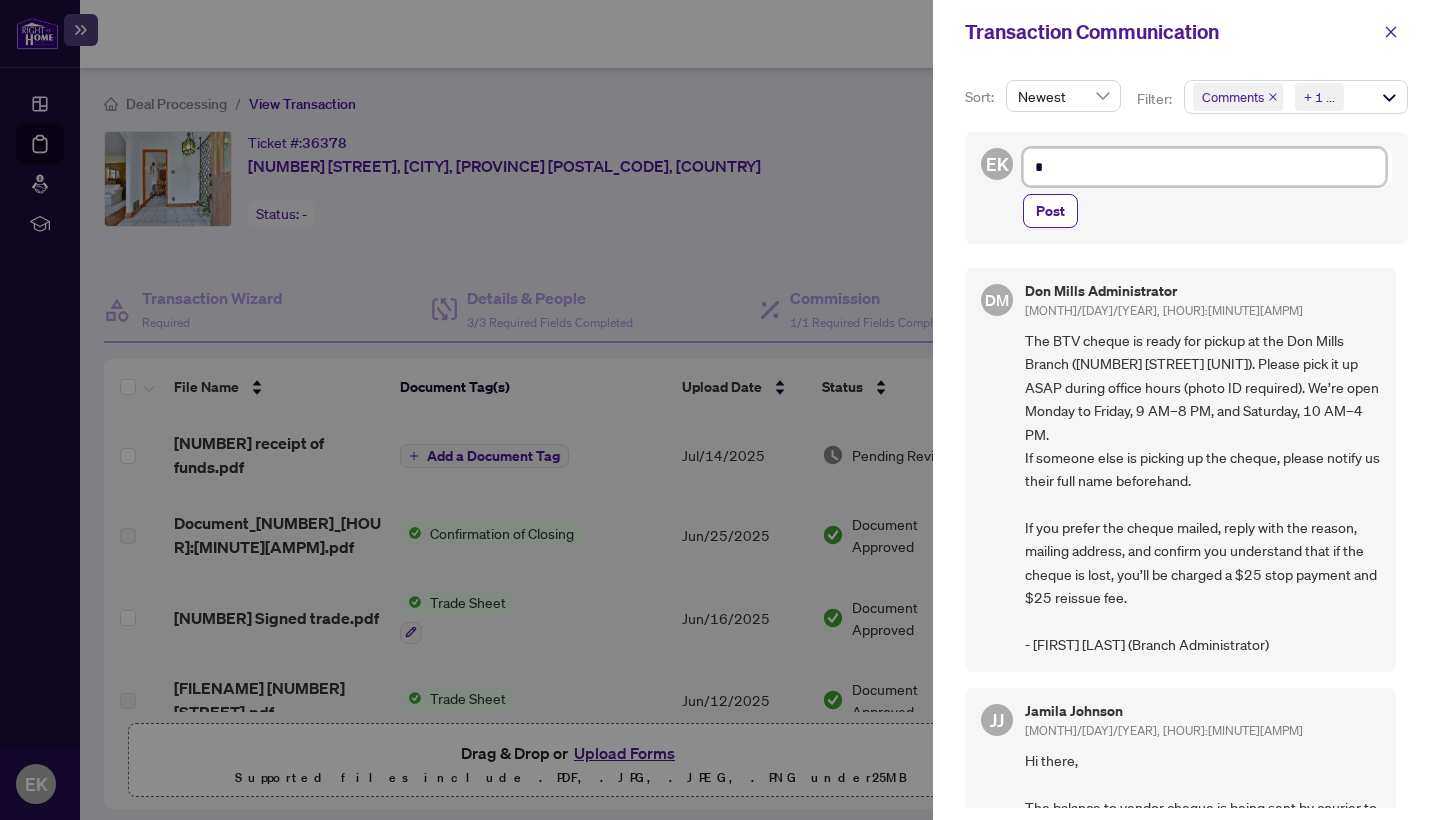 type on "**" 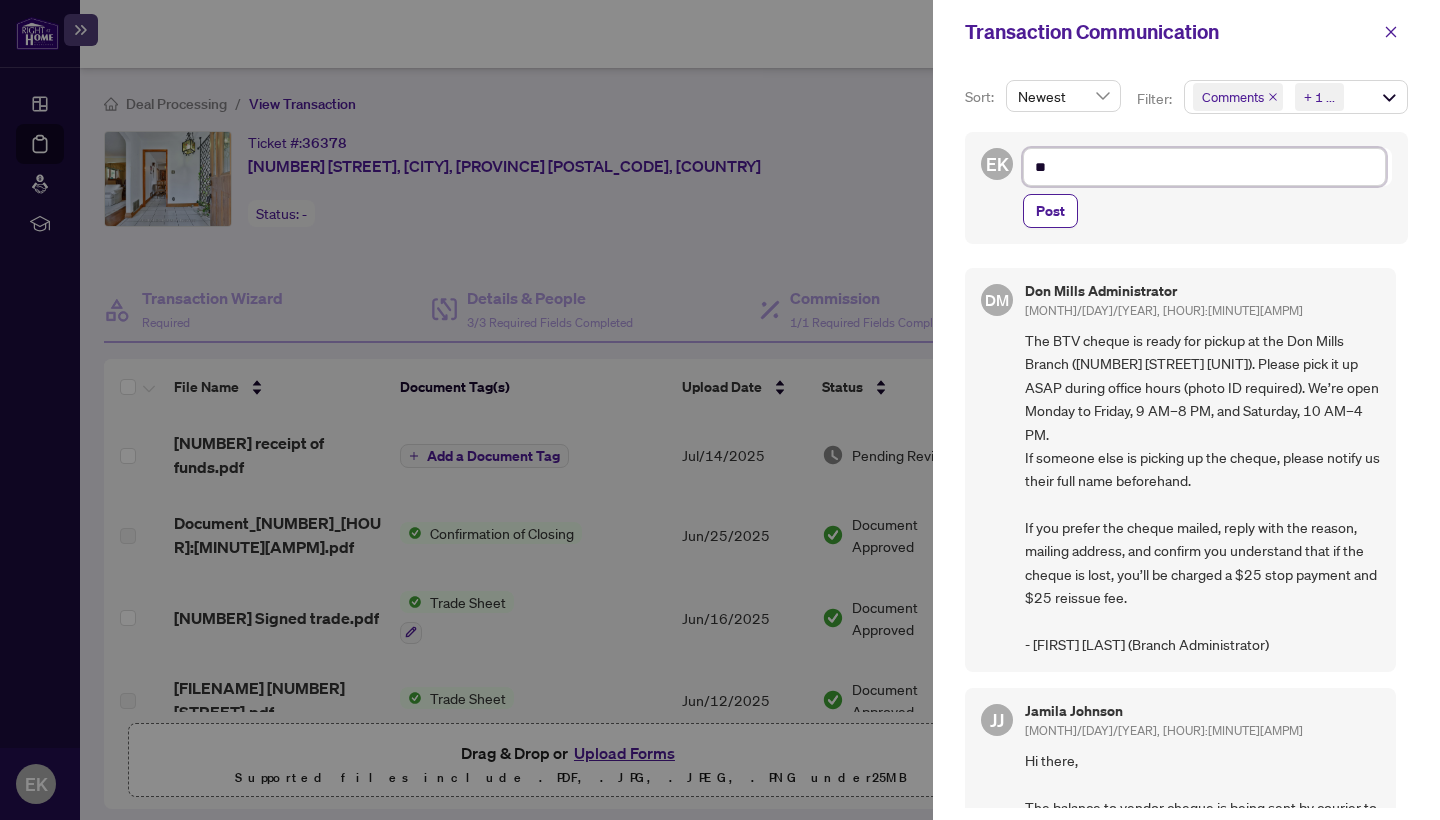 type on "**" 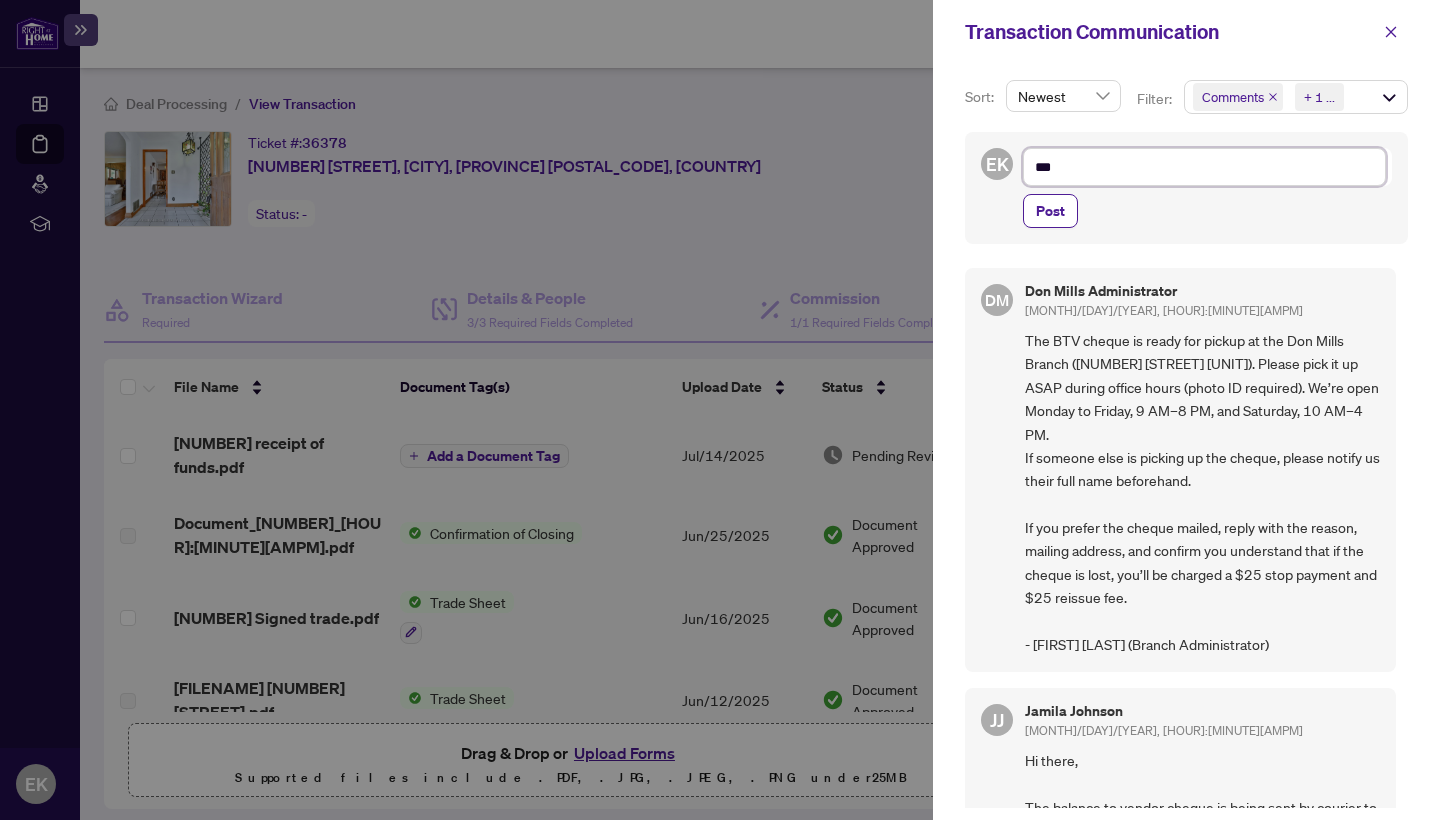type on "****" 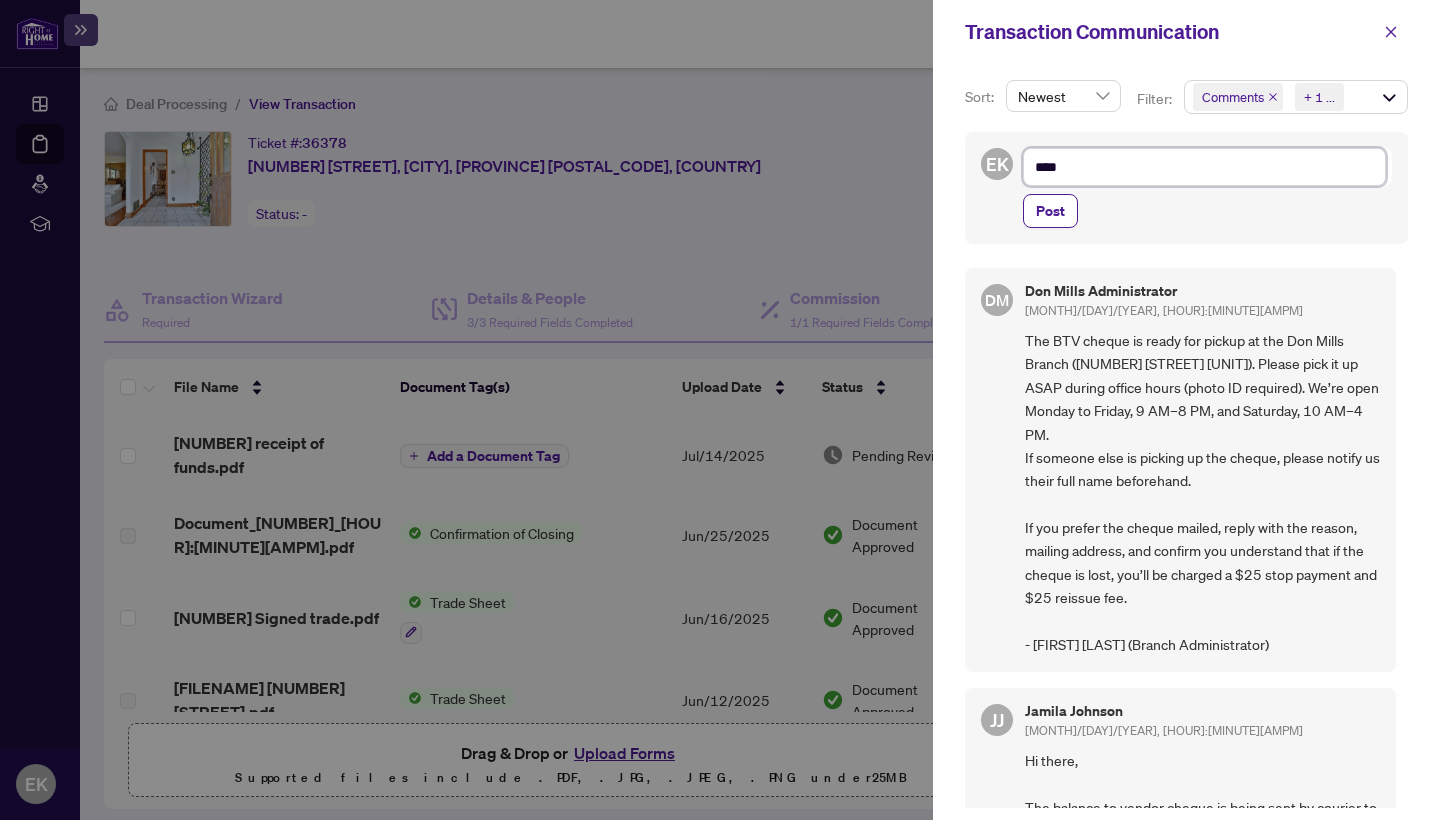 type on "*****" 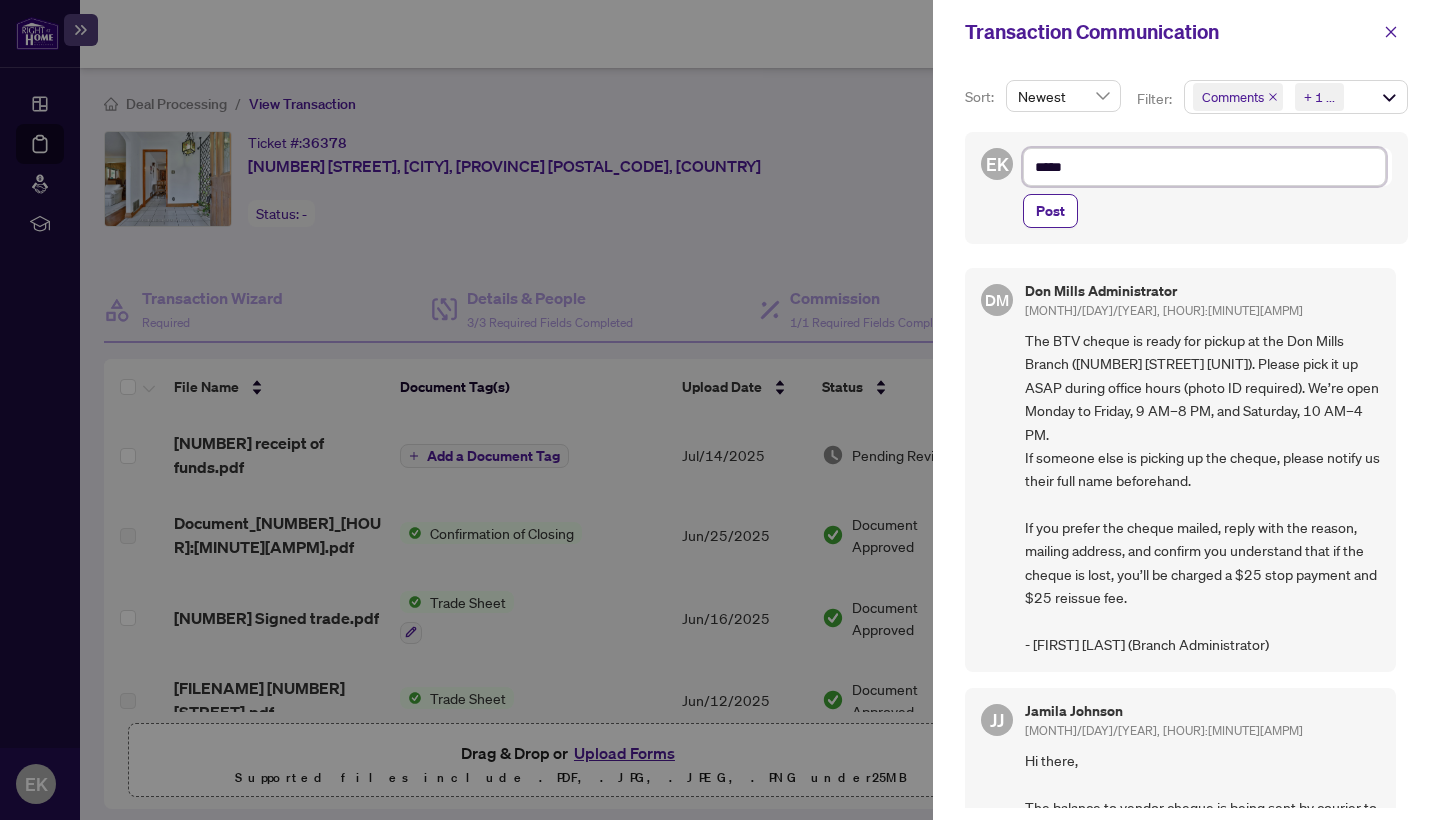 type on "******" 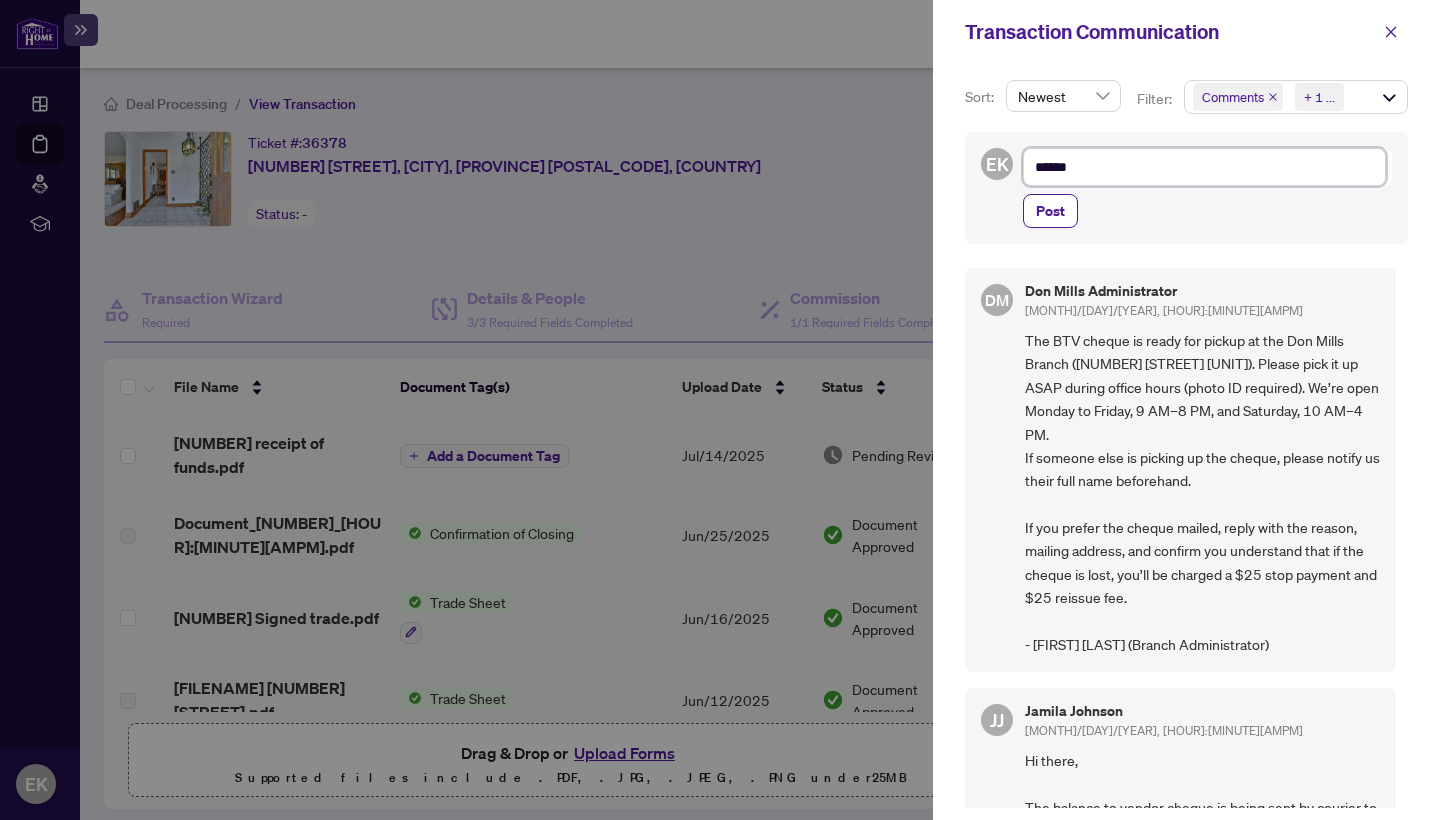 type on "*******" 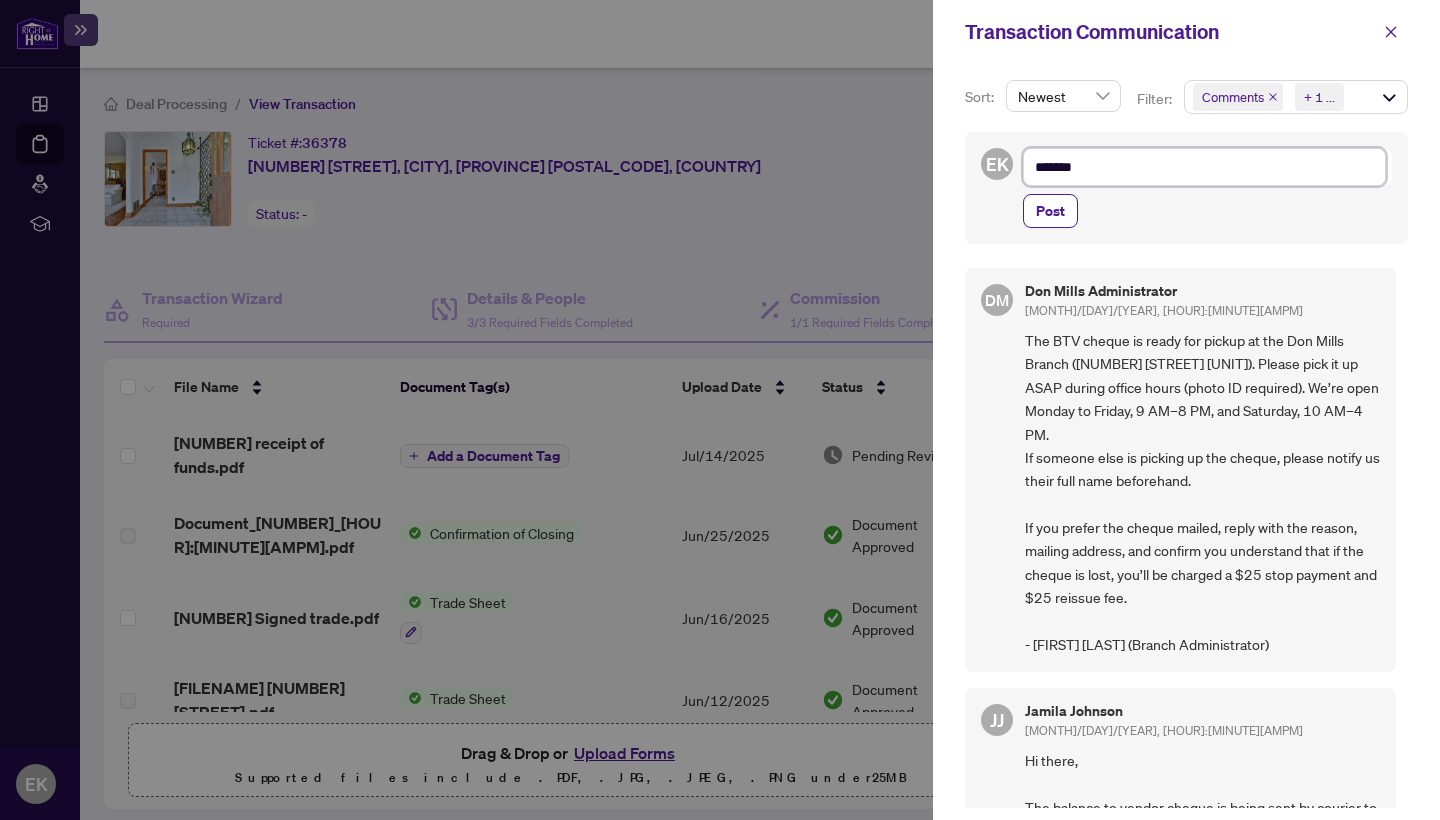 type on "********" 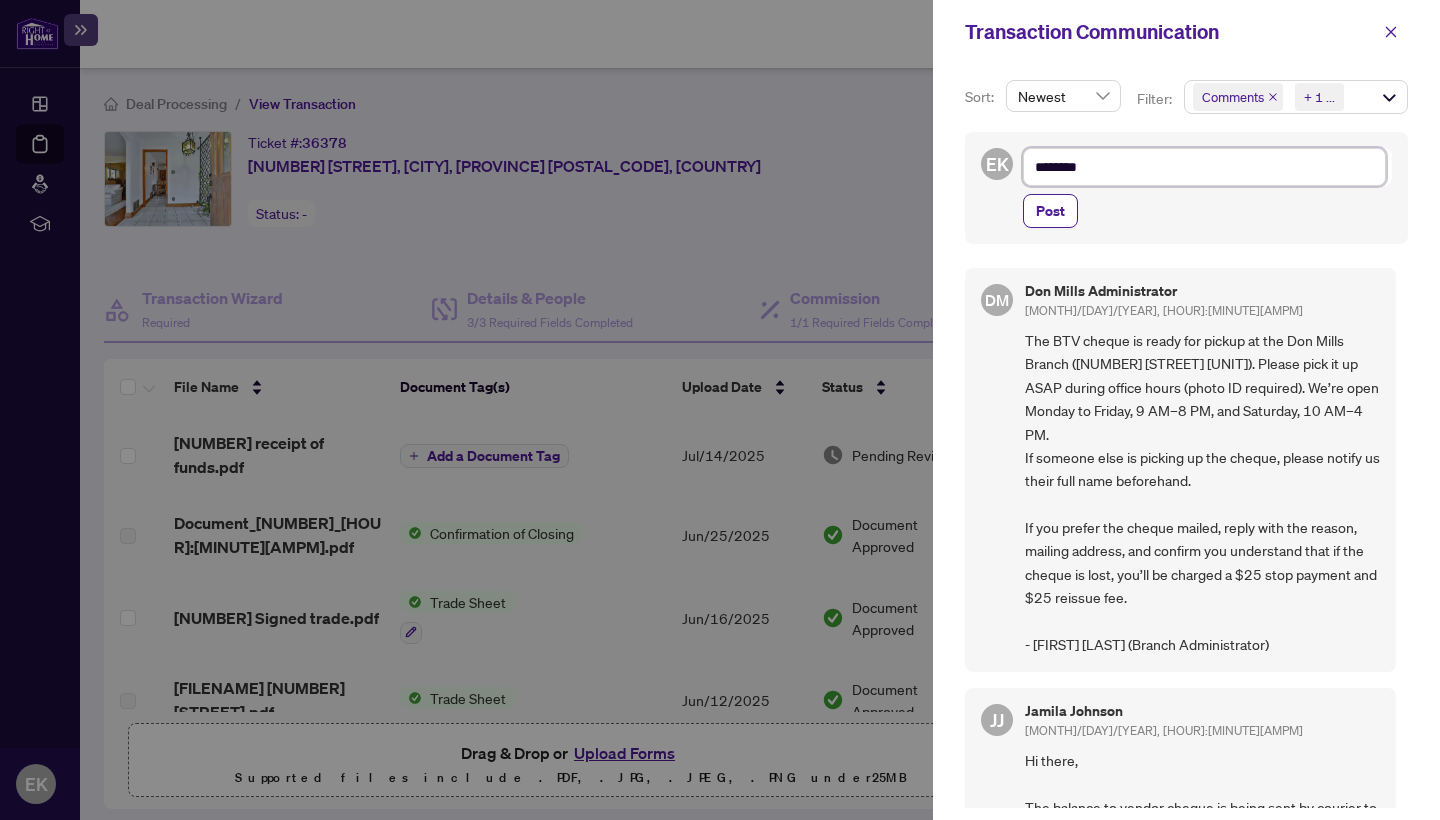 type on "********" 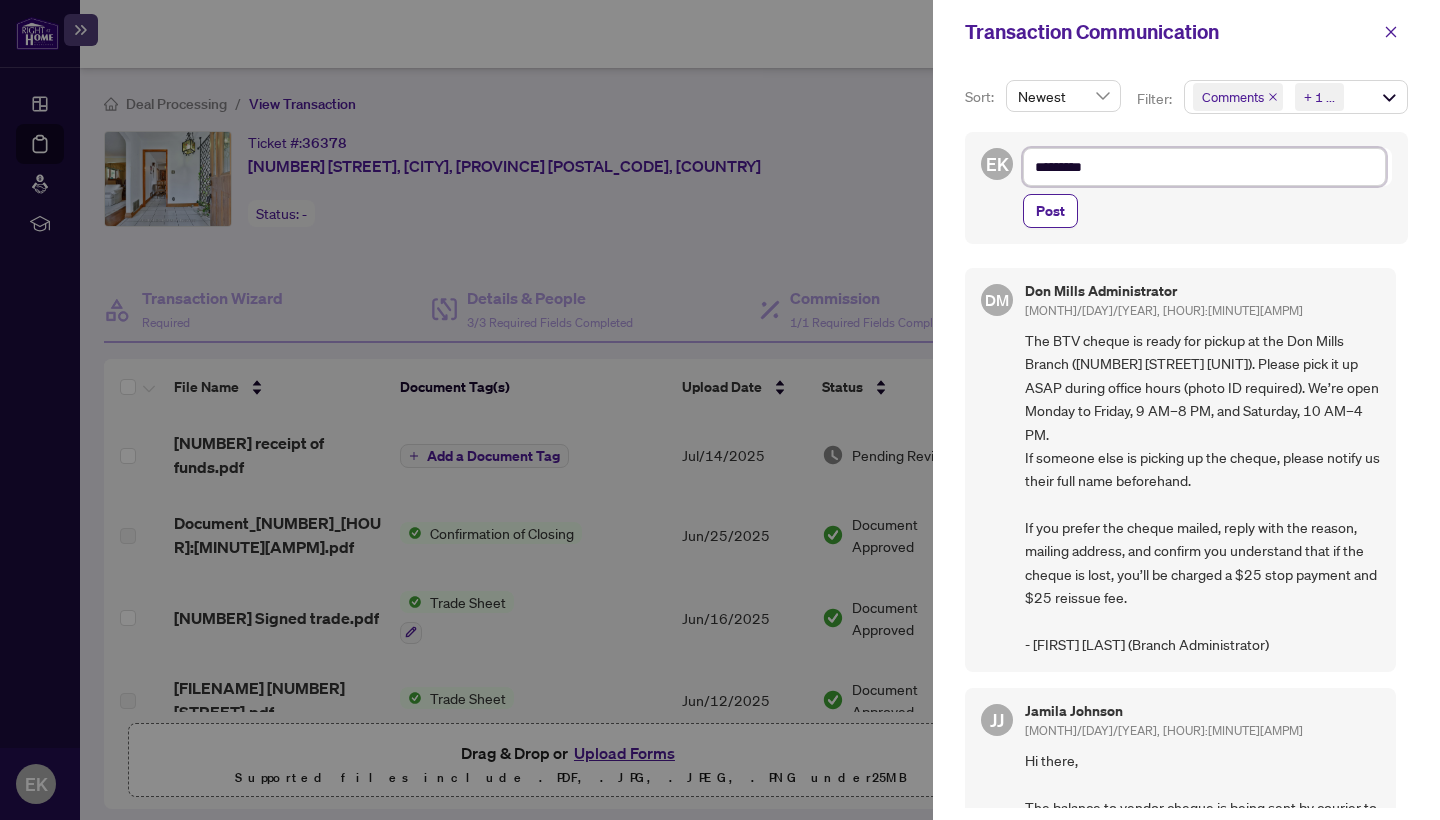 type on "********" 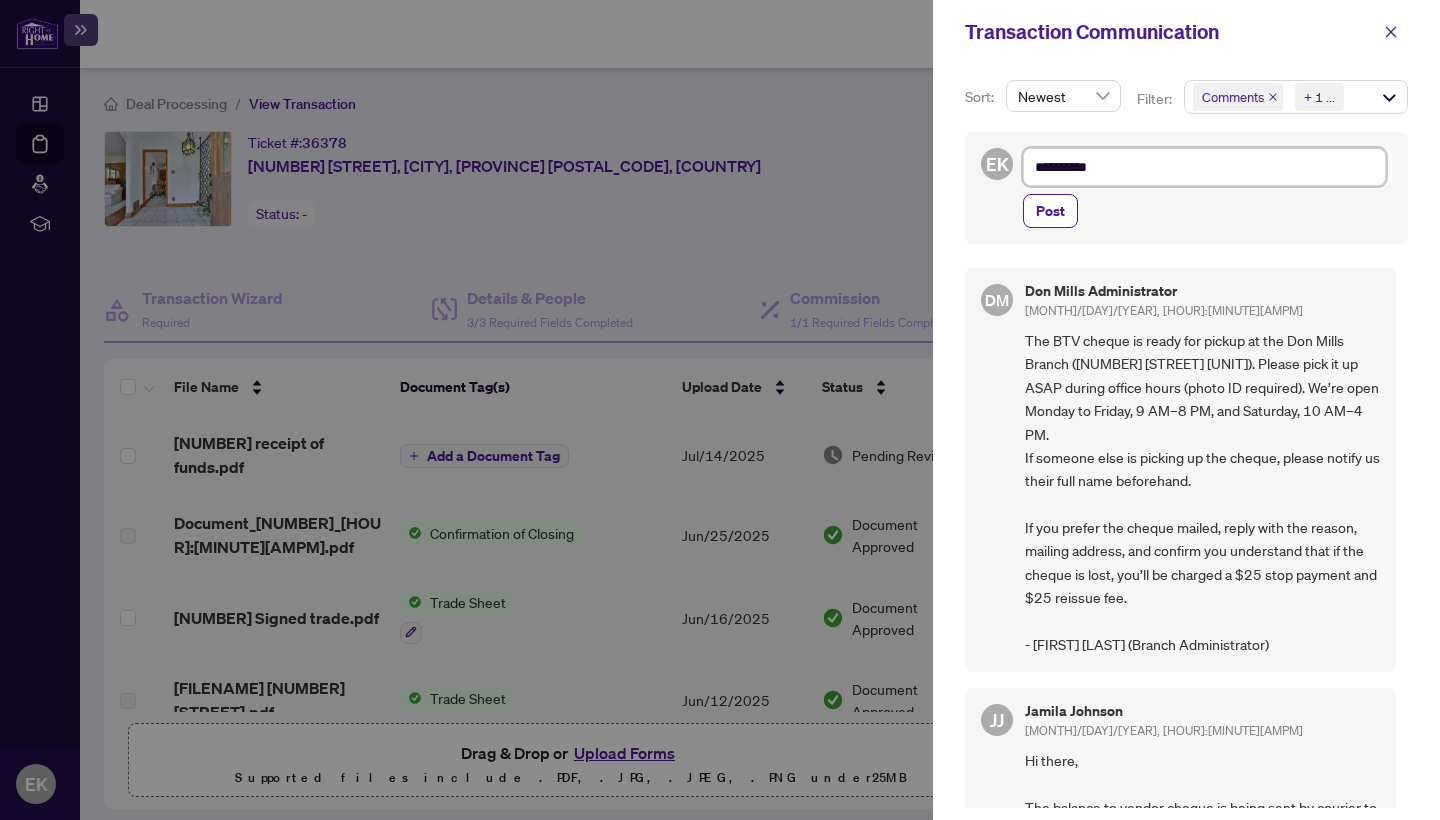 type on "********" 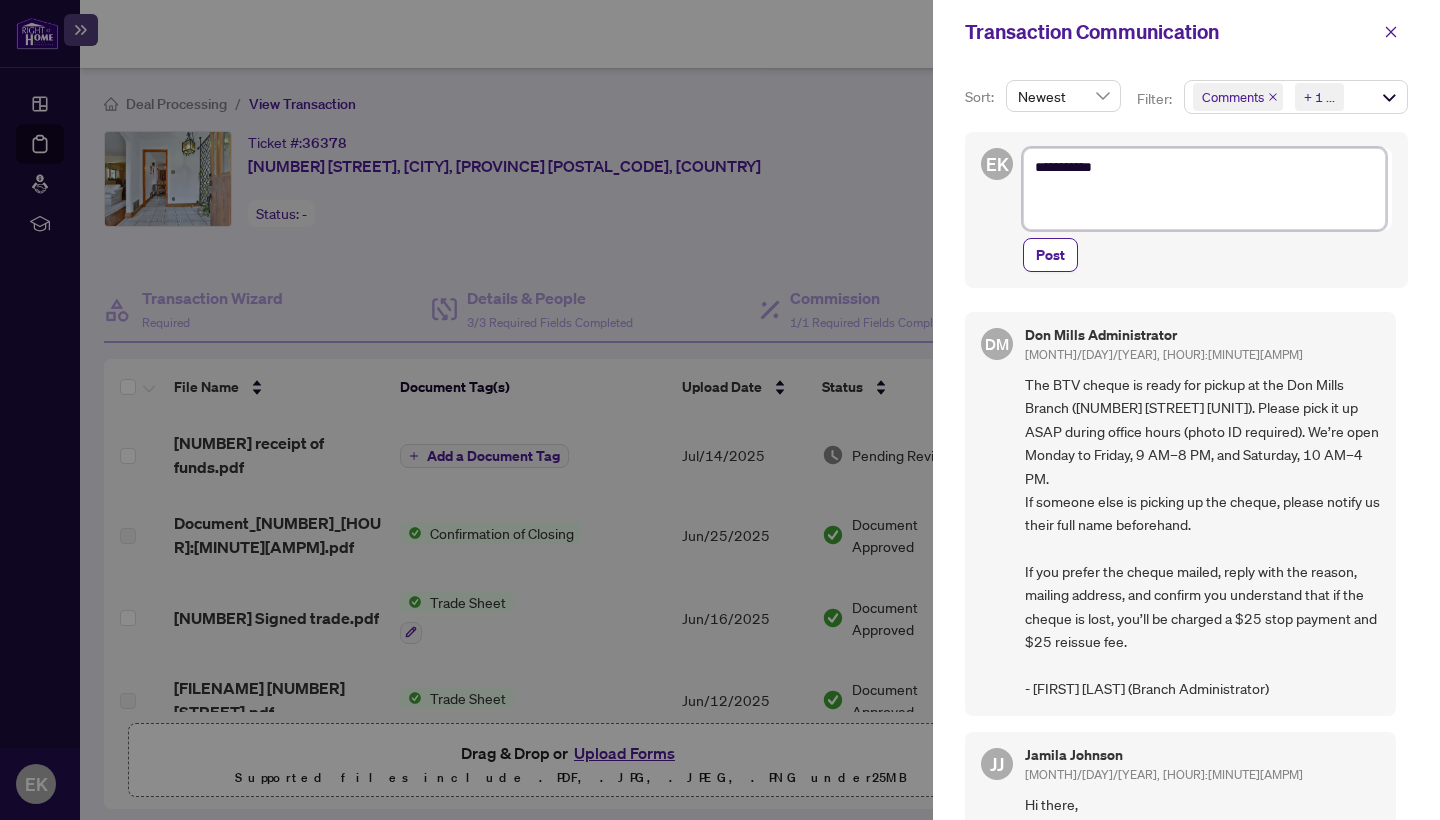 type on "*********
*" 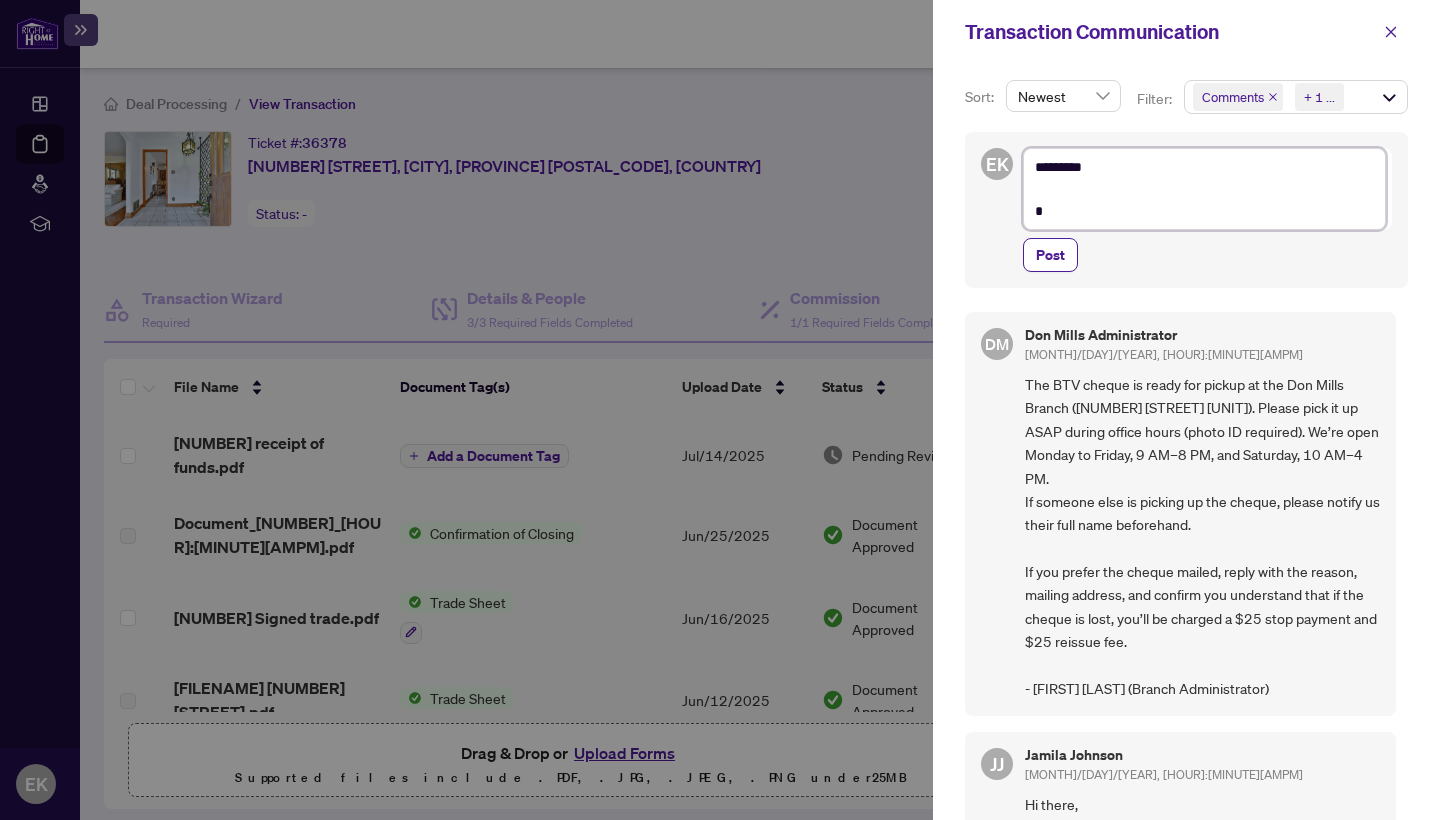 type on "*********
**" 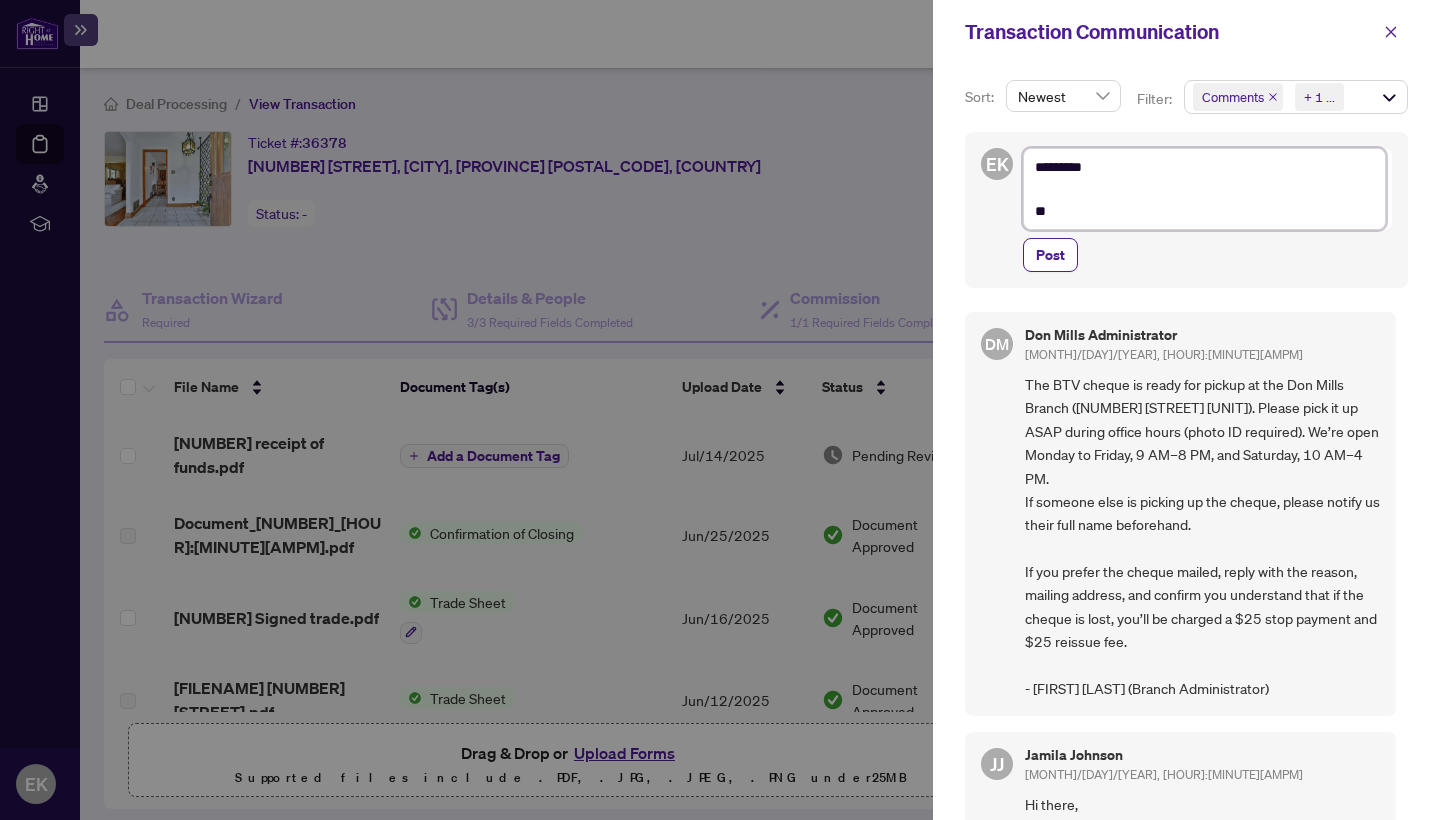 type on "*********
***" 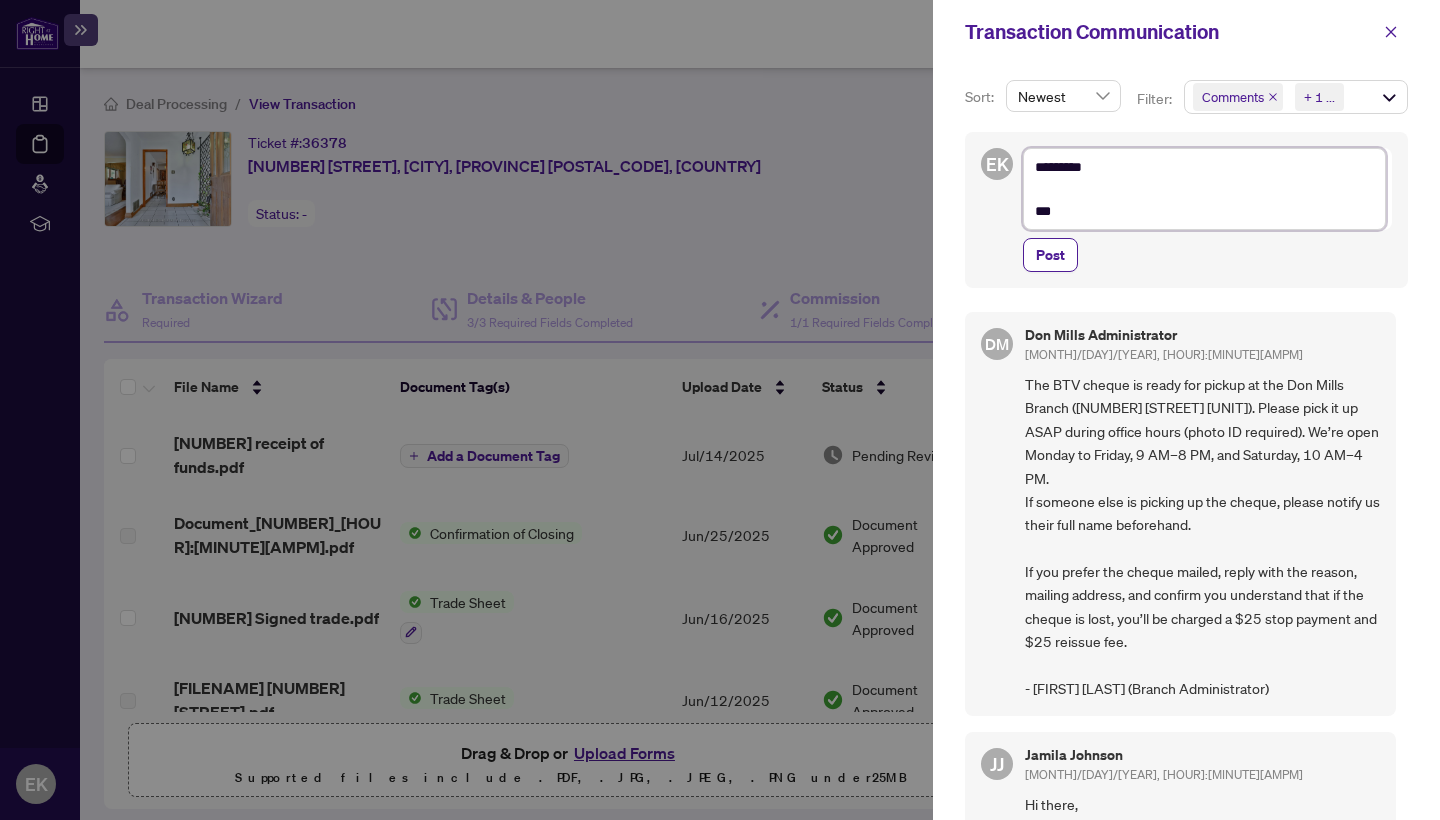 type on "*********
****" 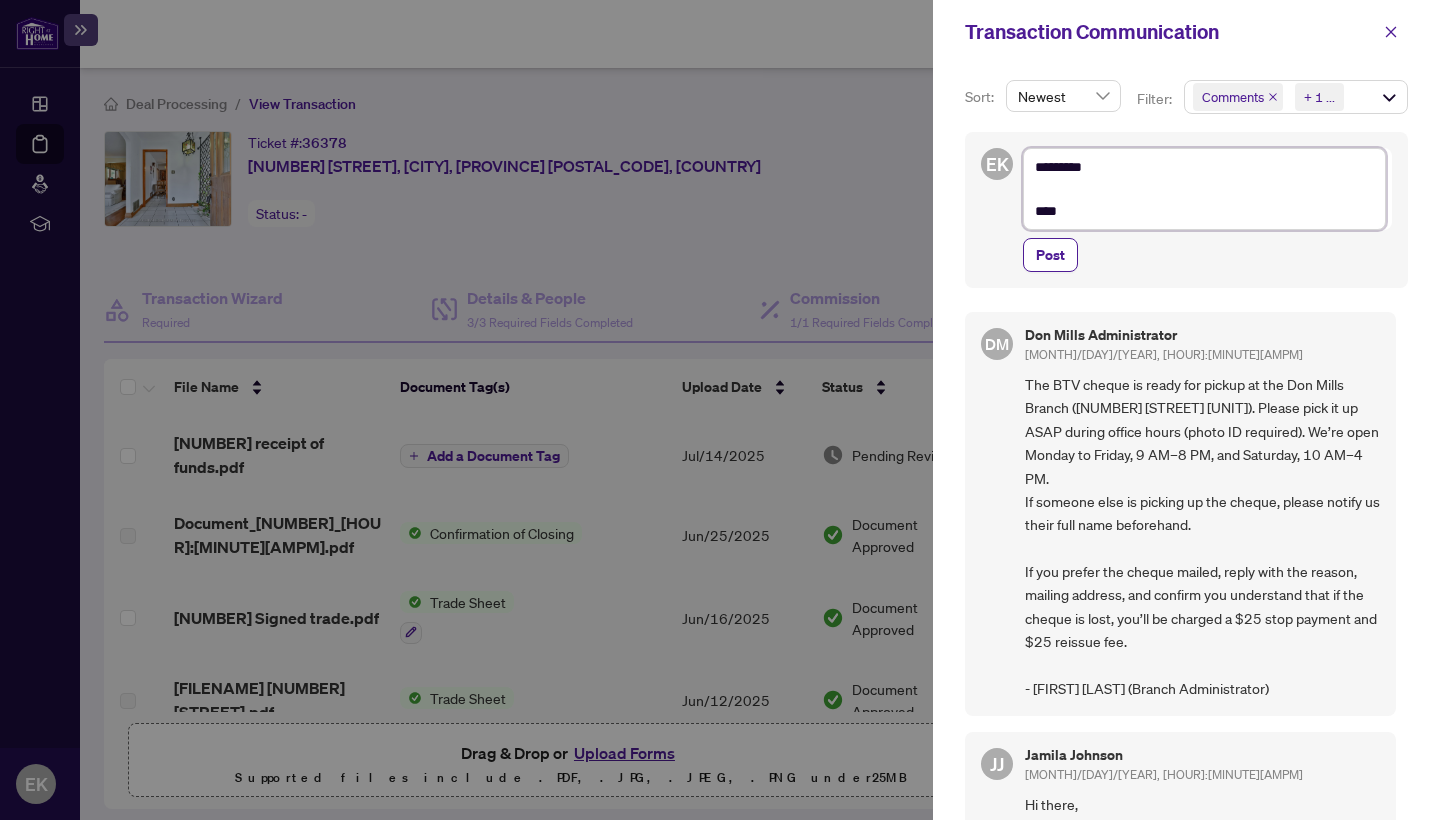 type on "*********
****" 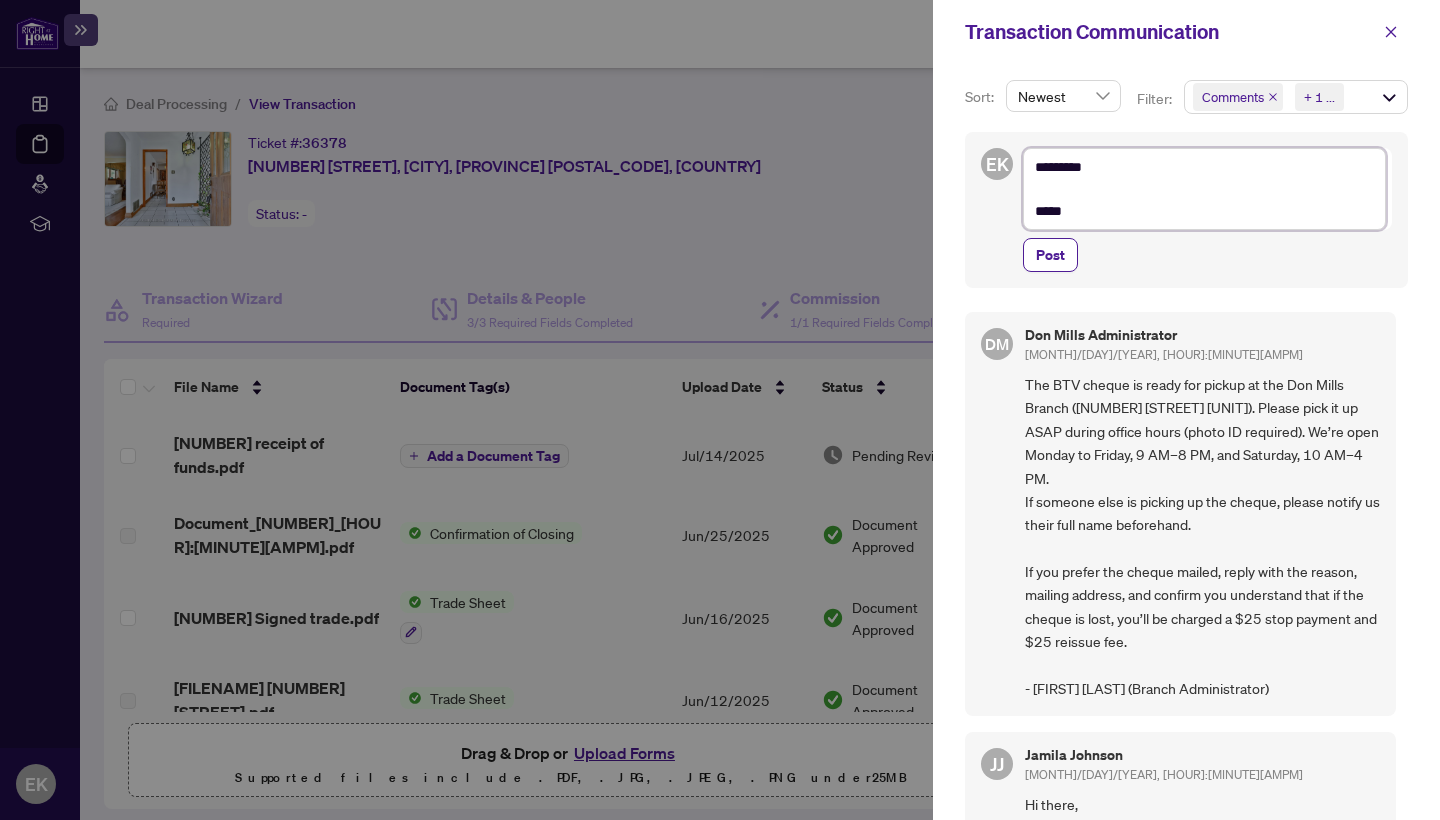 type on "*********
******" 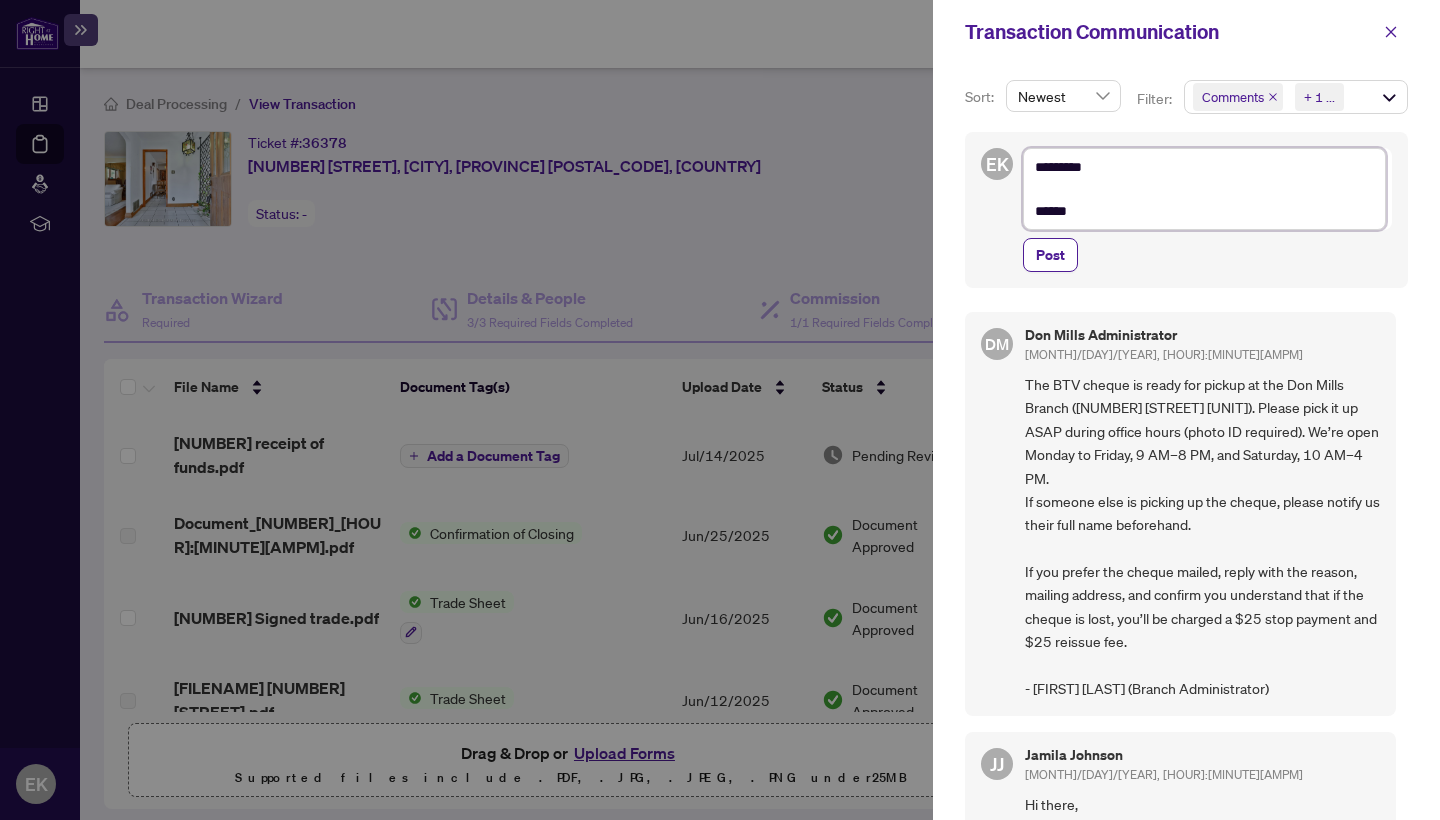 type on "*********
*******" 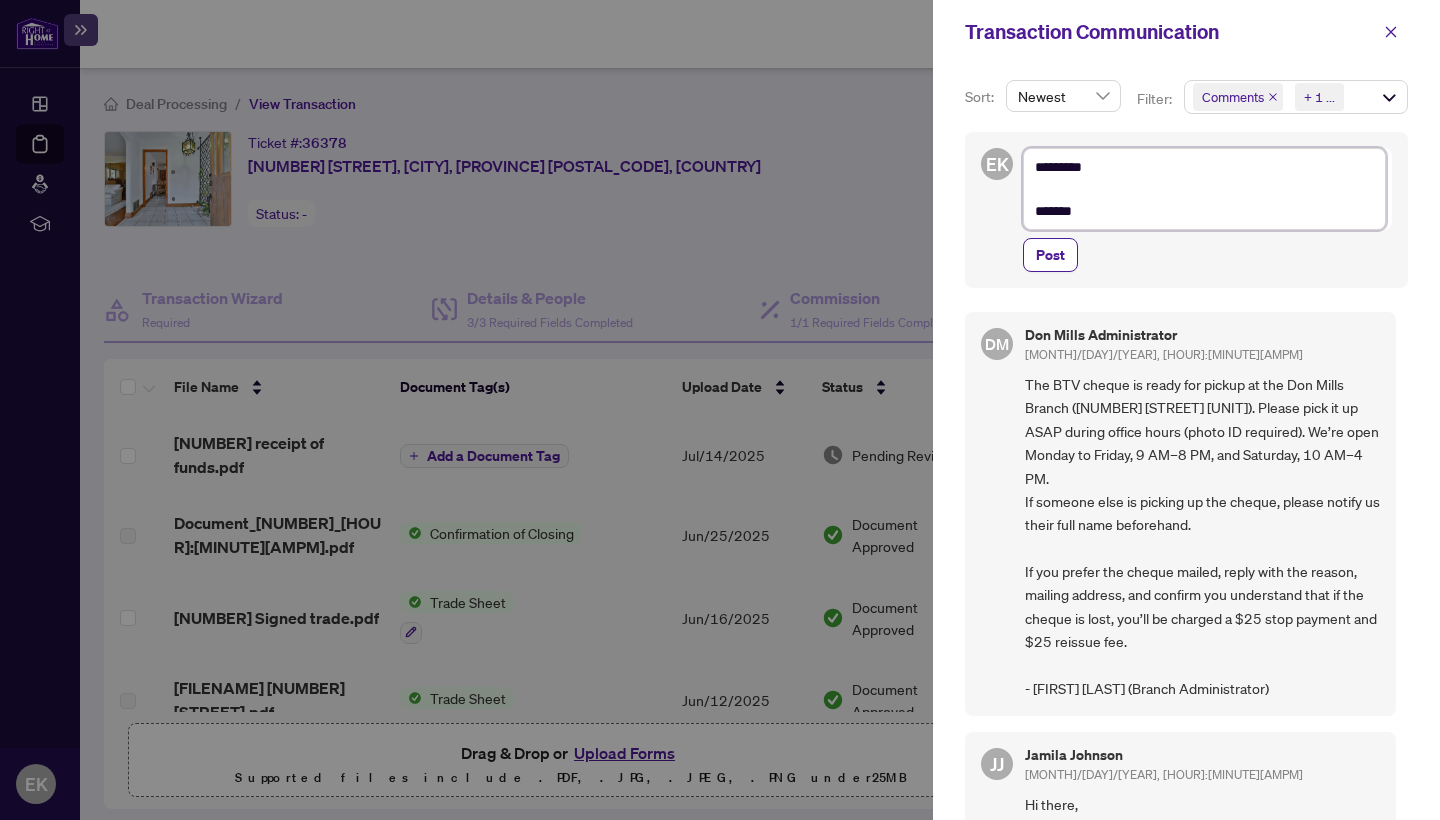 type on "*********
*******" 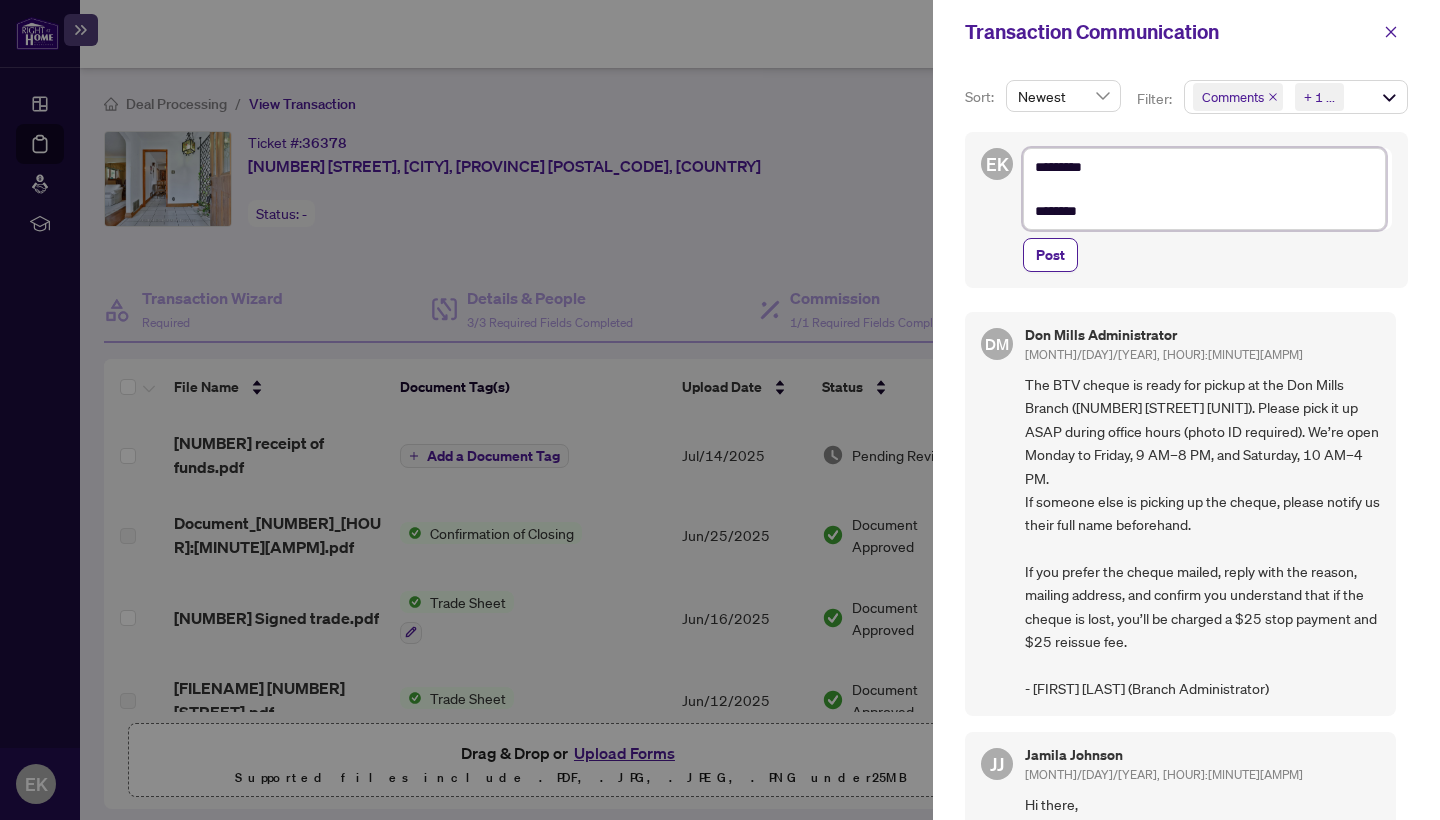 type on "*********
*********" 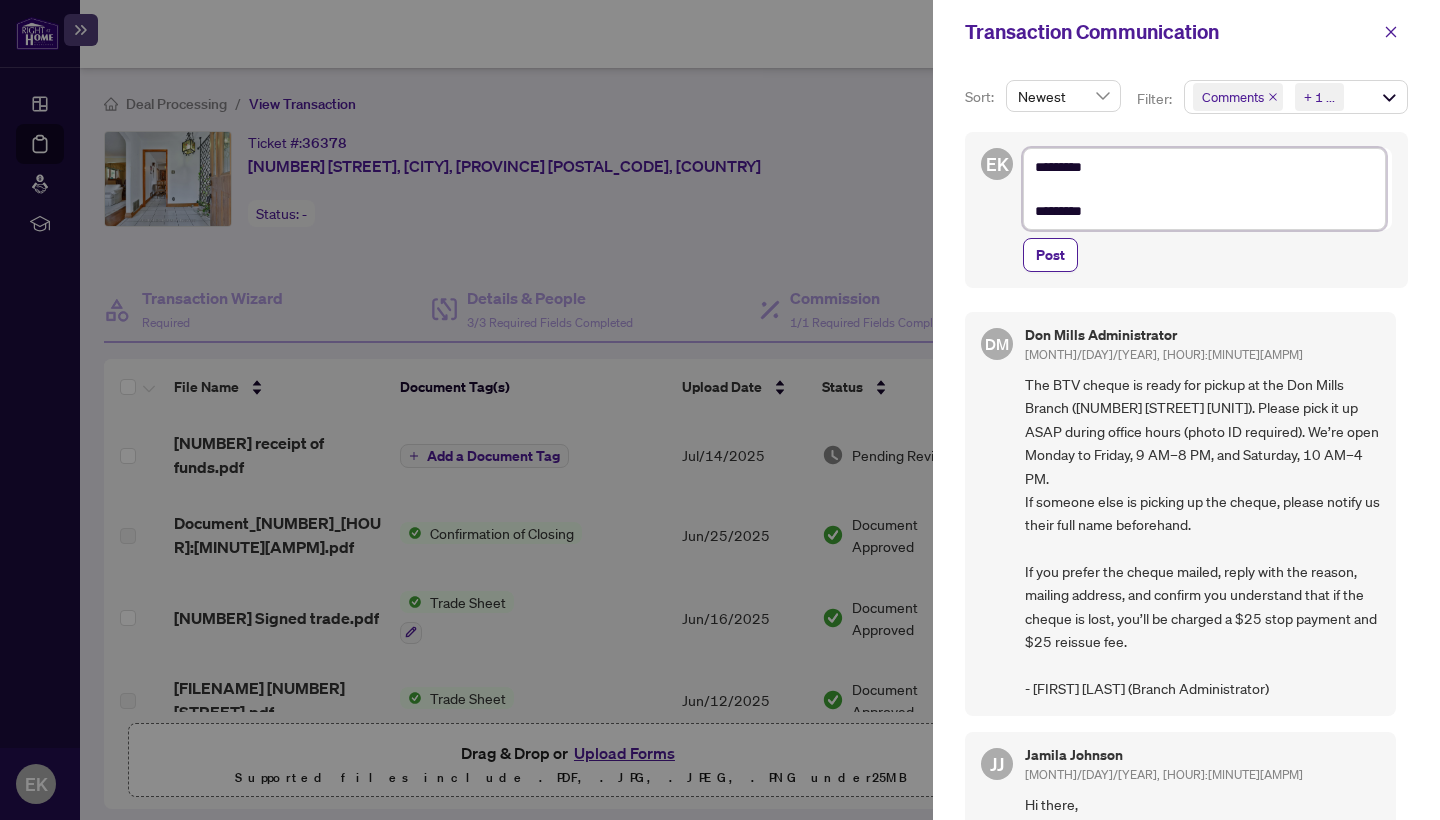 type on "**********" 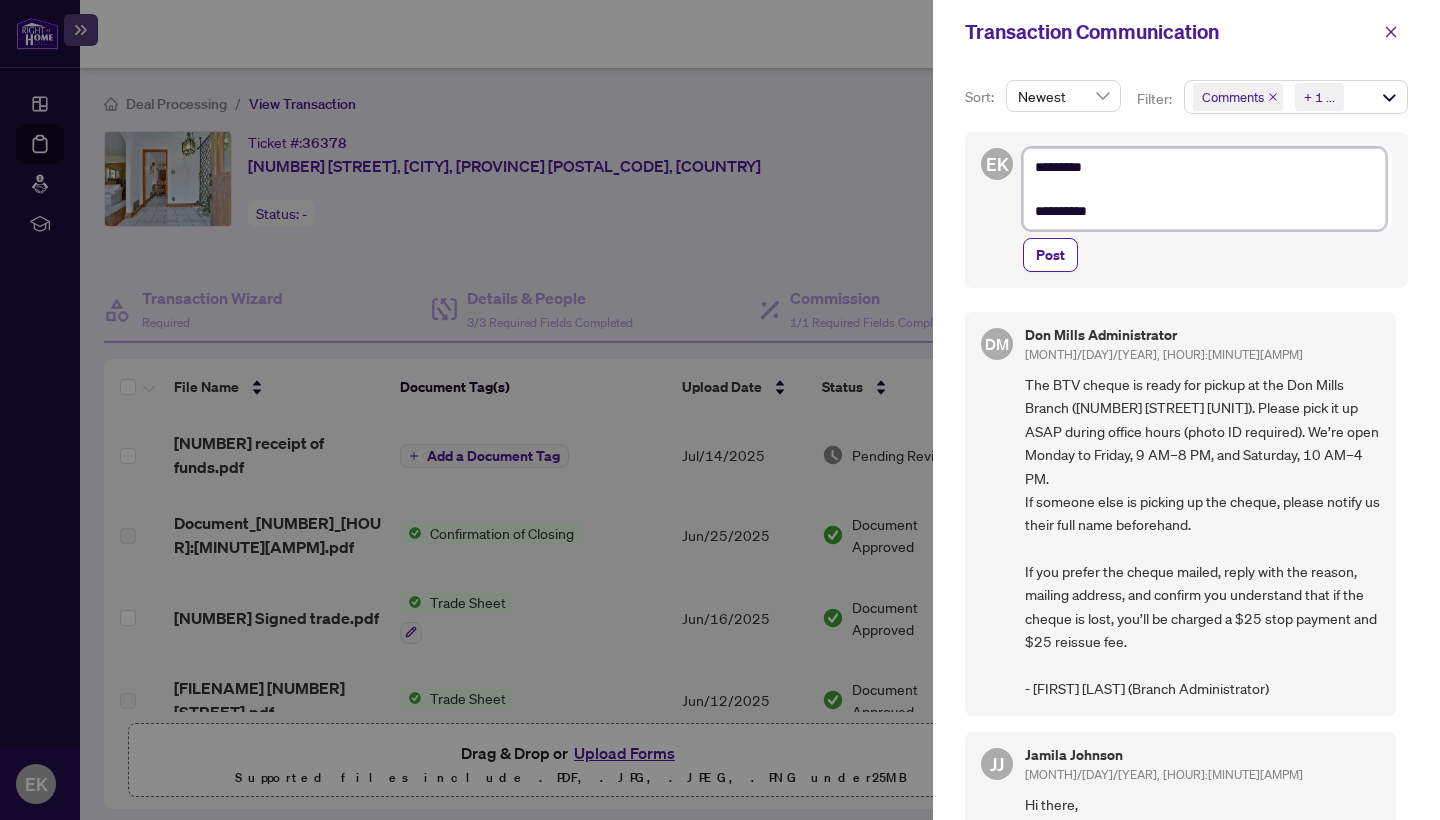 type on "**********" 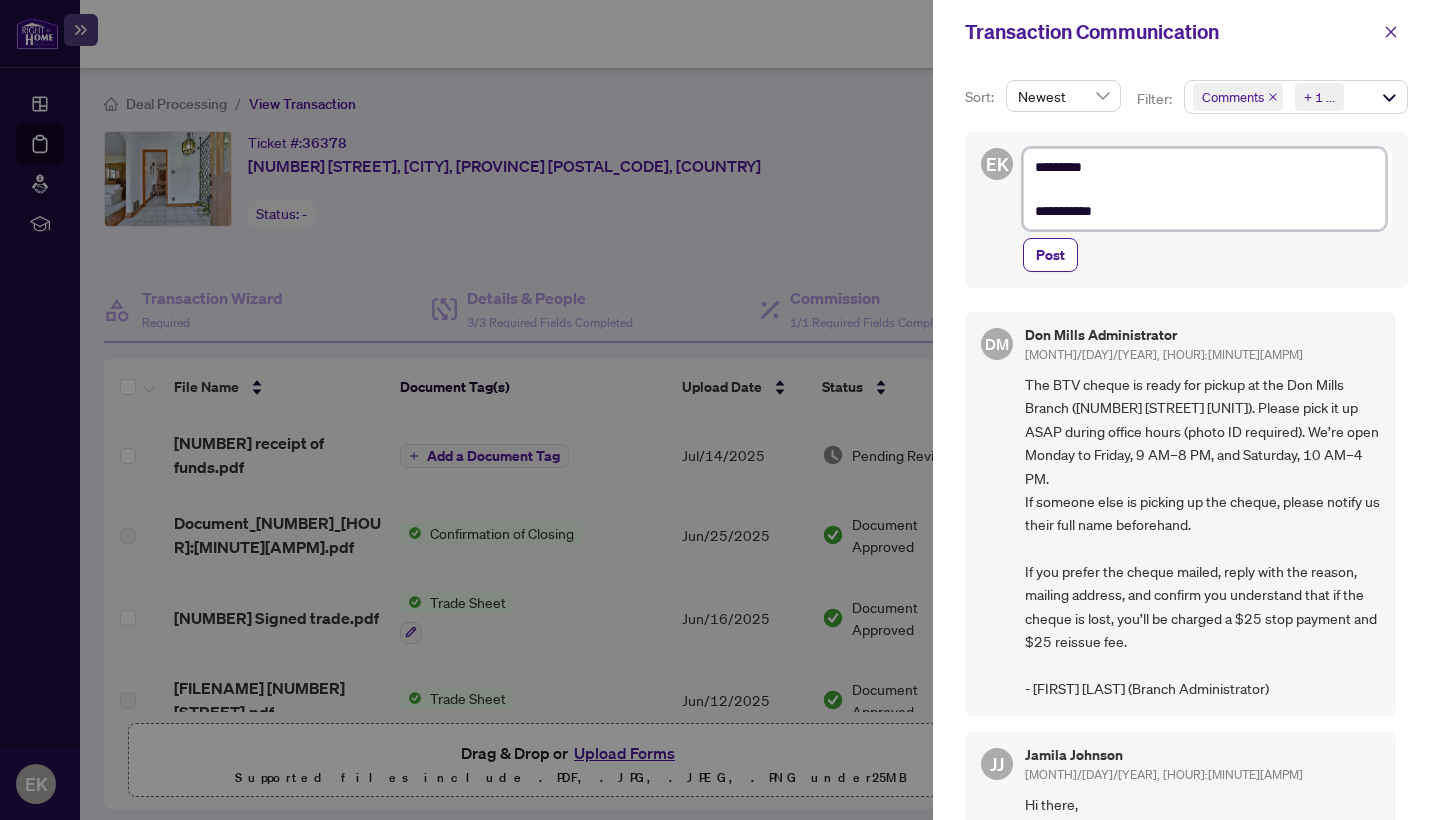 type on "**********" 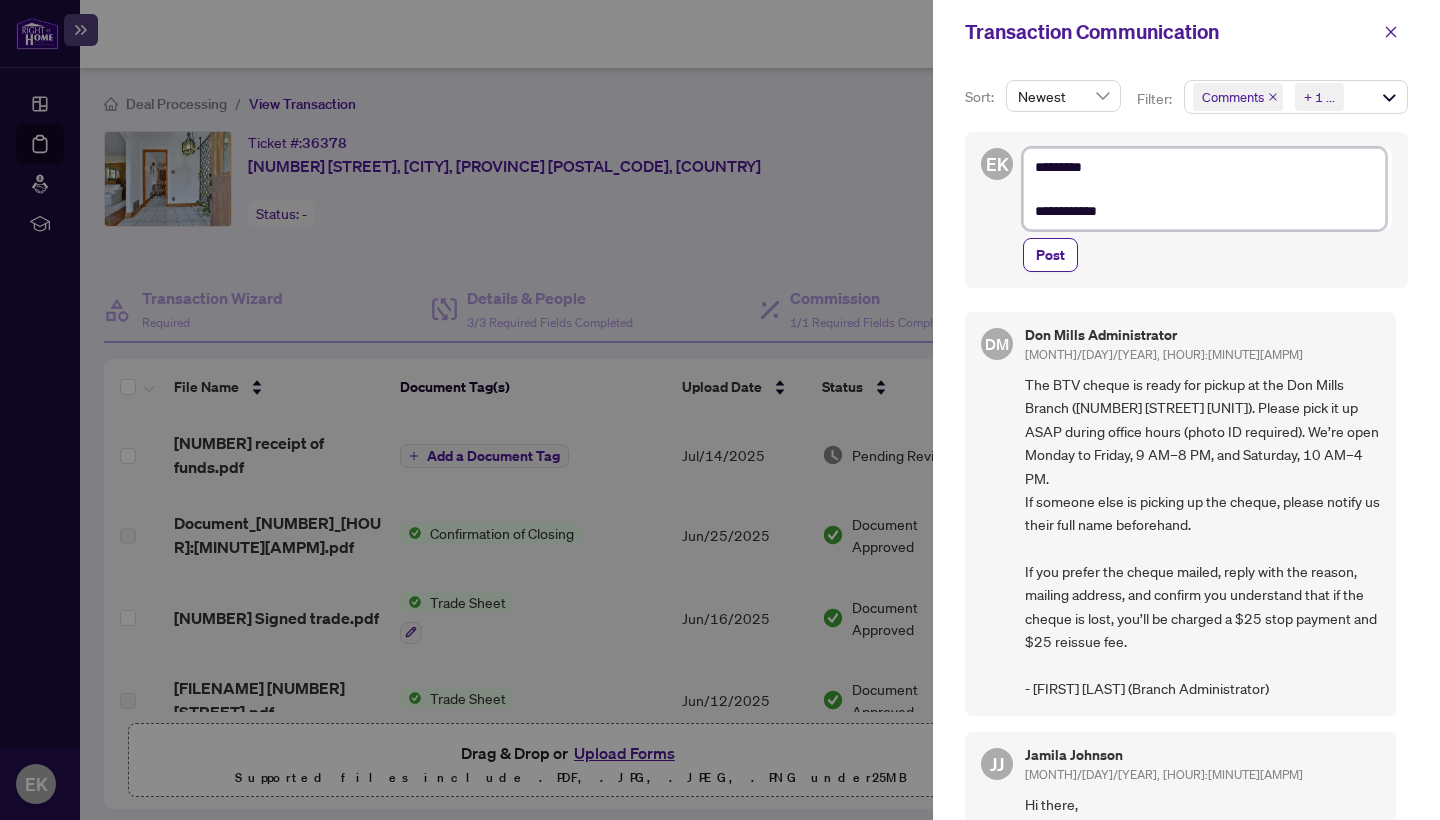 type on "**********" 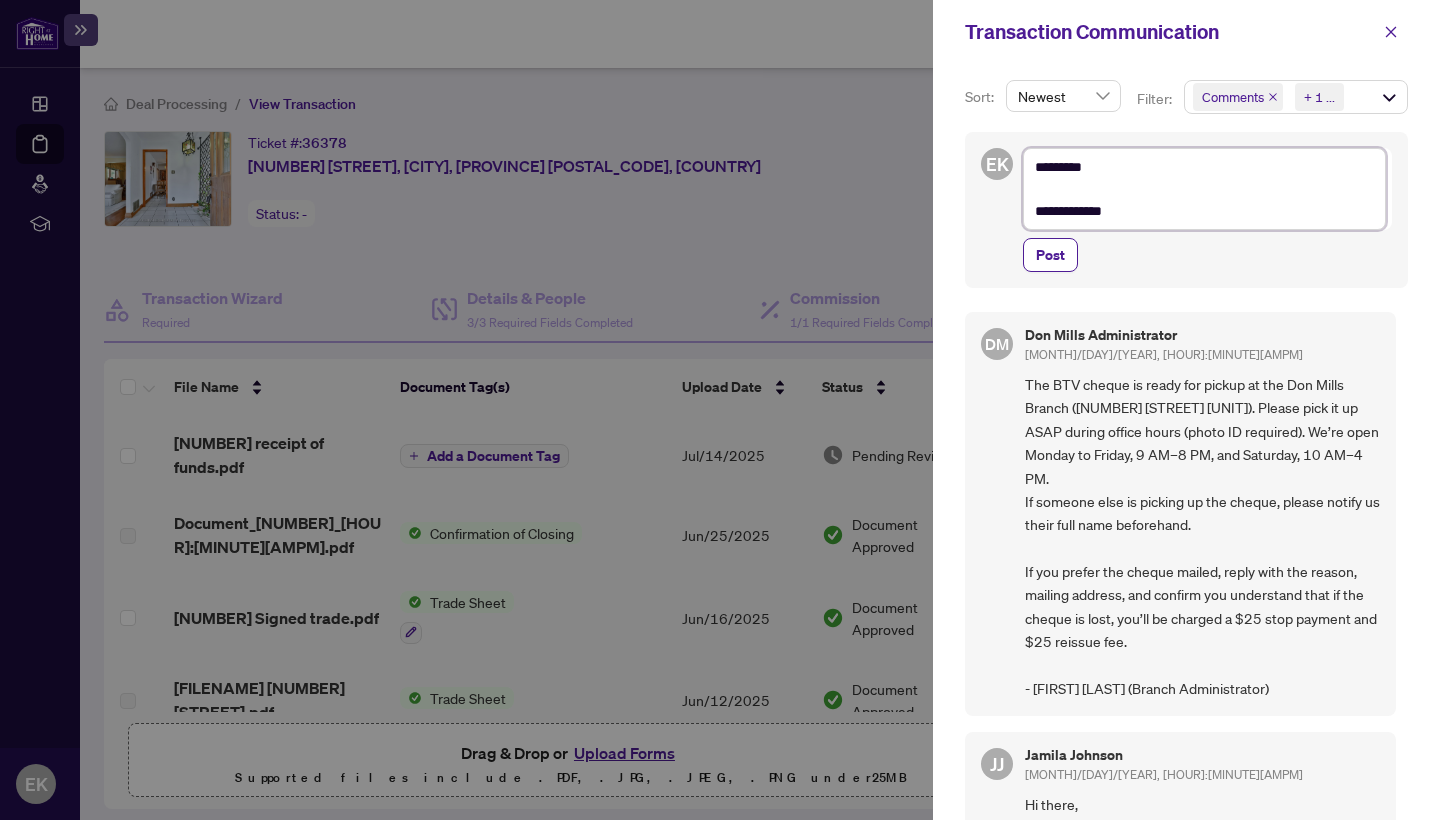 type on "**********" 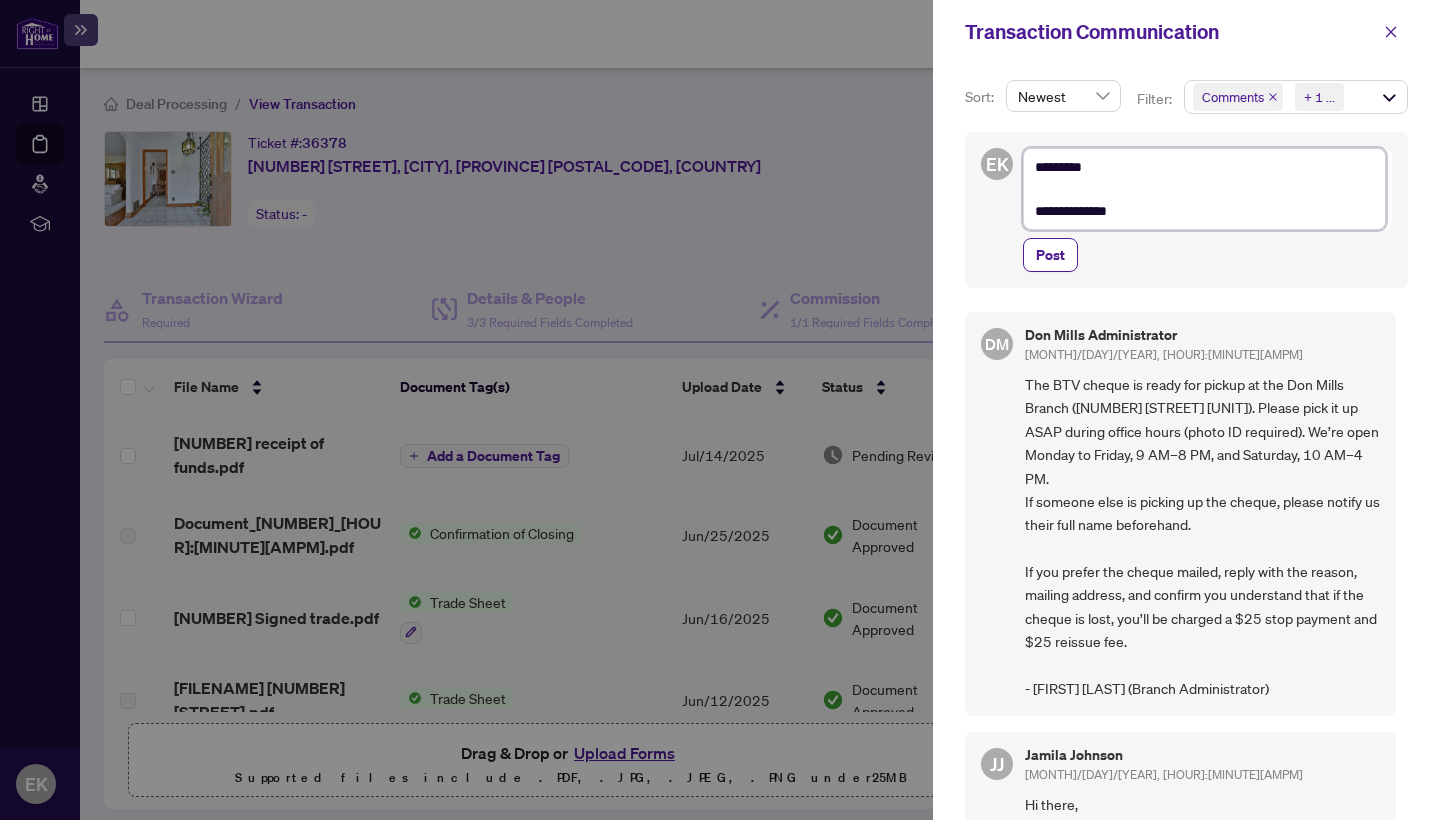 type on "**********" 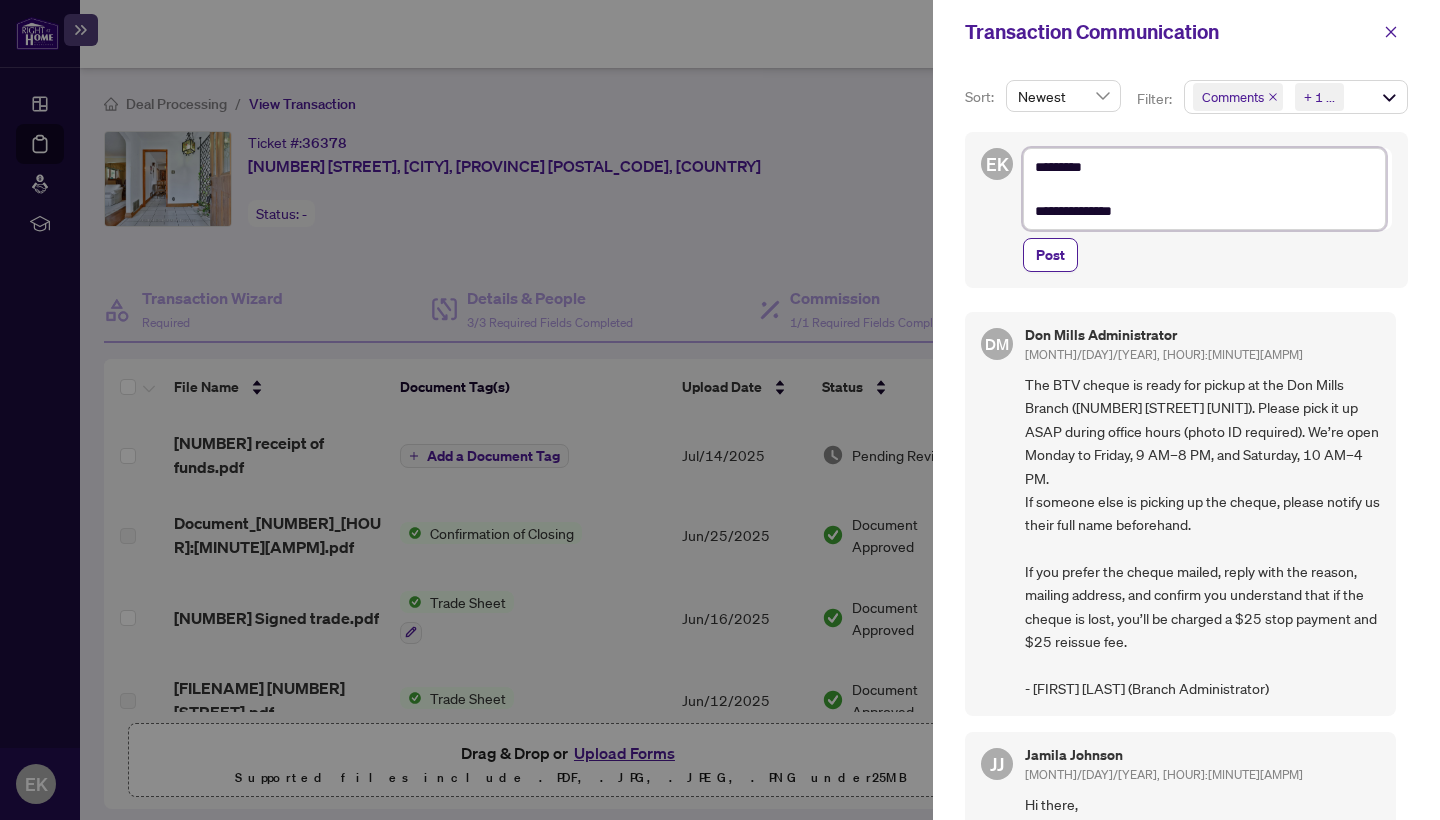 type on "**********" 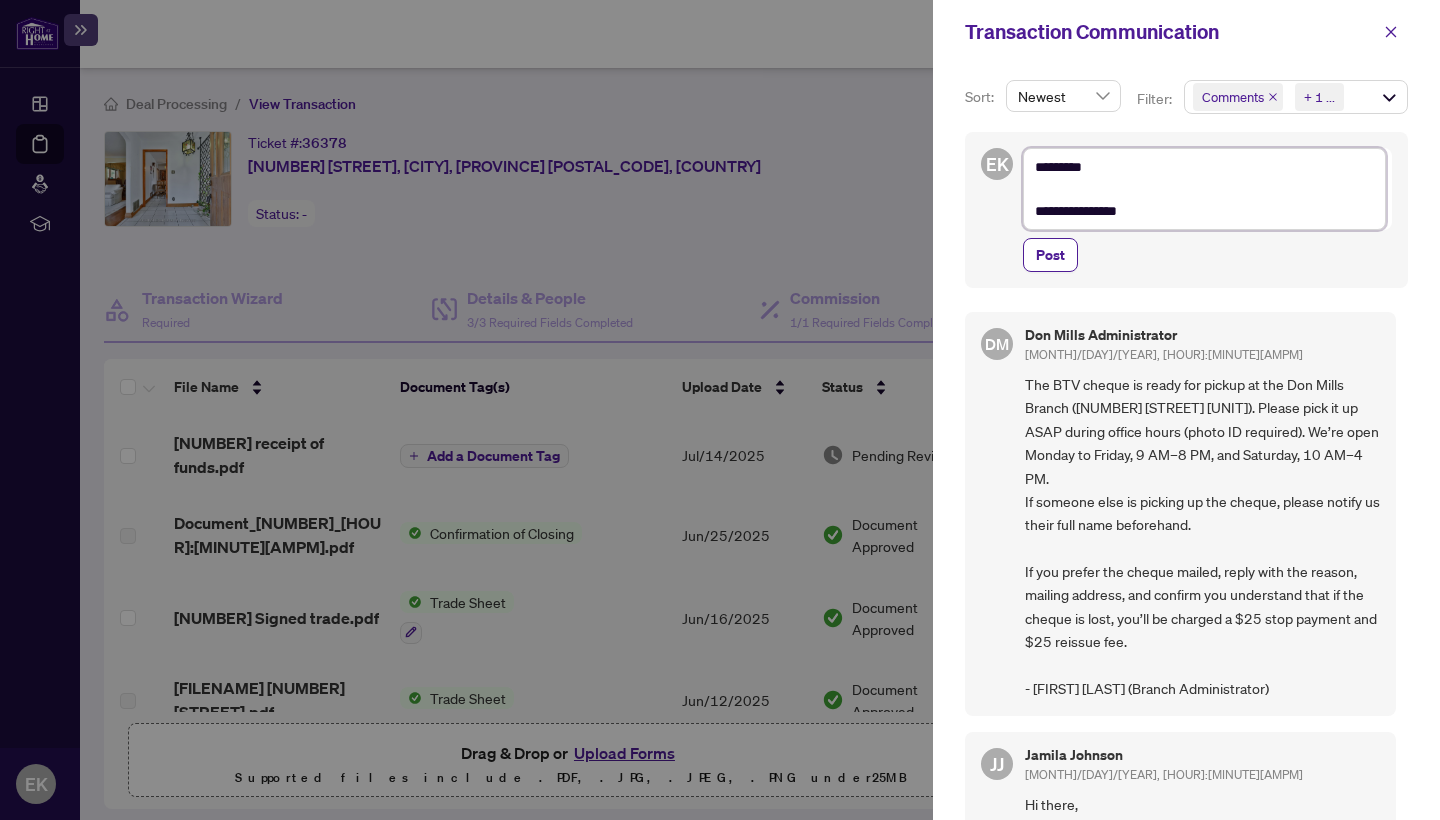 type on "**********" 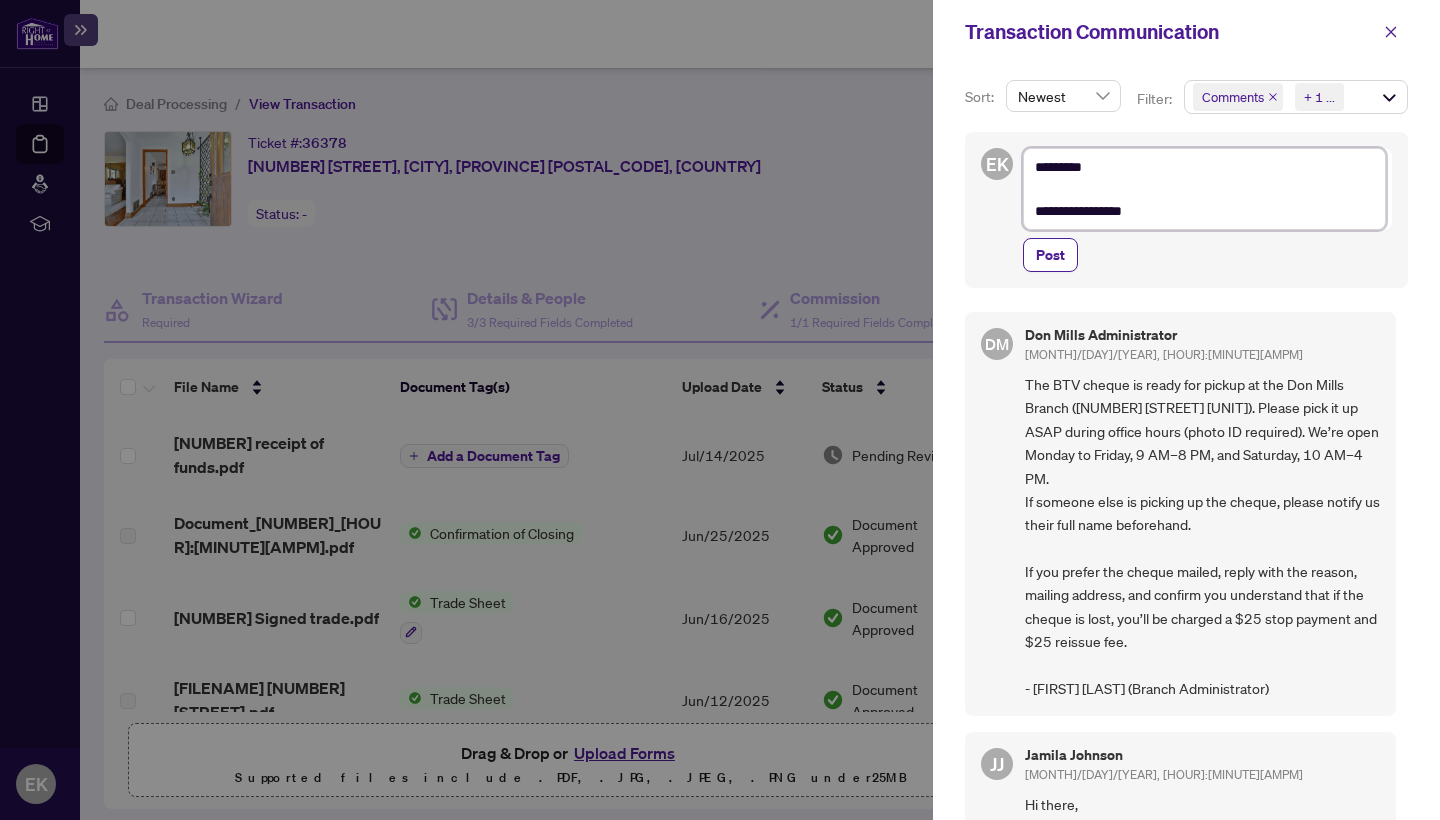 type on "**********" 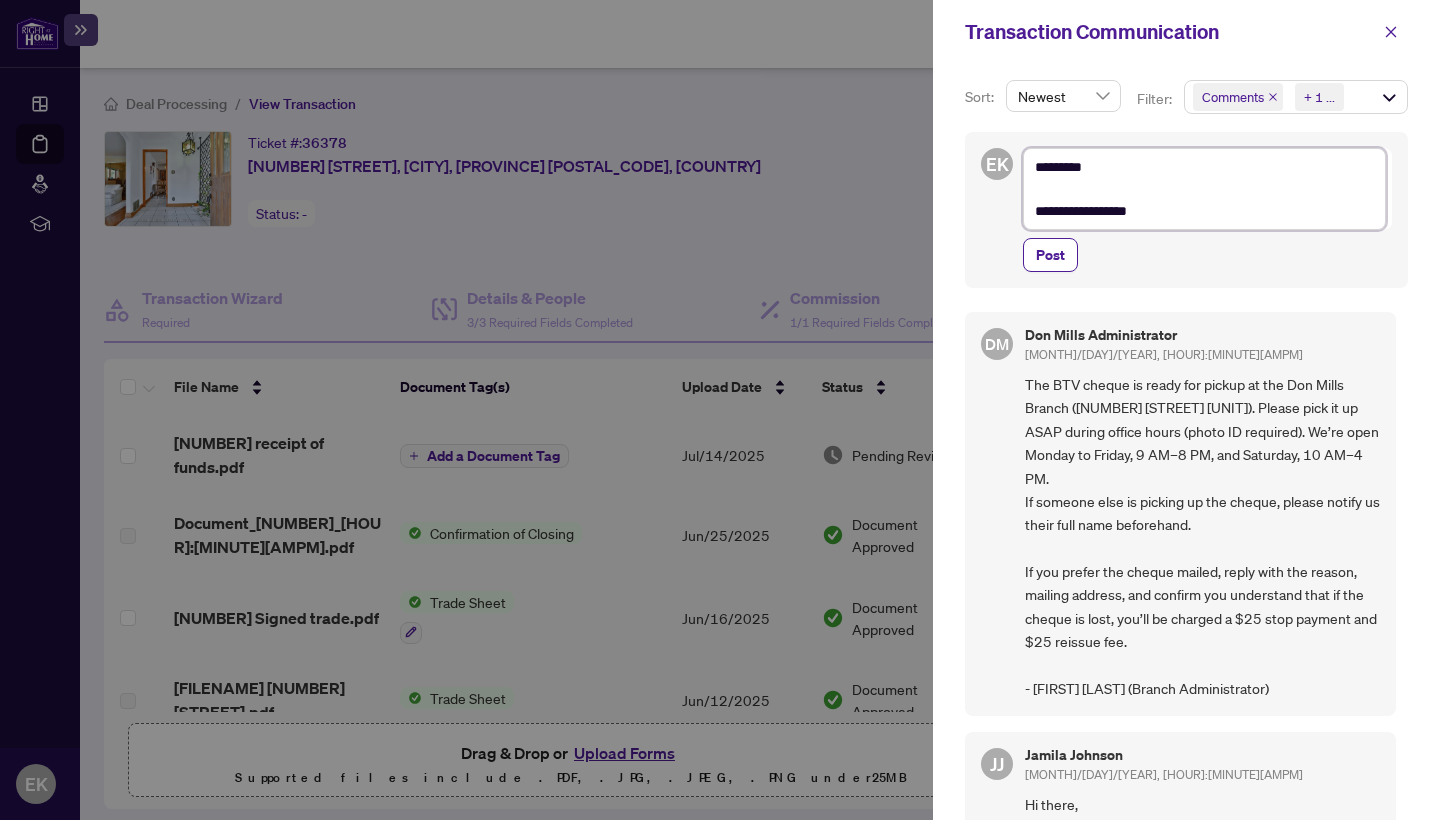 type on "**********" 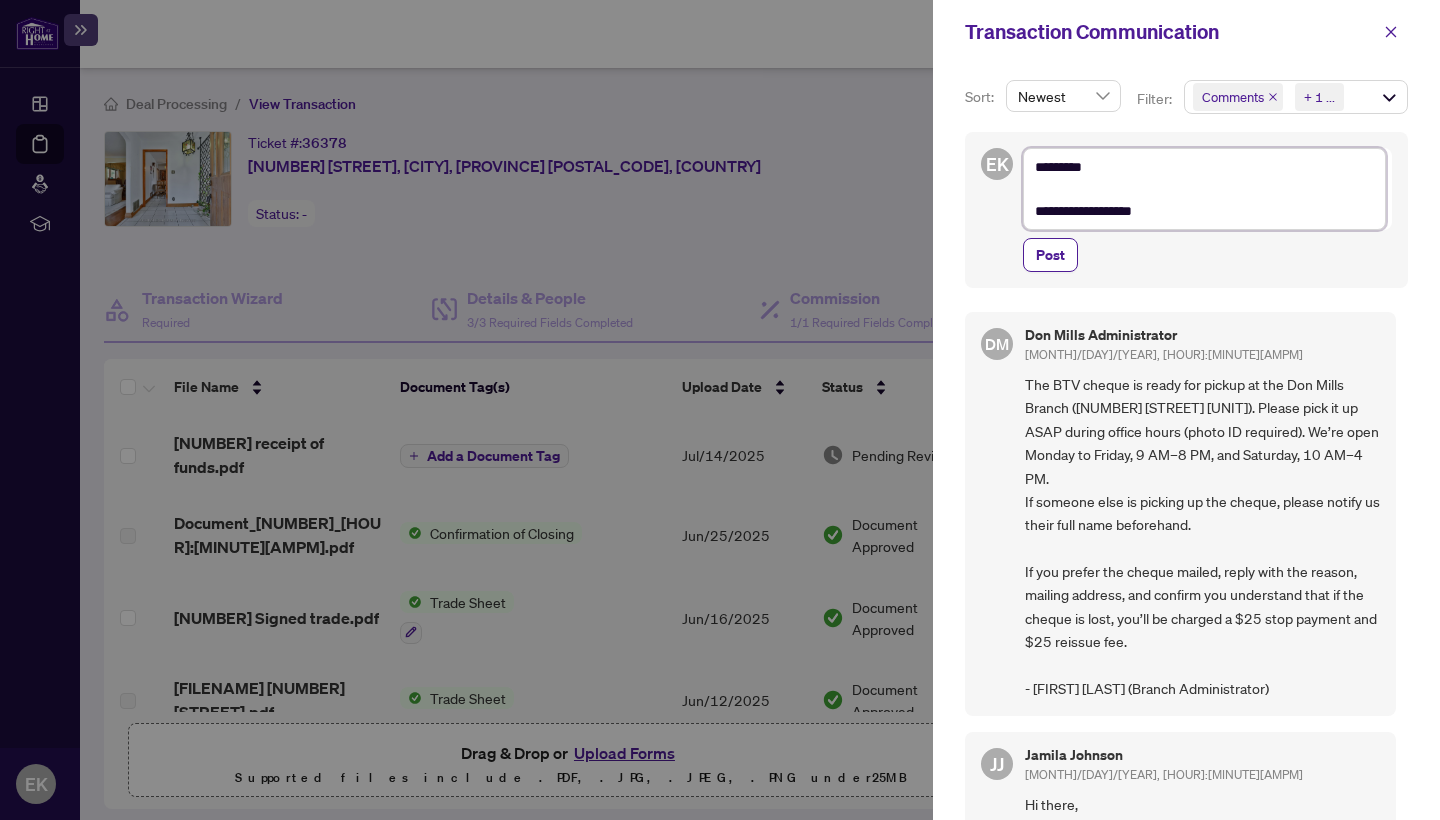 type on "**********" 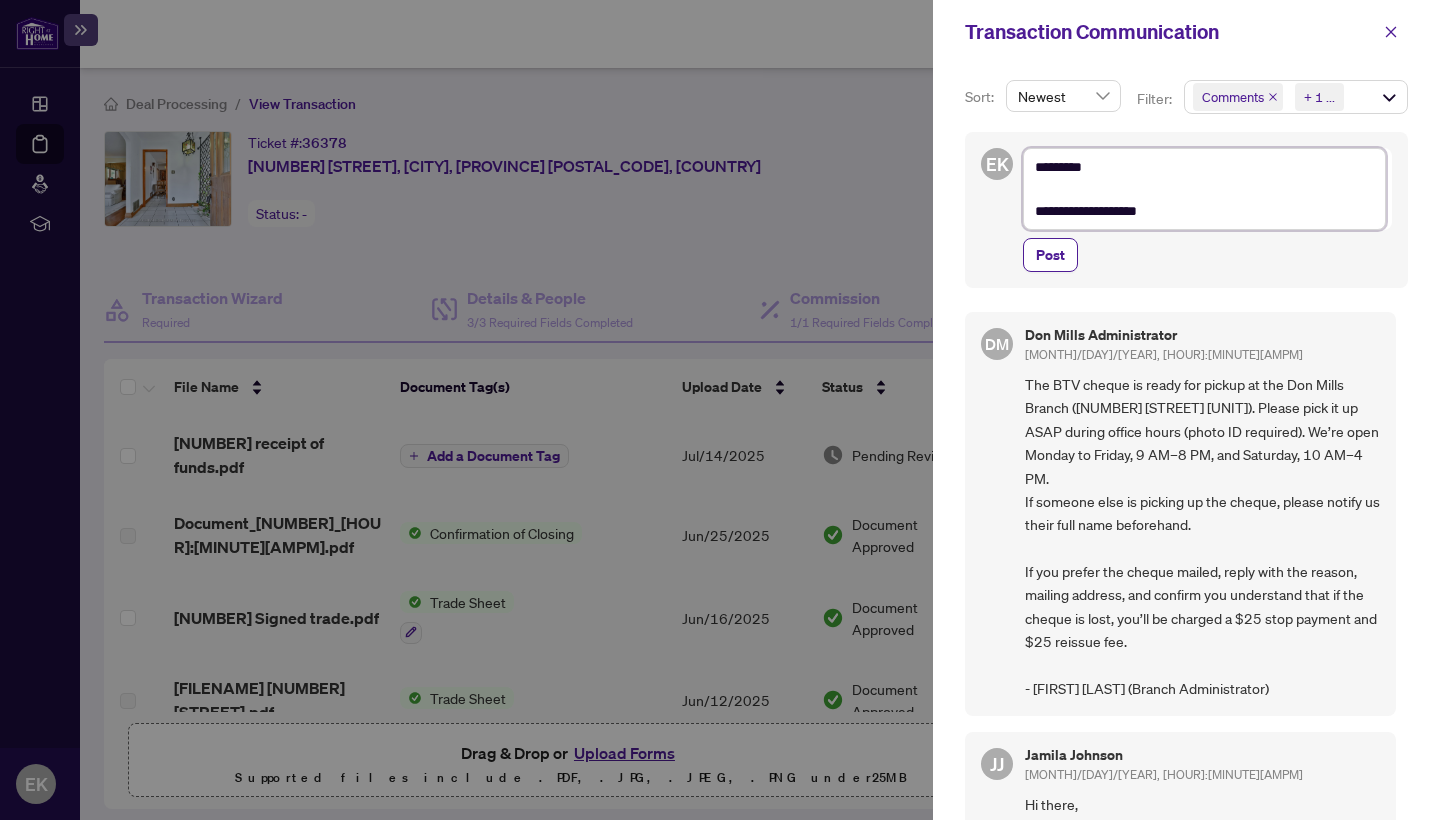 type on "**********" 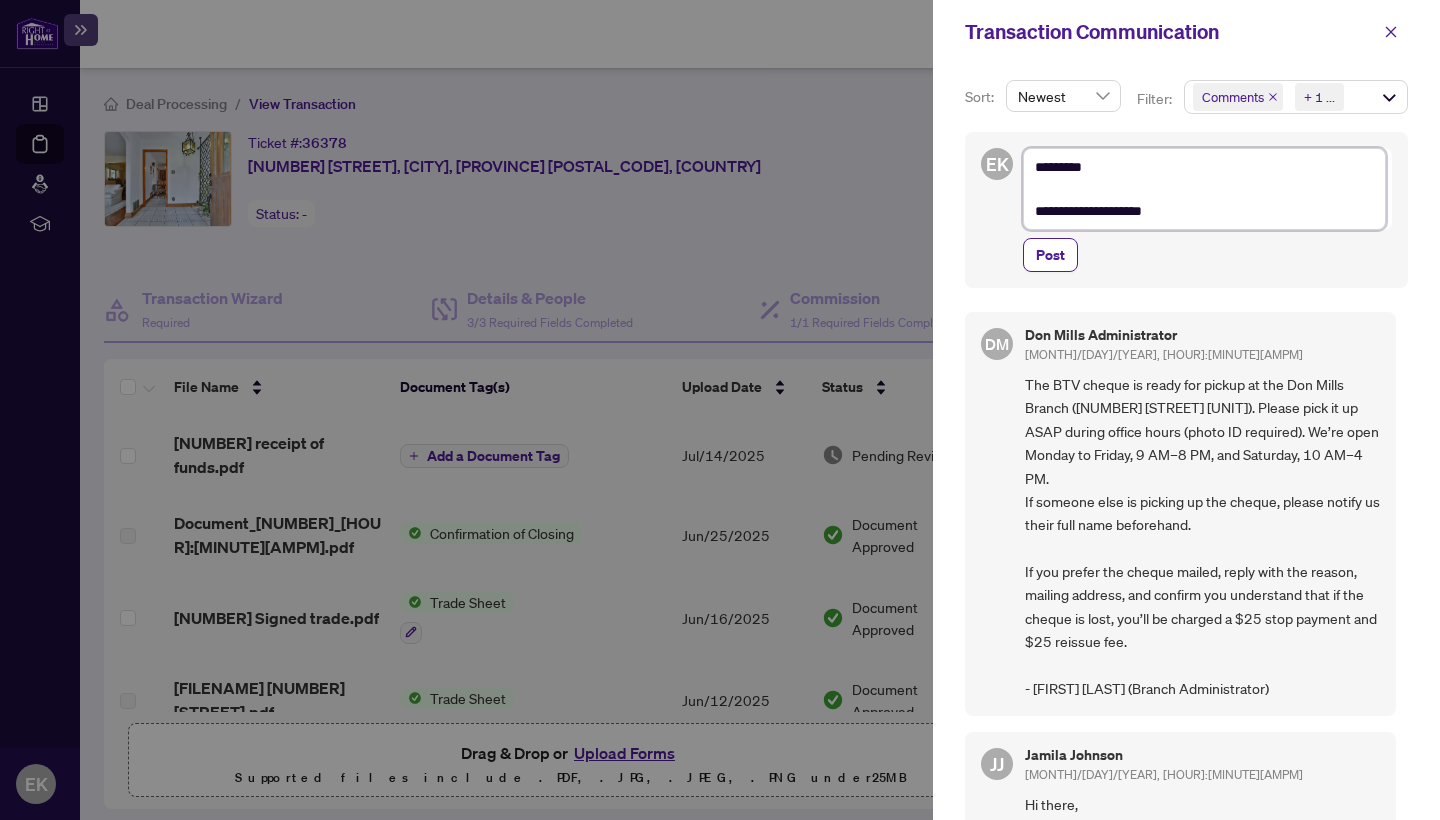 type on "**********" 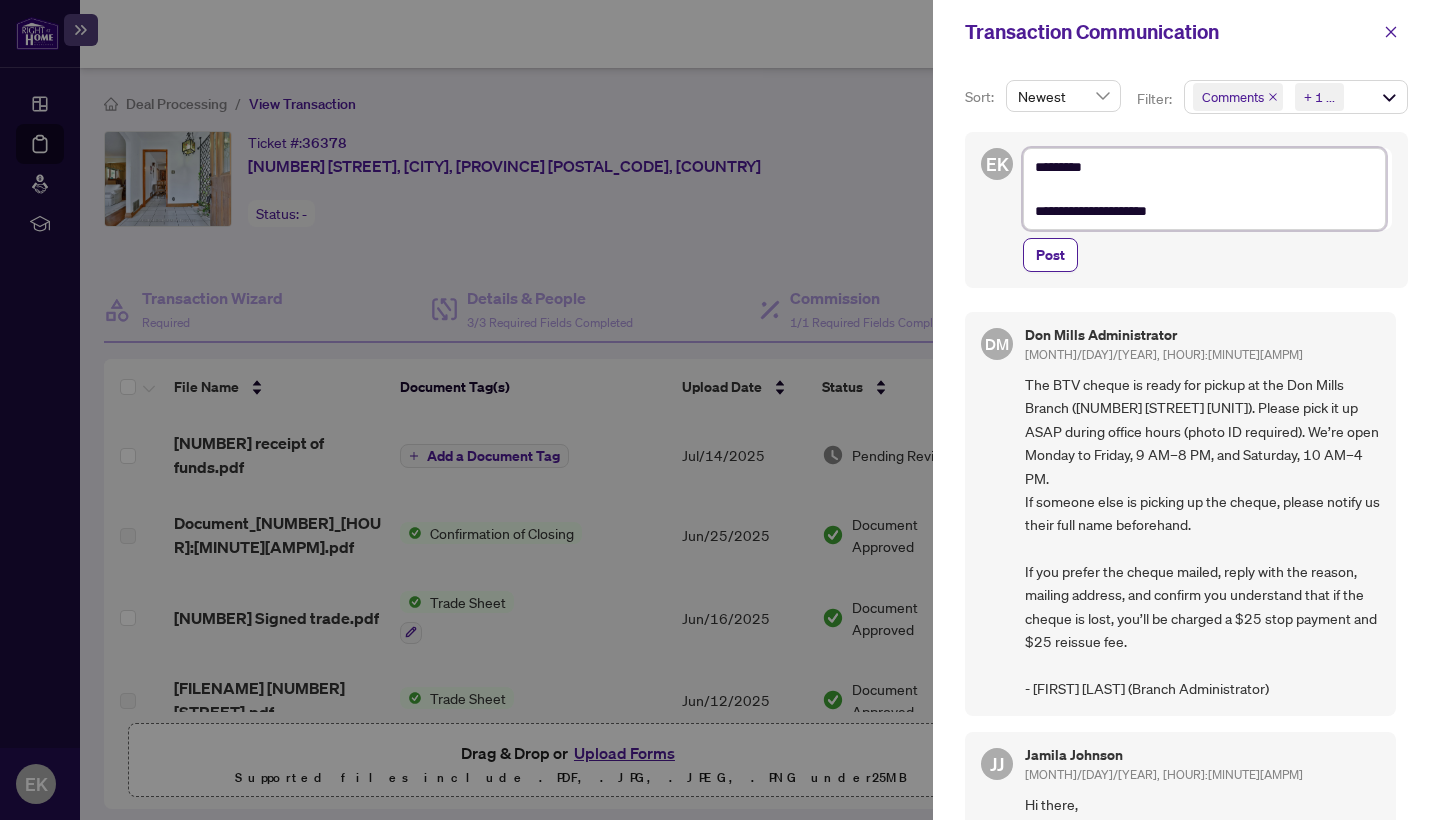 type on "**********" 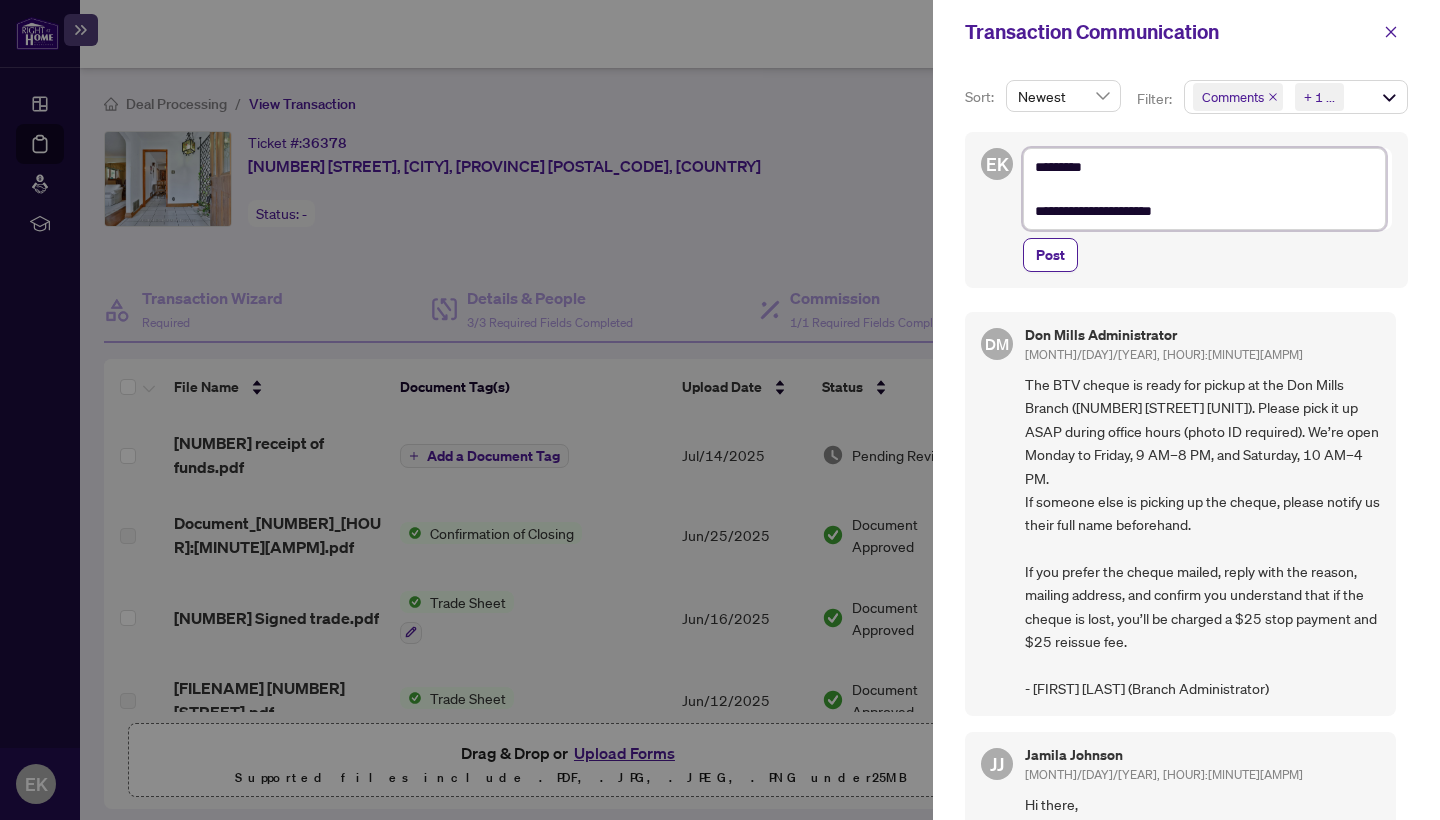 type on "**********" 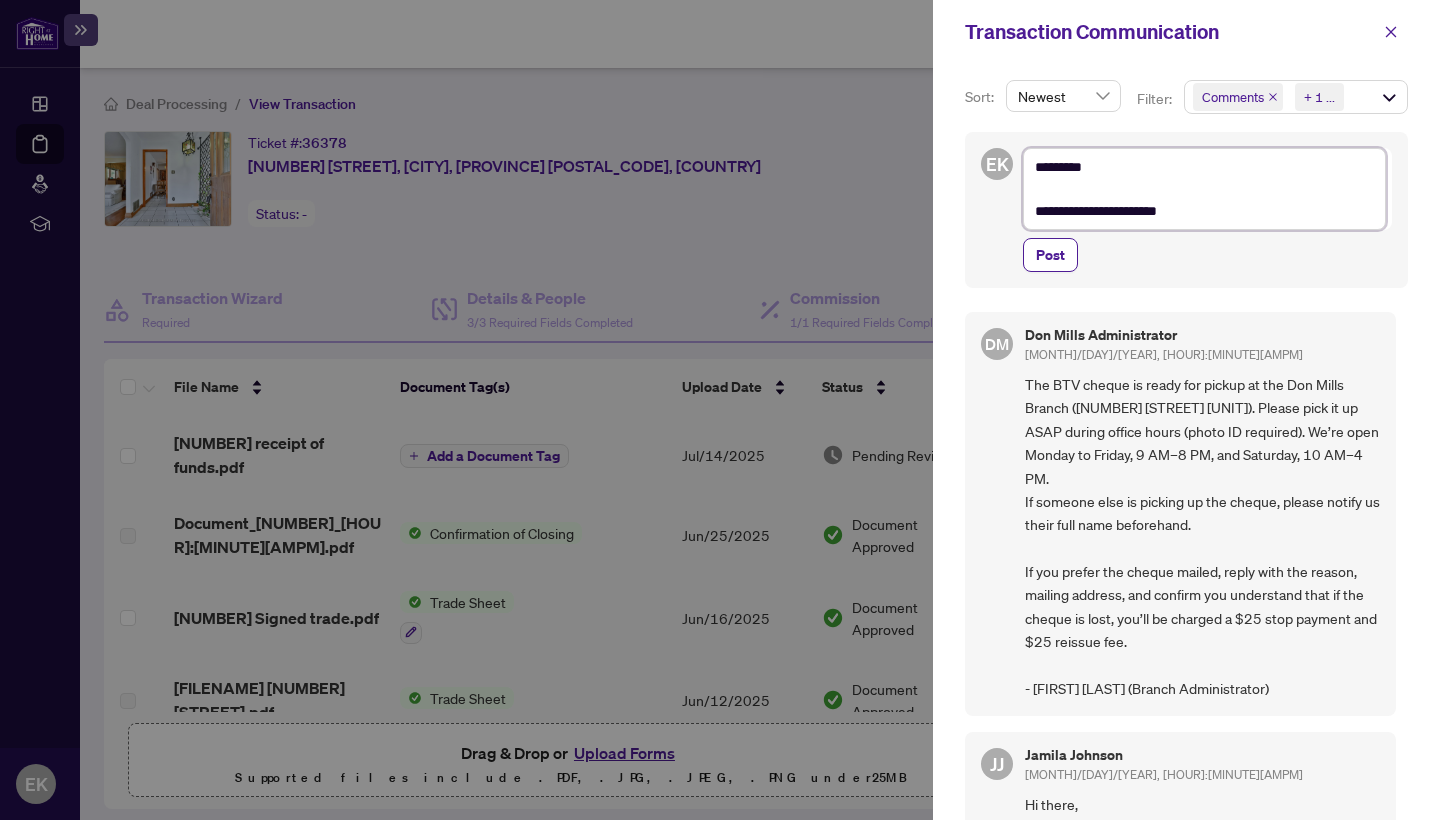 type on "**********" 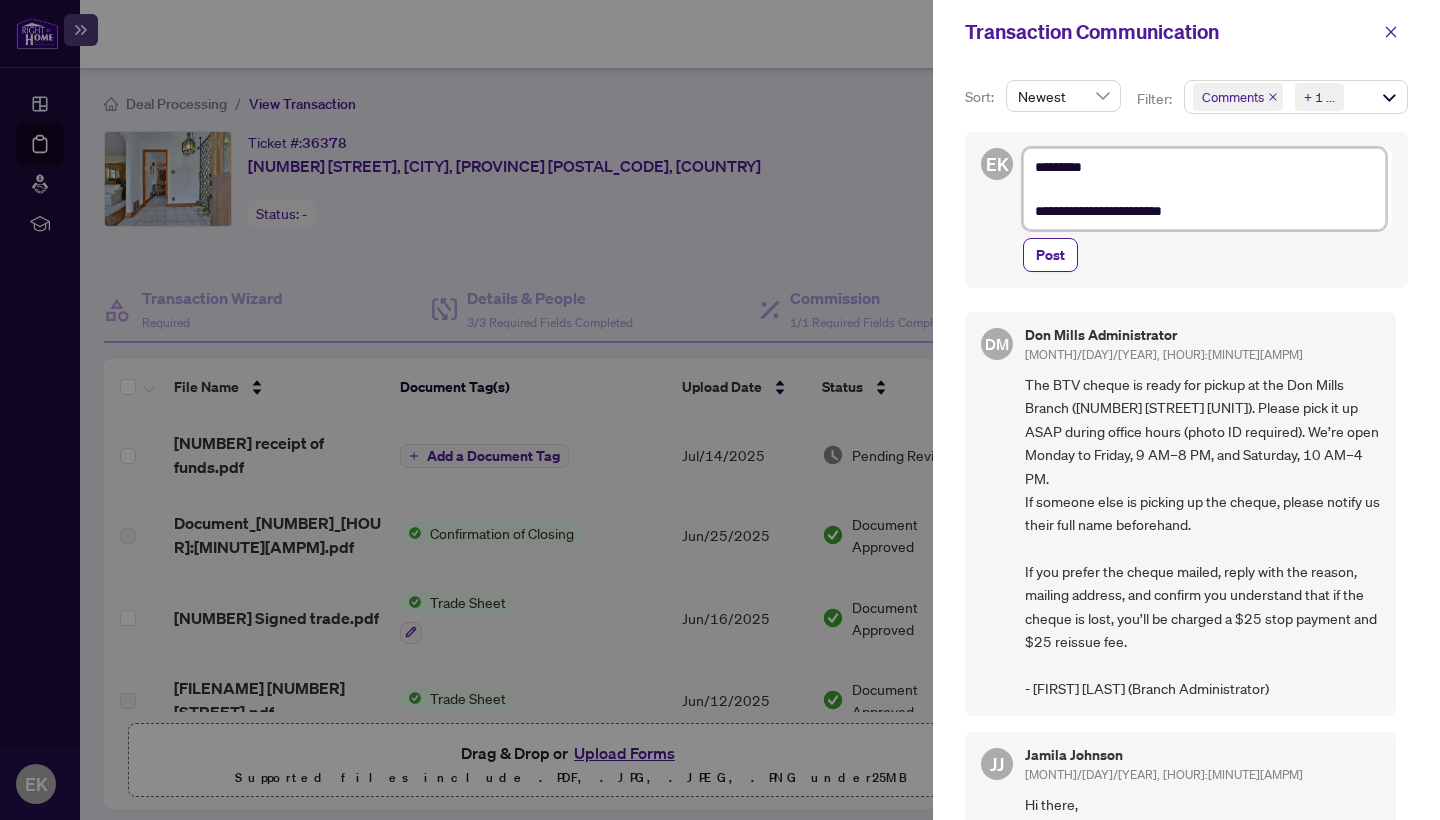 type on "**********" 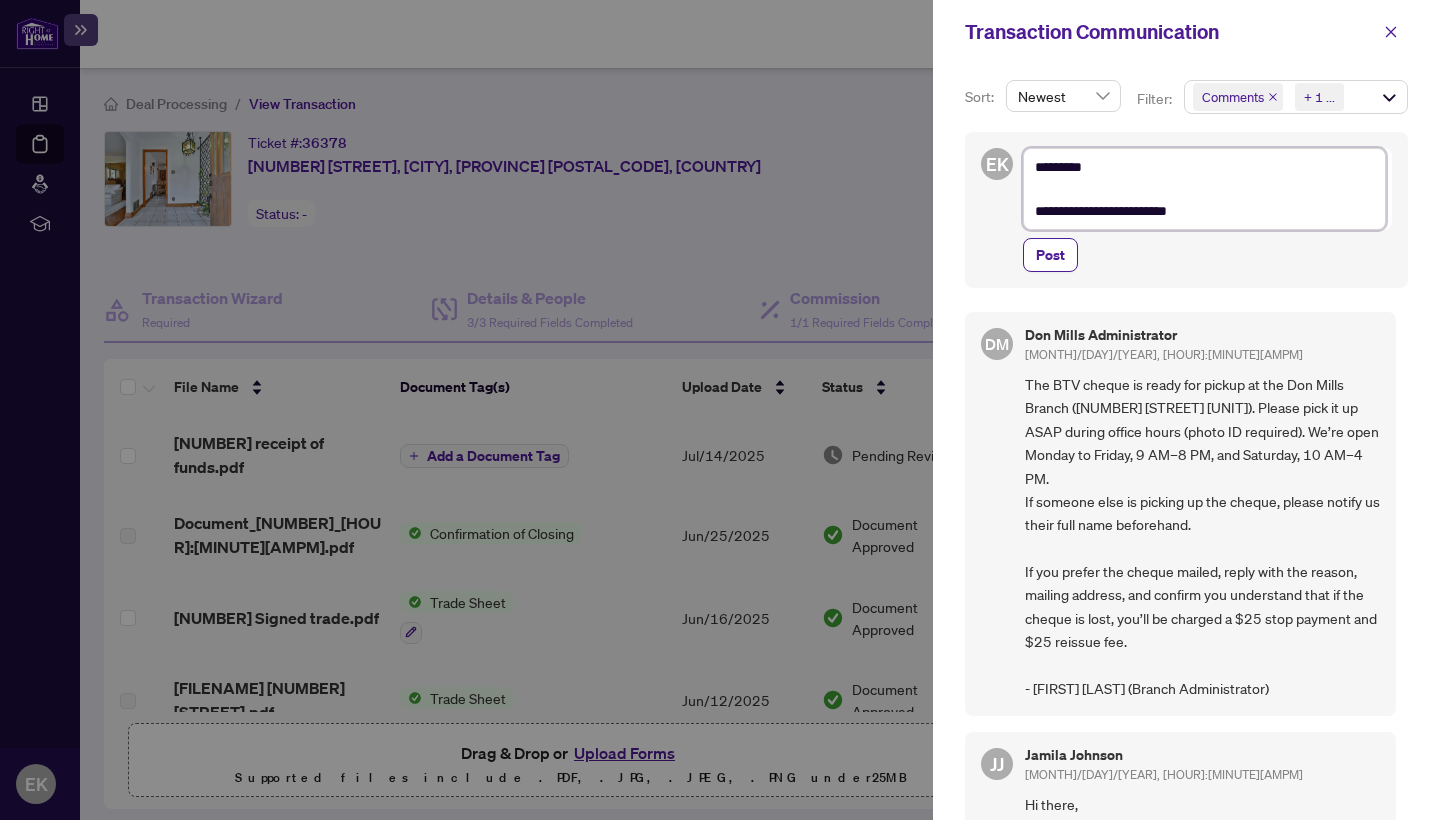 type on "**********" 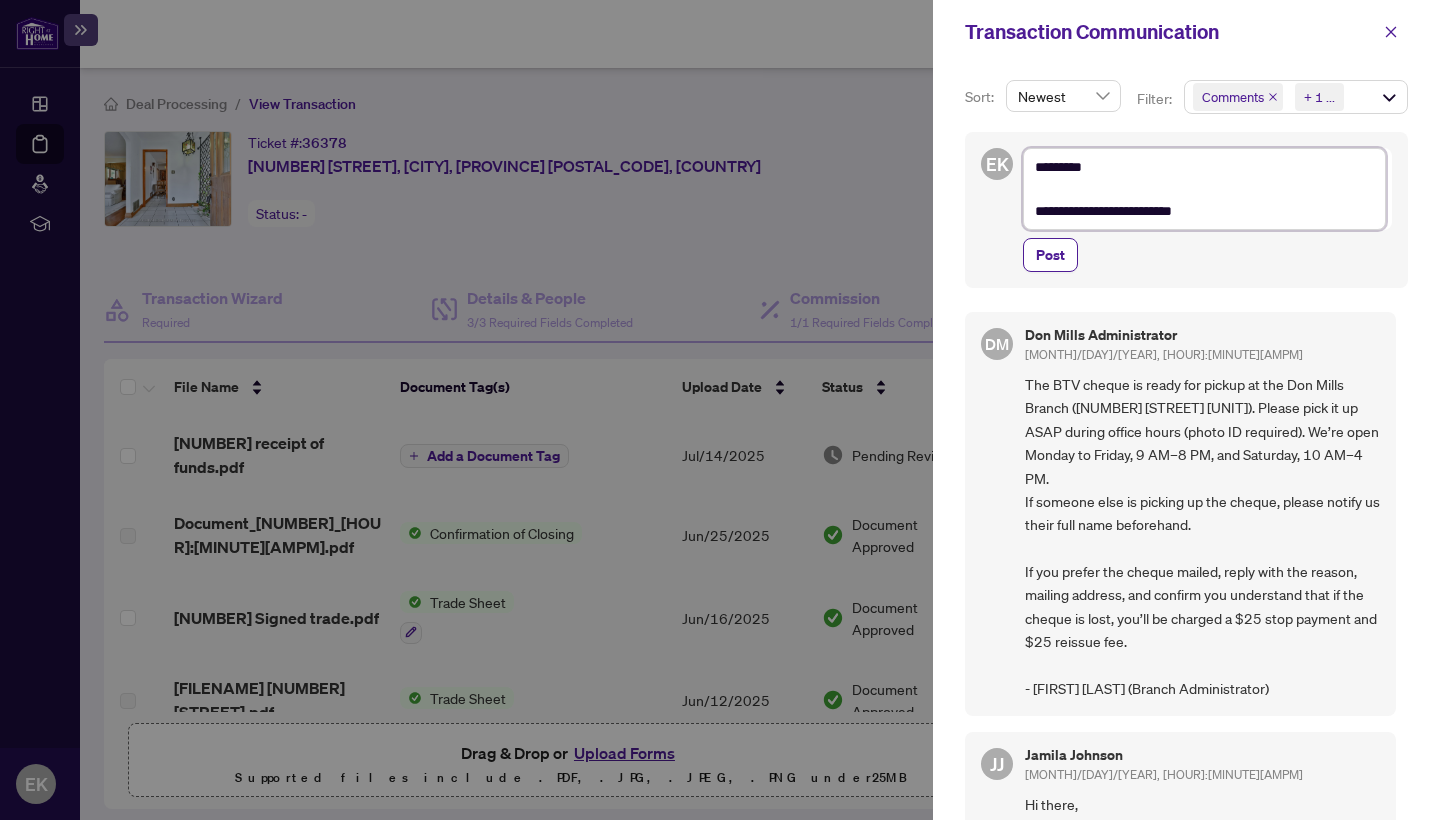 type on "**********" 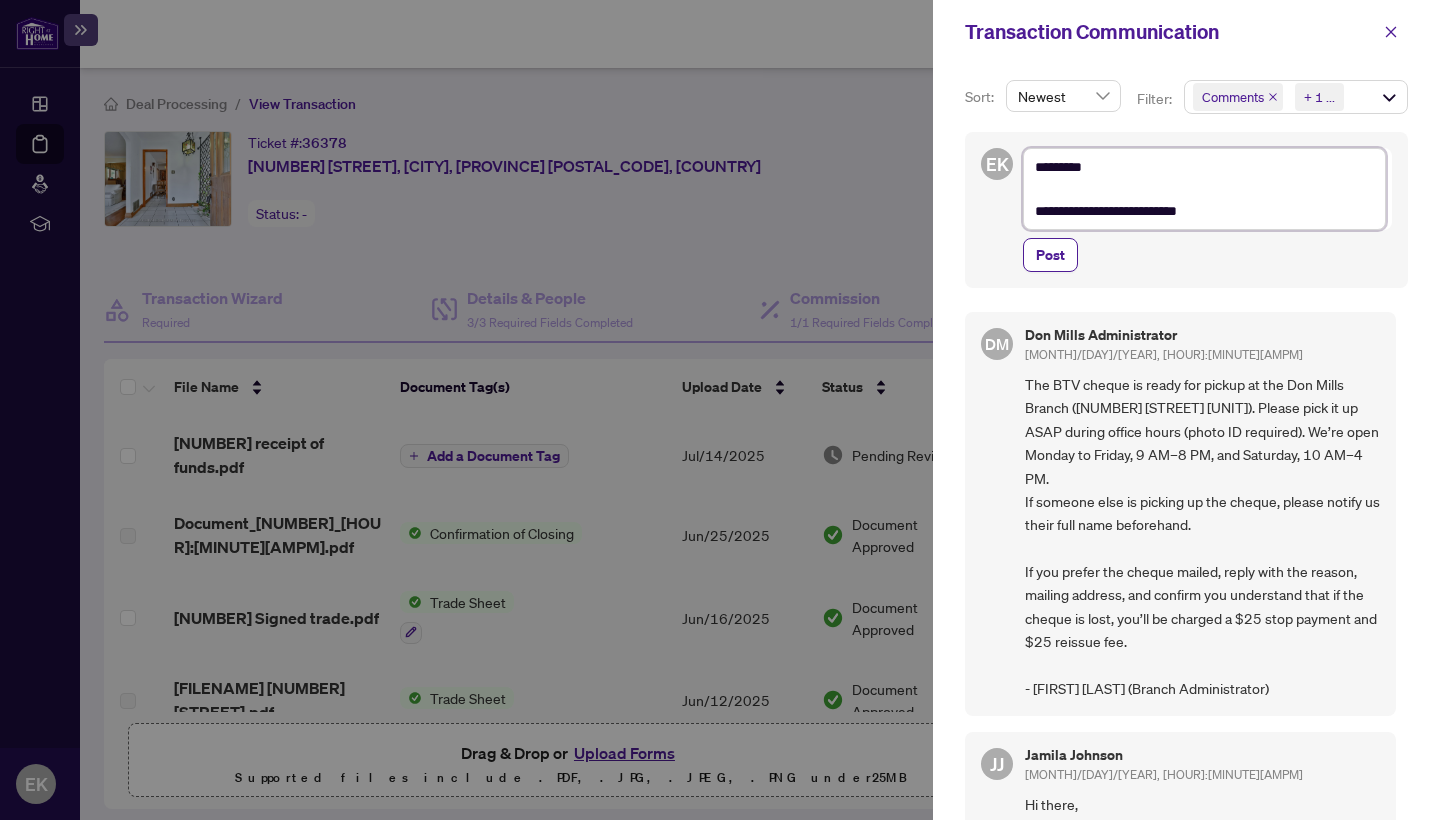 type on "**********" 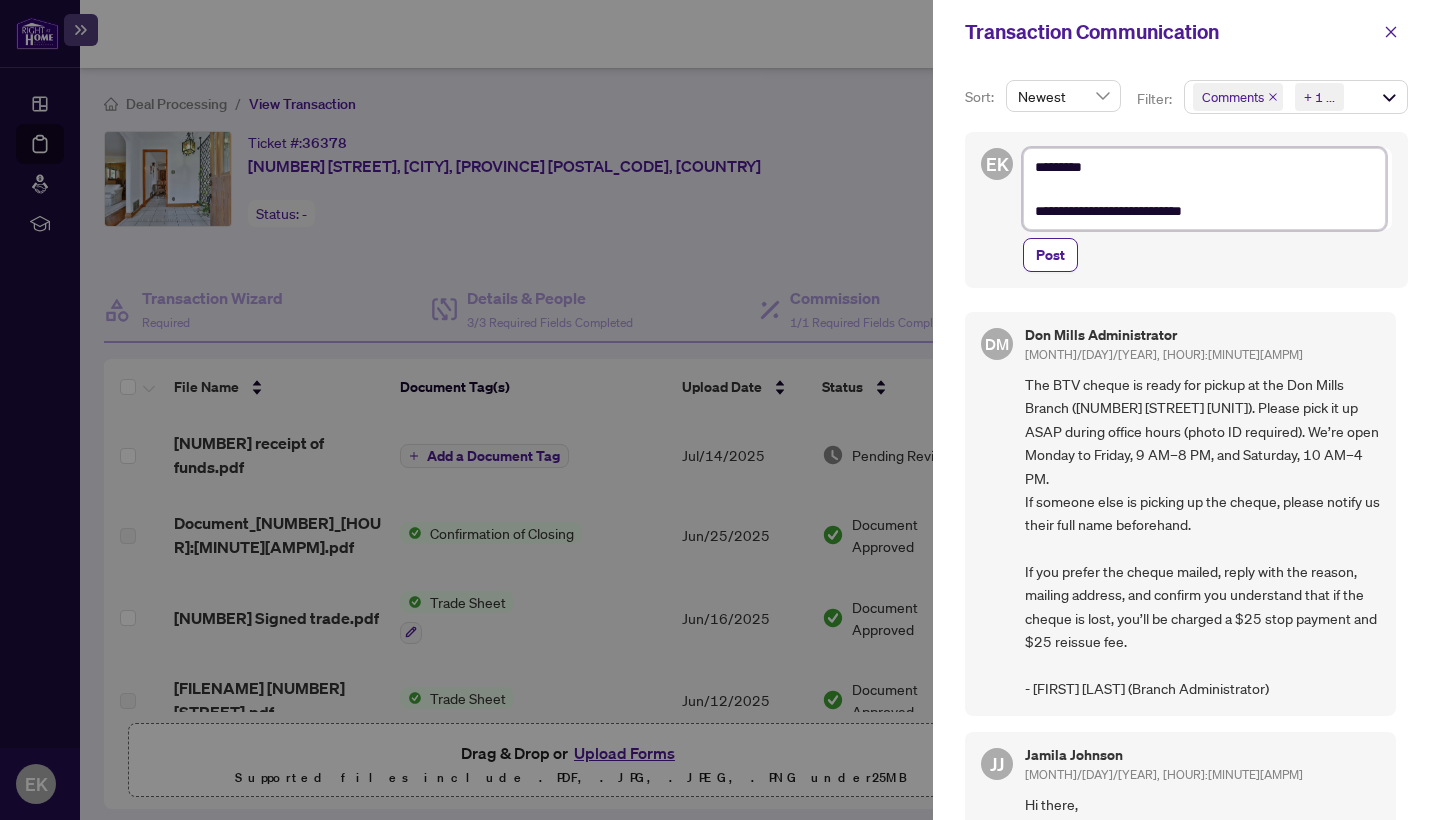type on "**********" 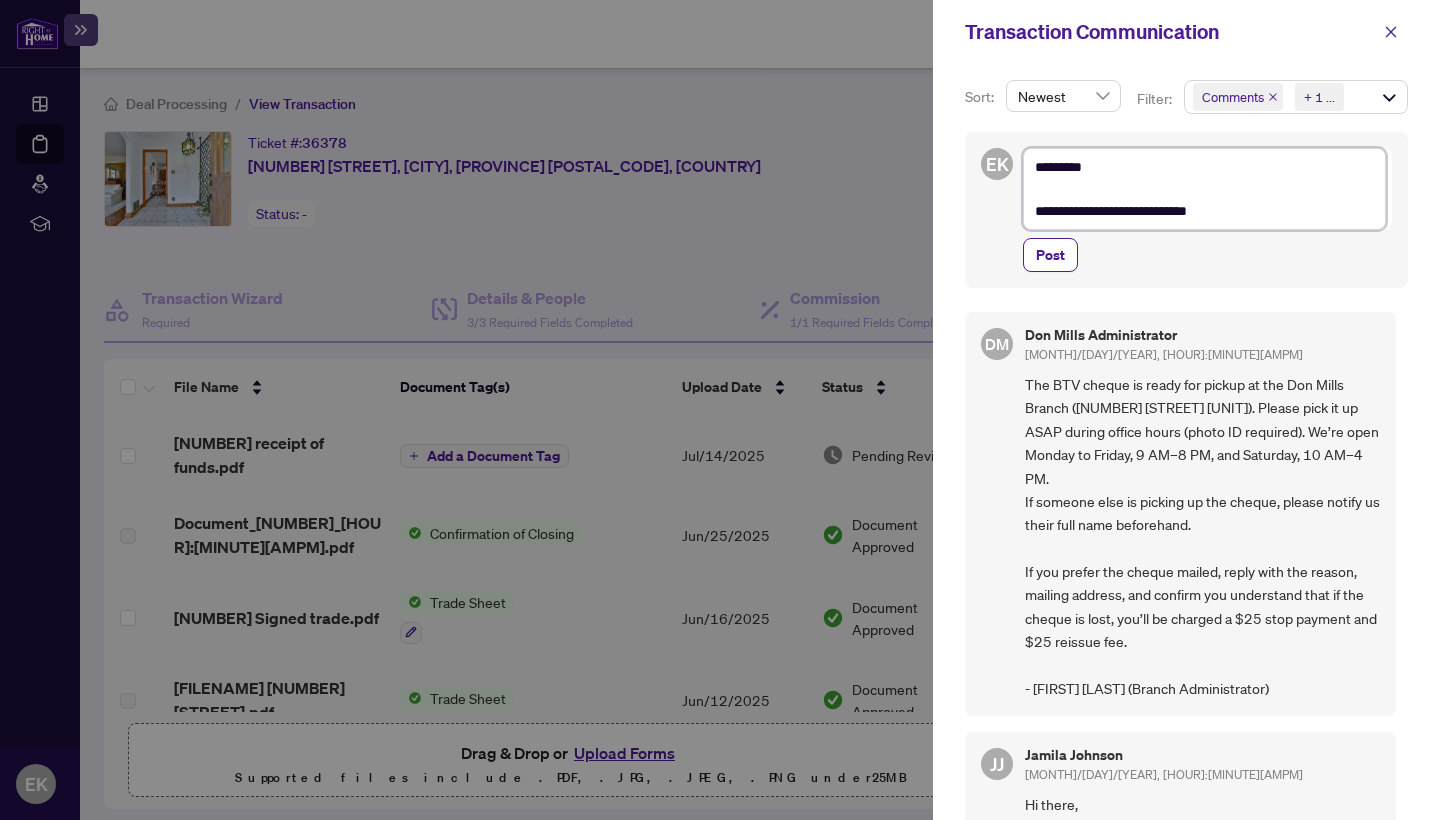 type on "**********" 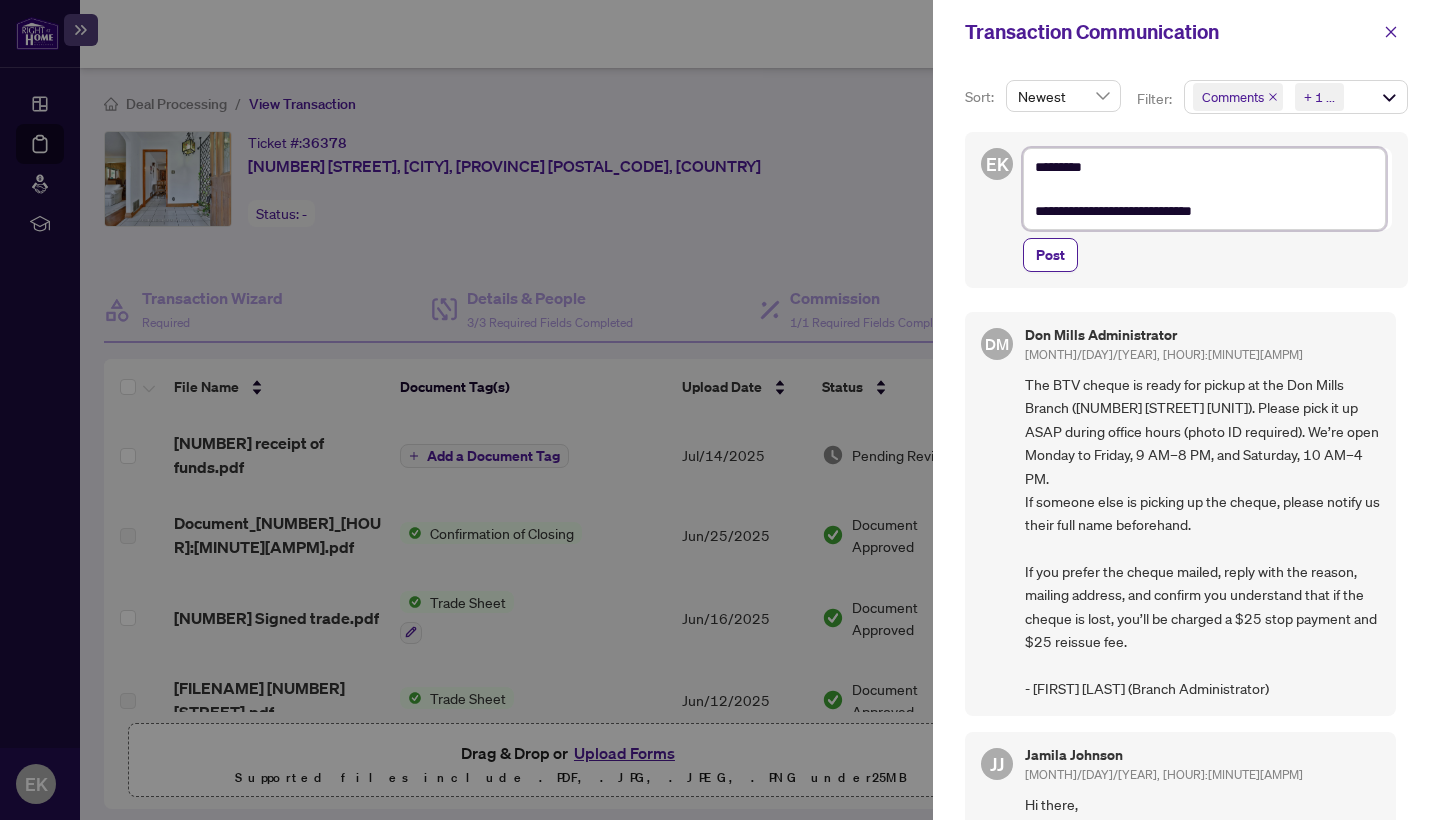 type on "**********" 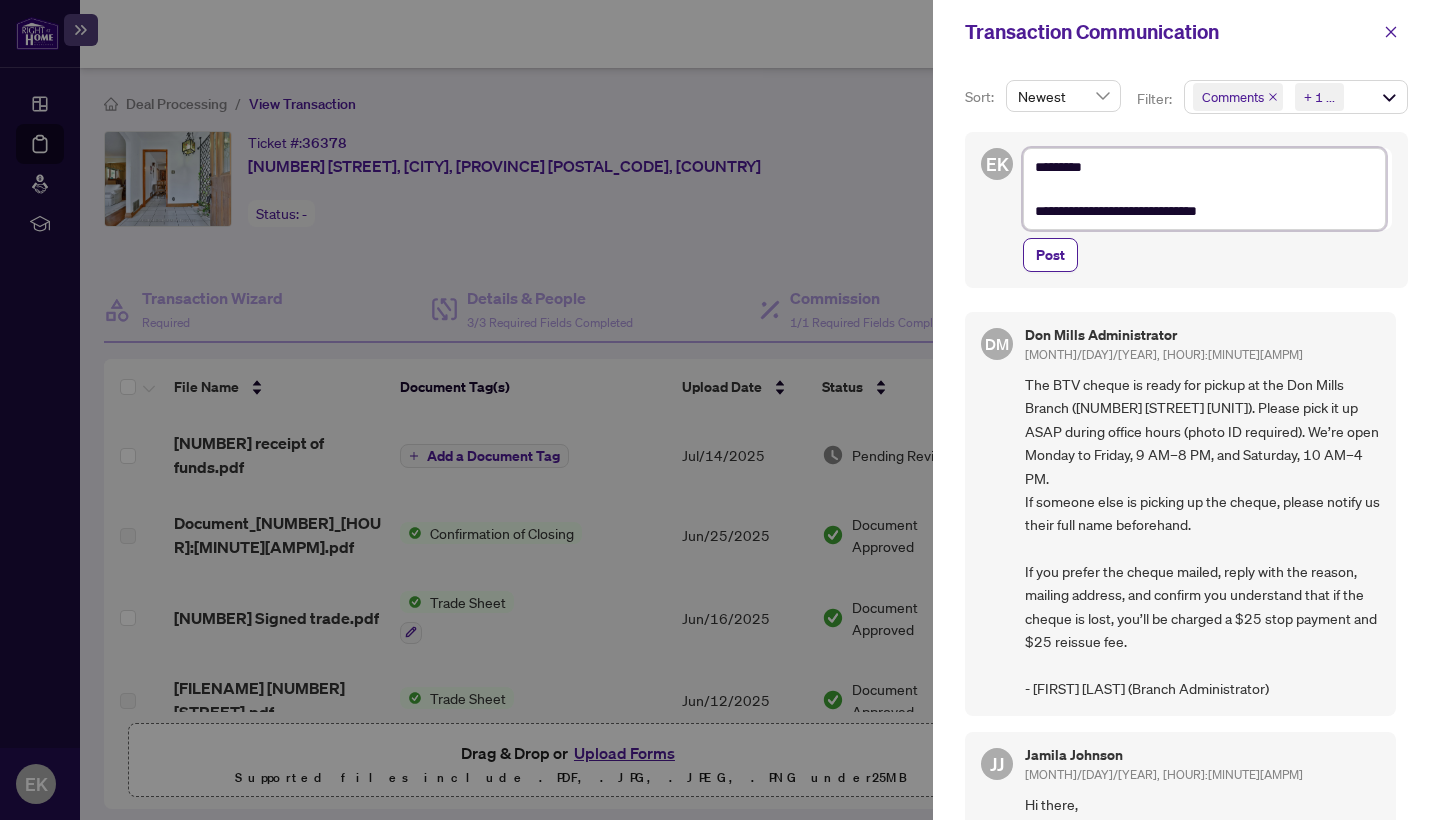 type on "**********" 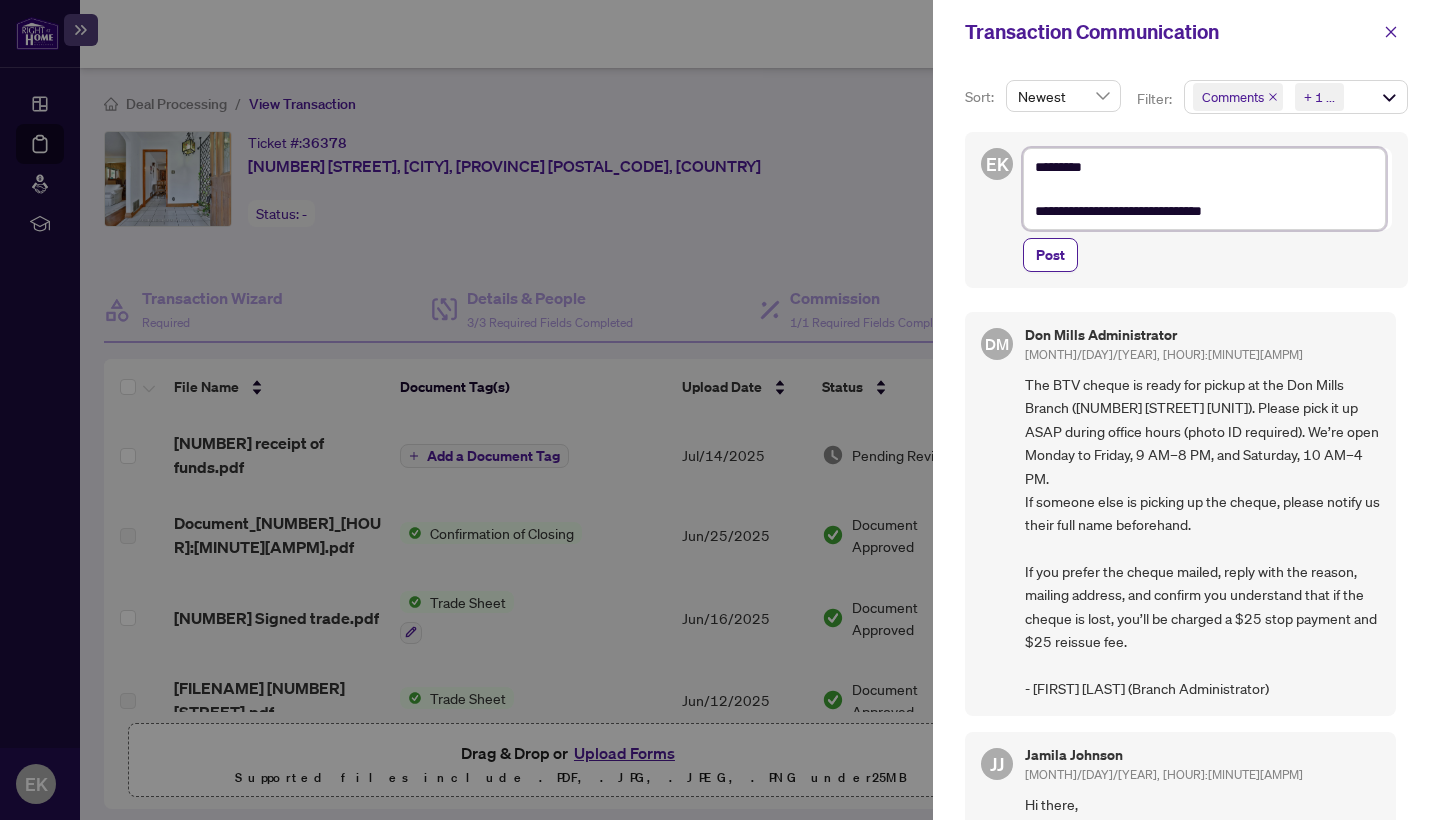 type on "**********" 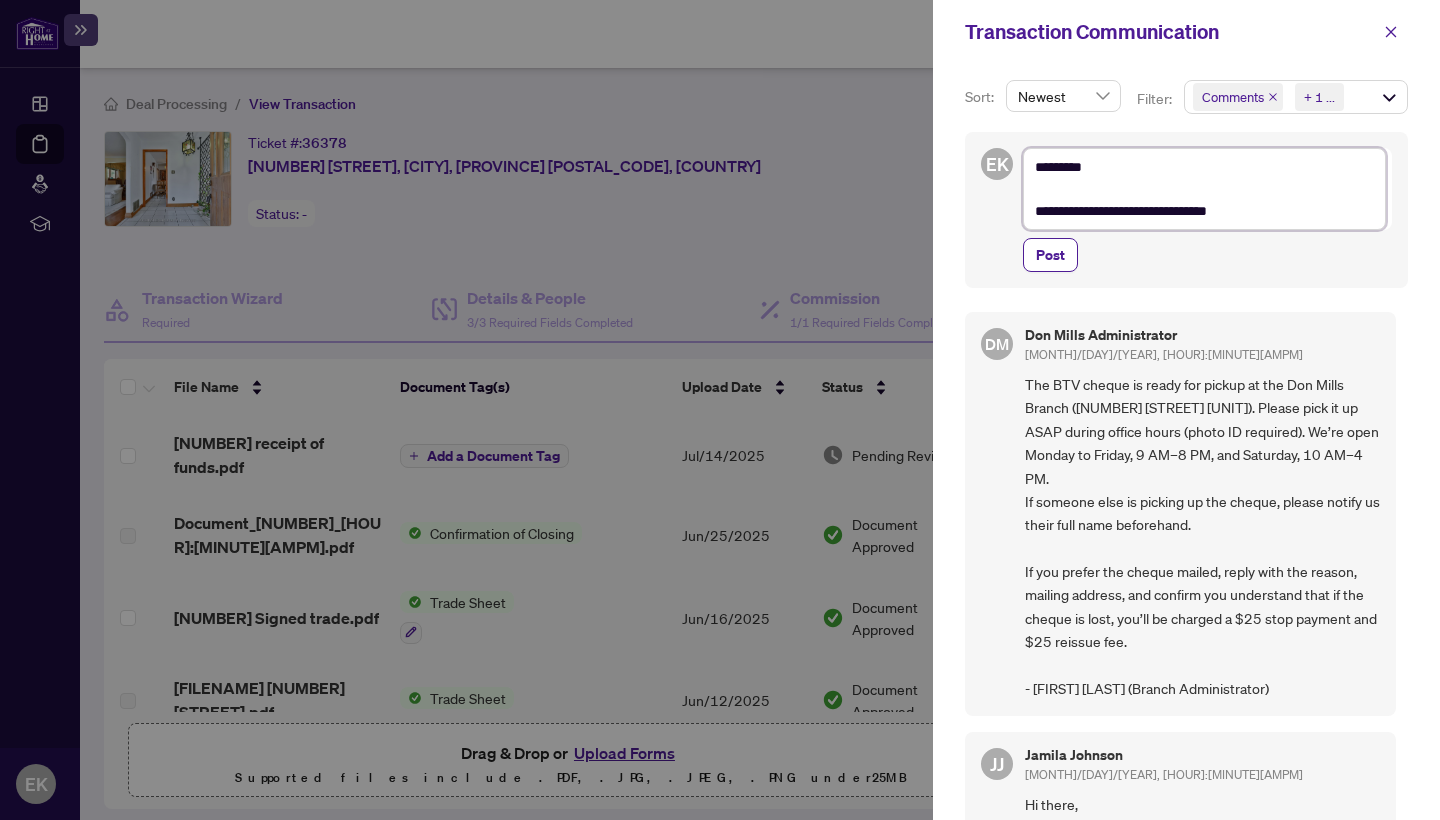 type on "**********" 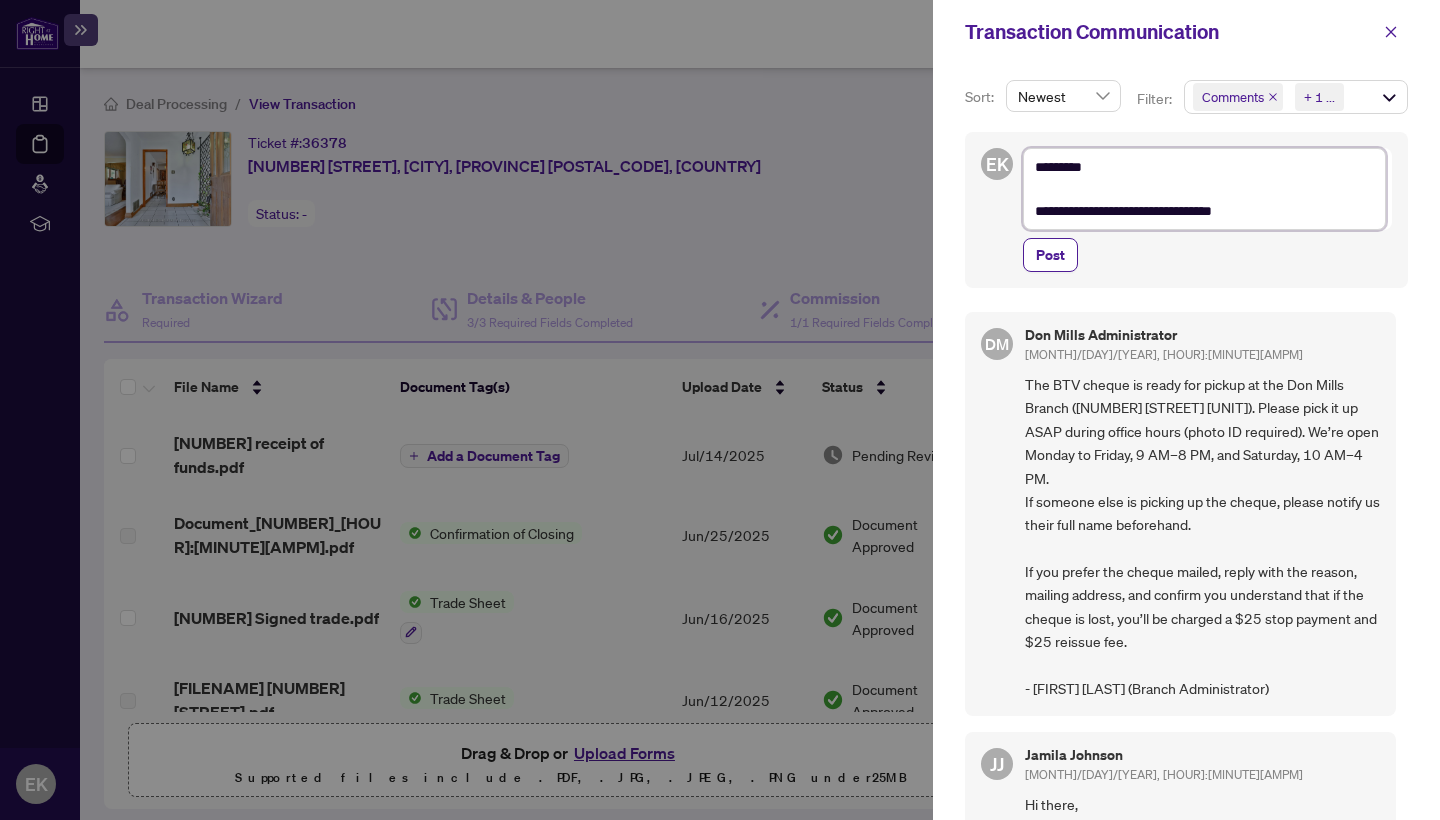 type on "**********" 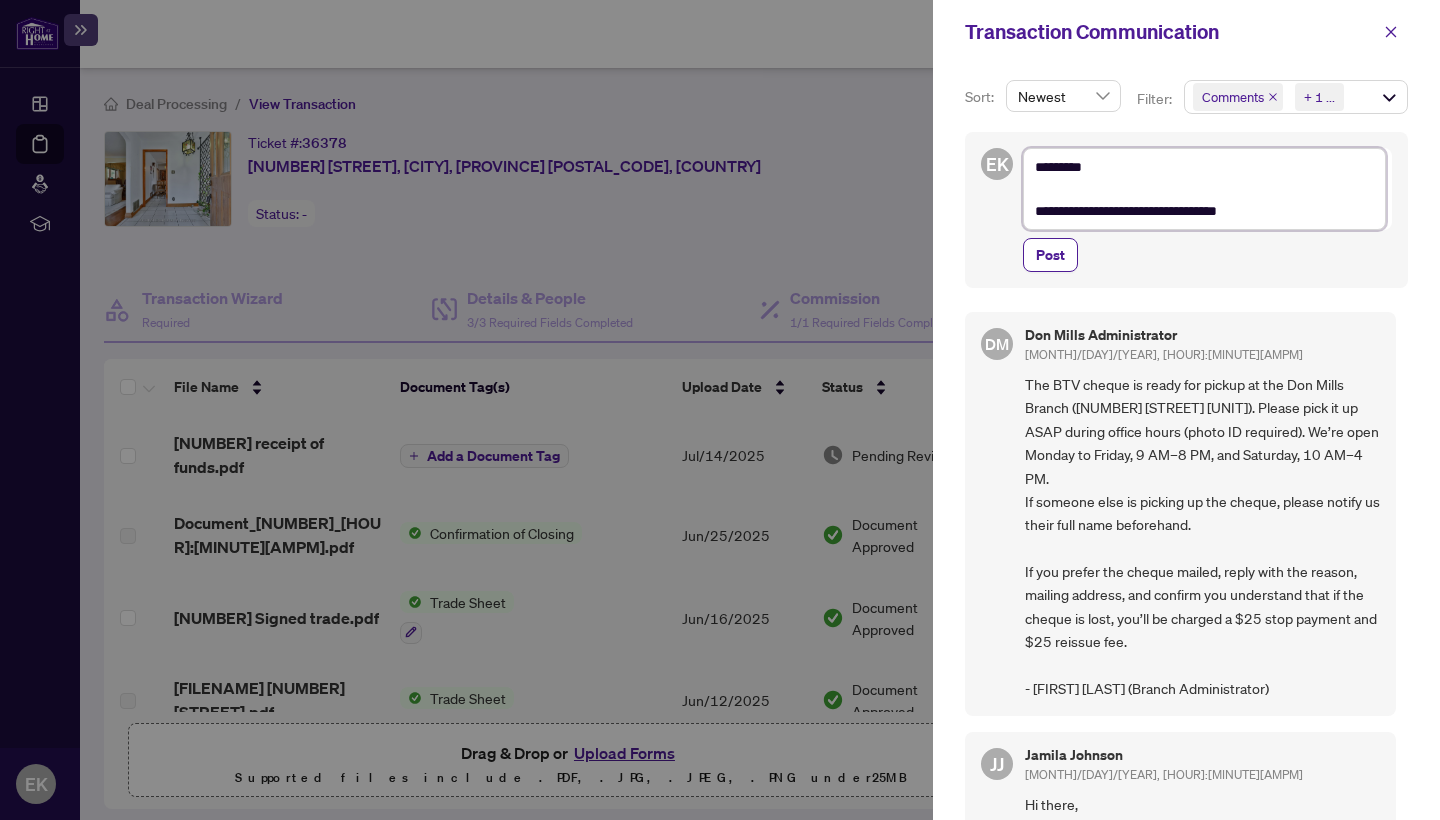 type on "**********" 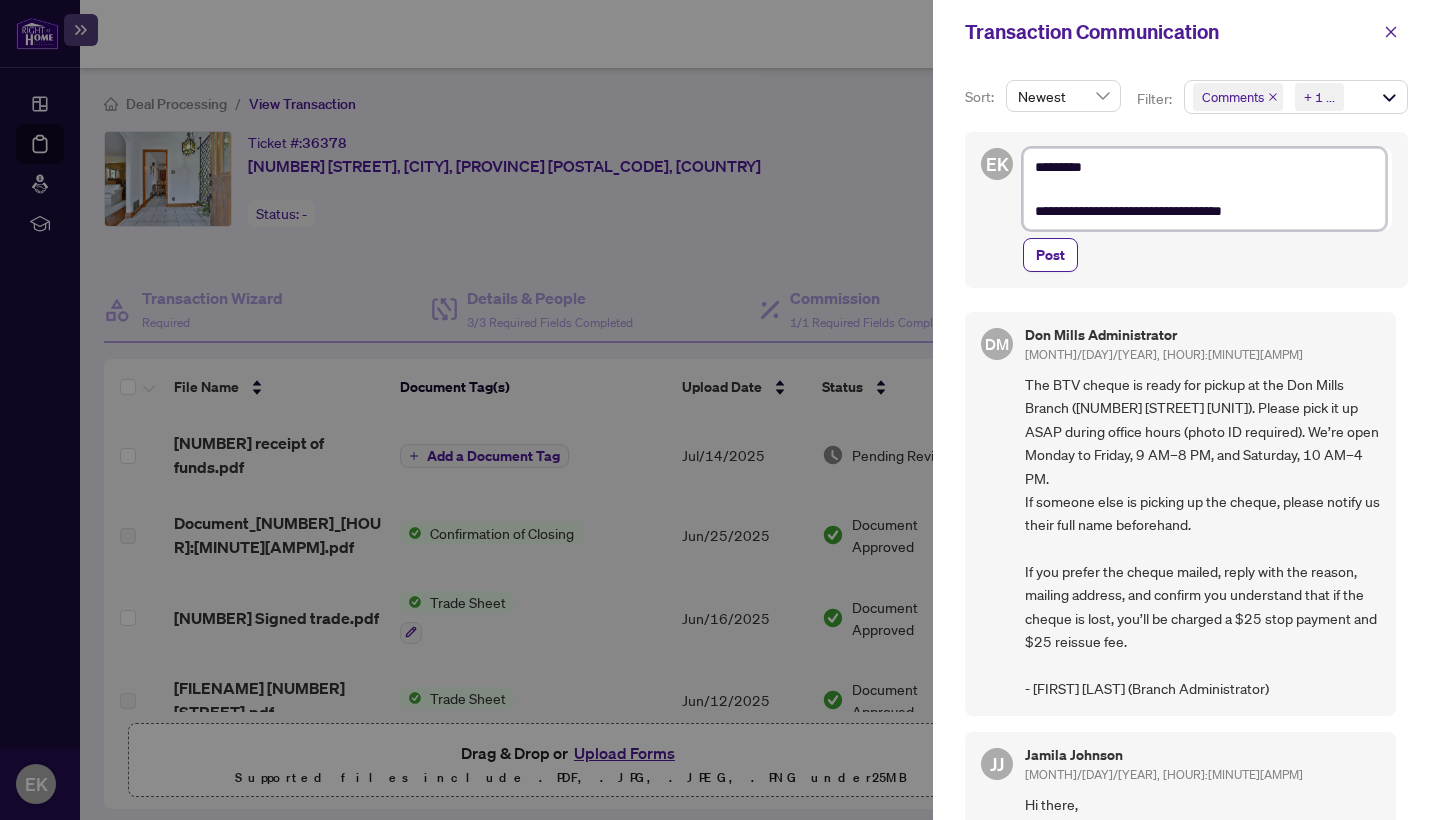 type on "**********" 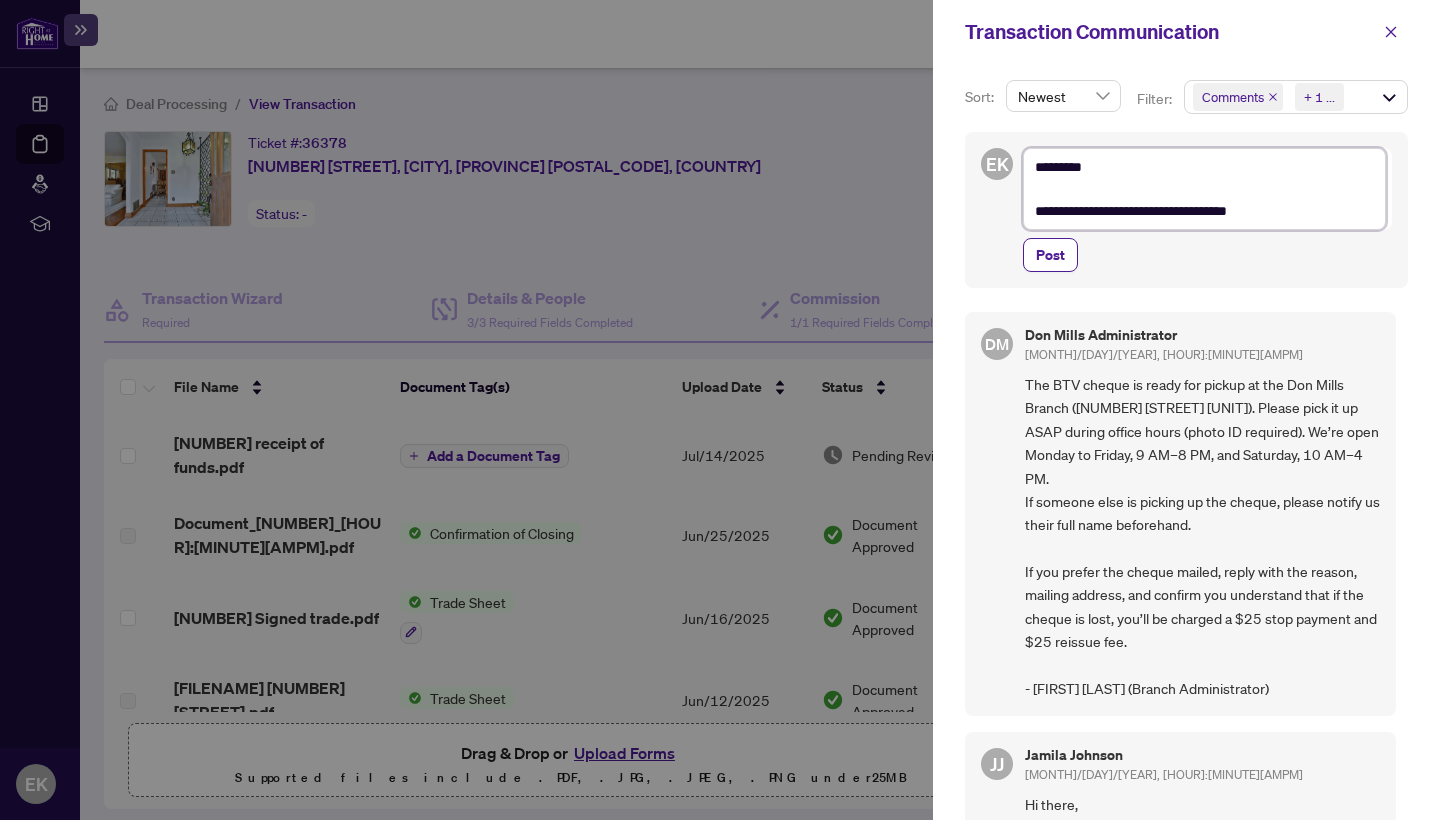 type on "**********" 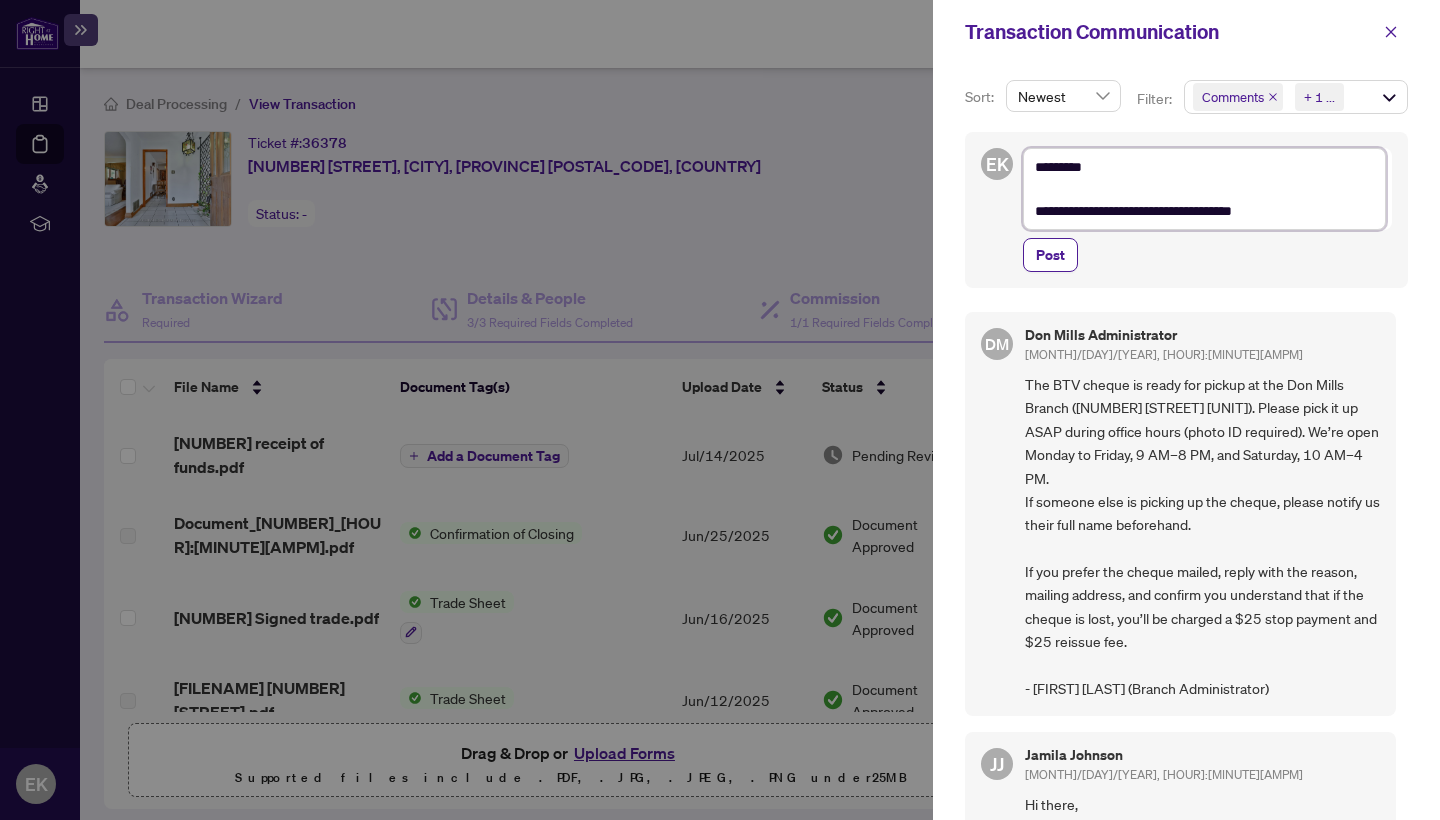 type on "**********" 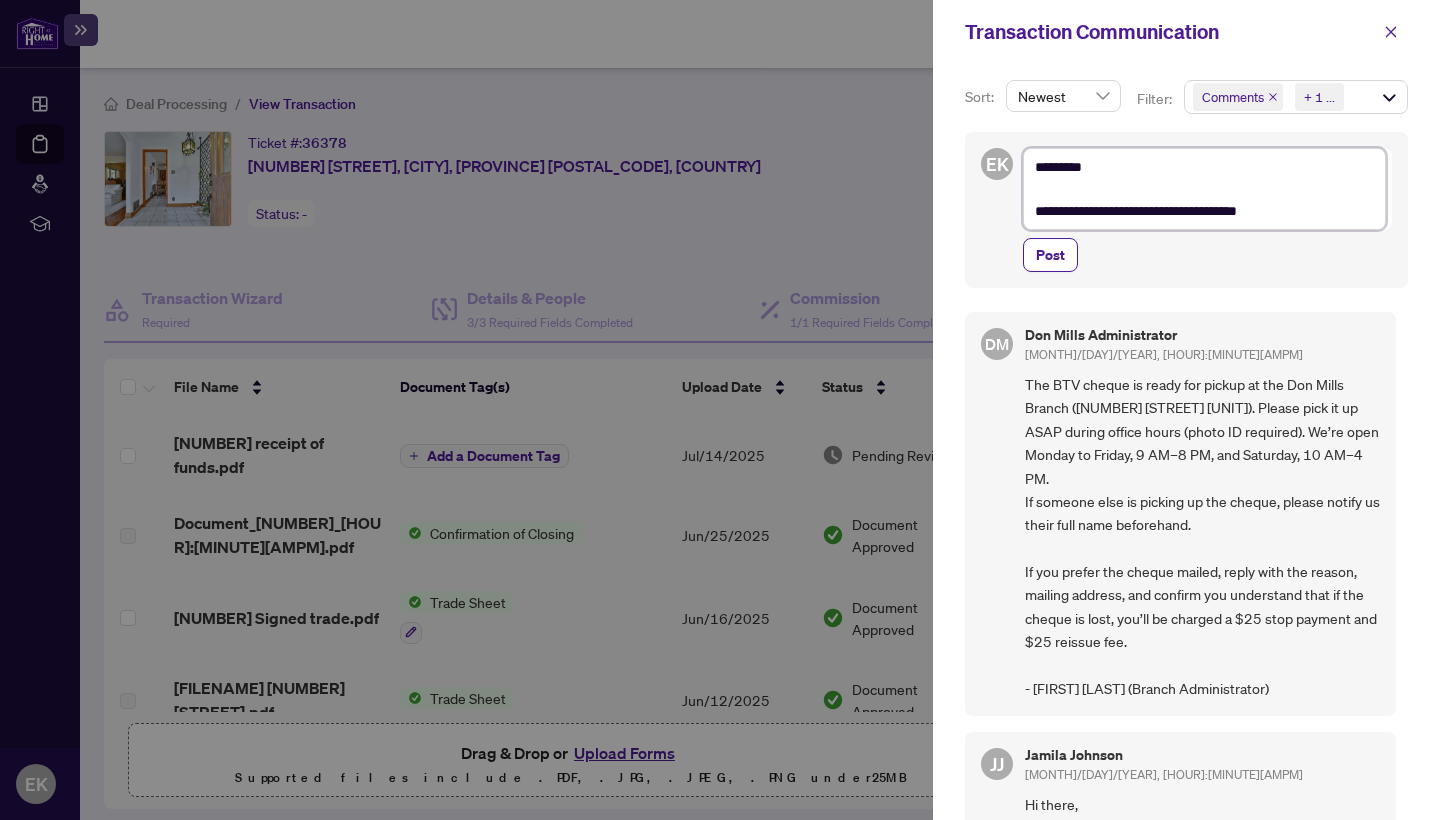type on "**********" 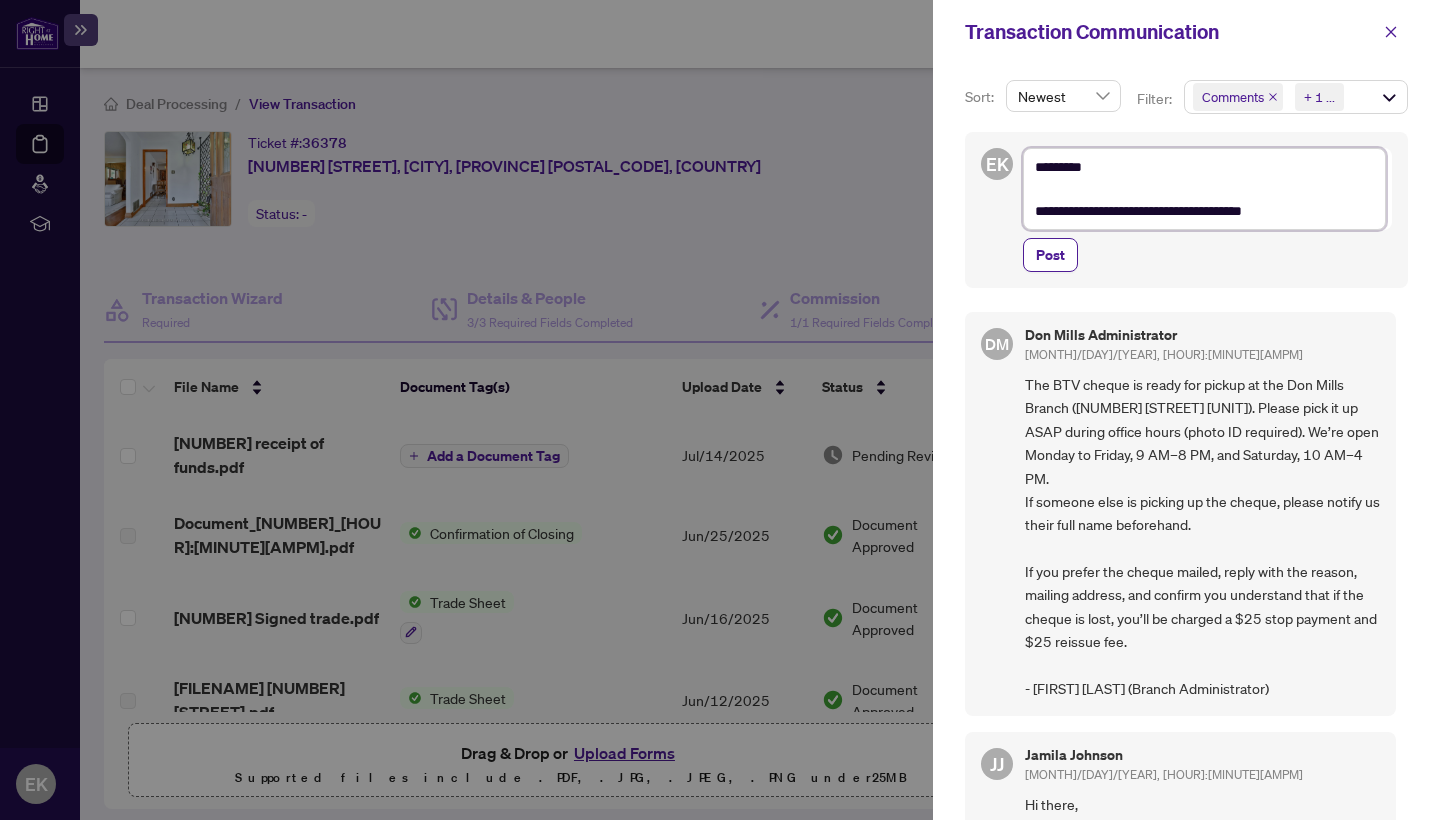 type on "**********" 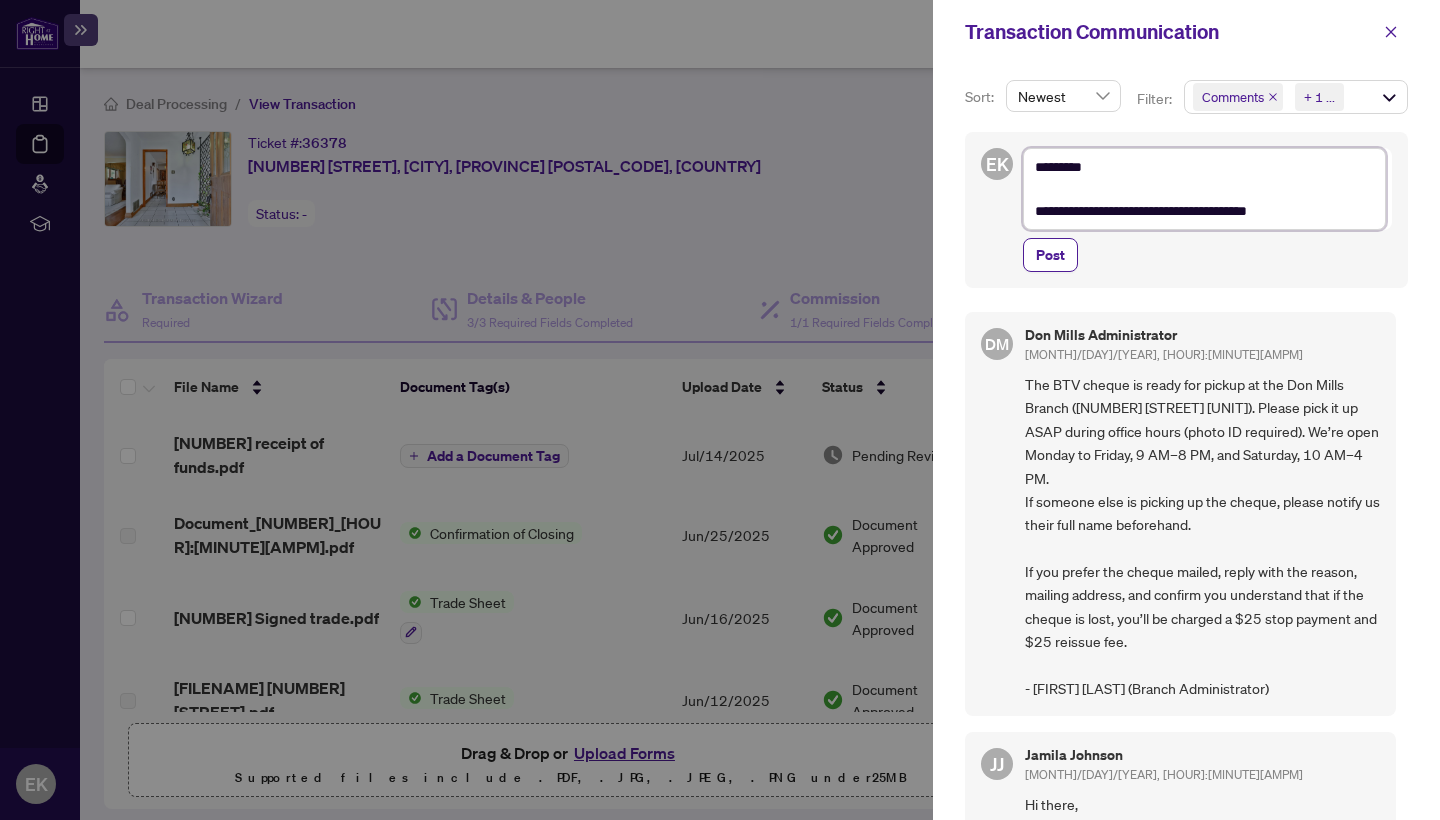 type on "**********" 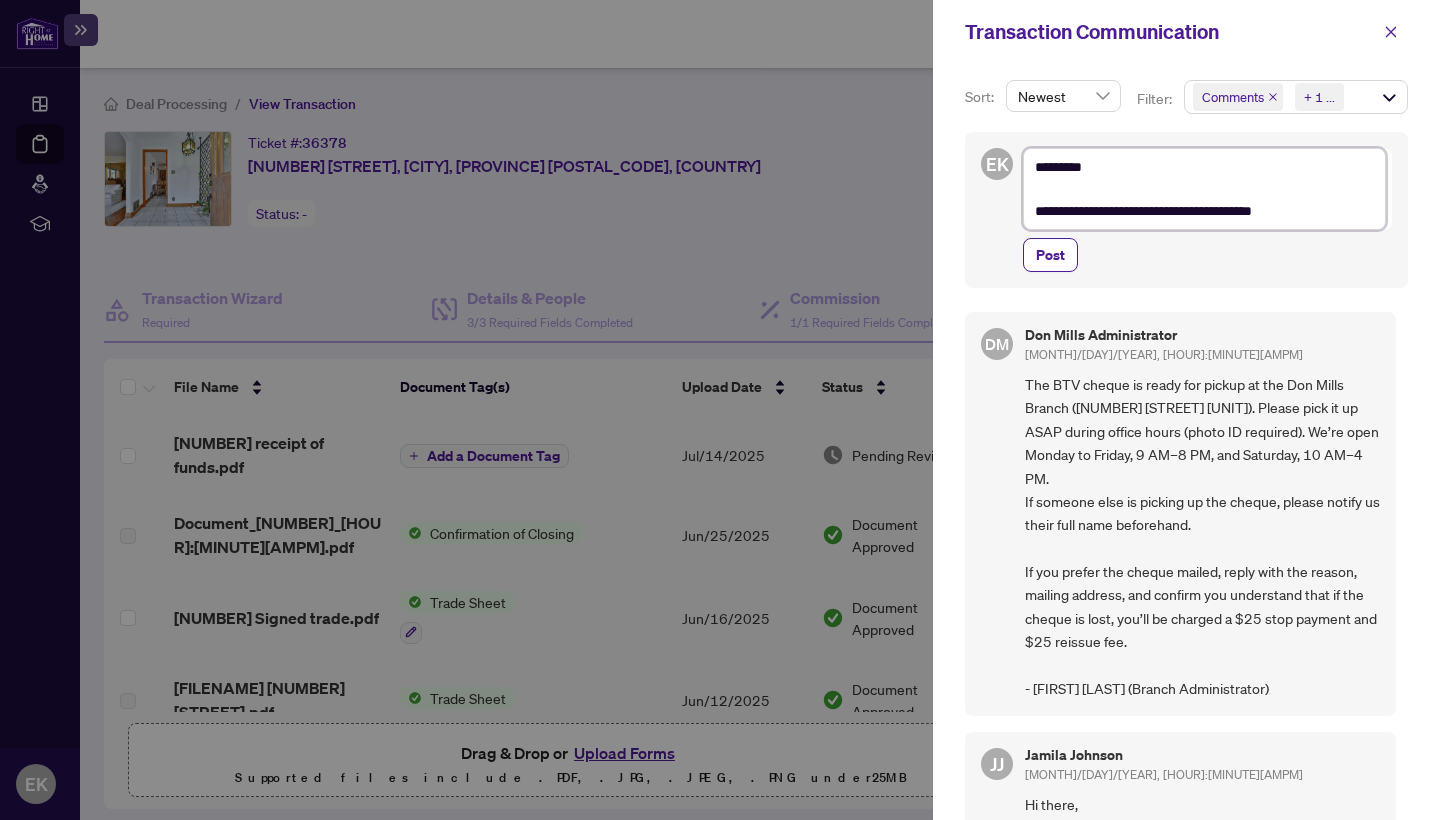 type on "**********" 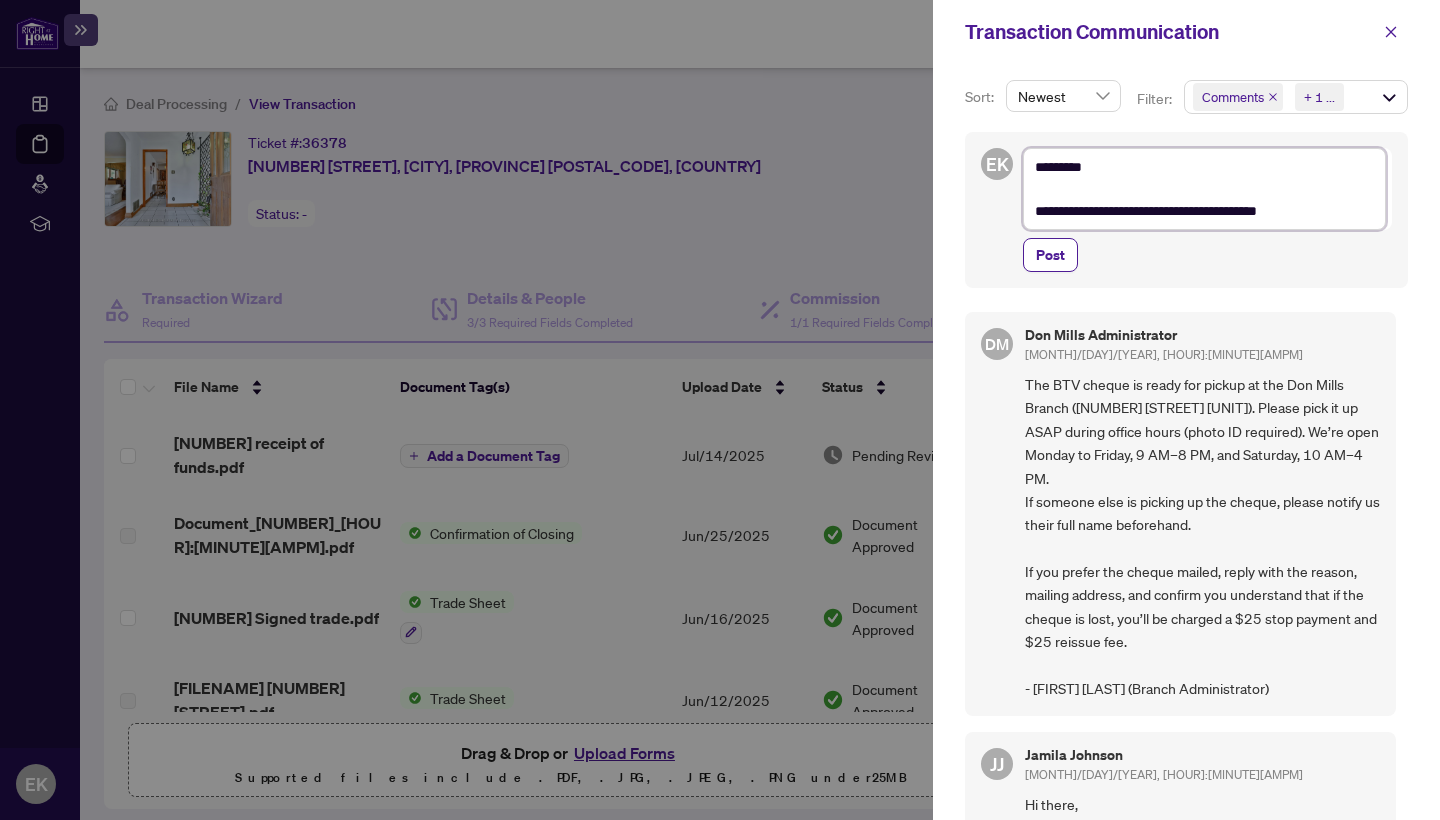 type on "**********" 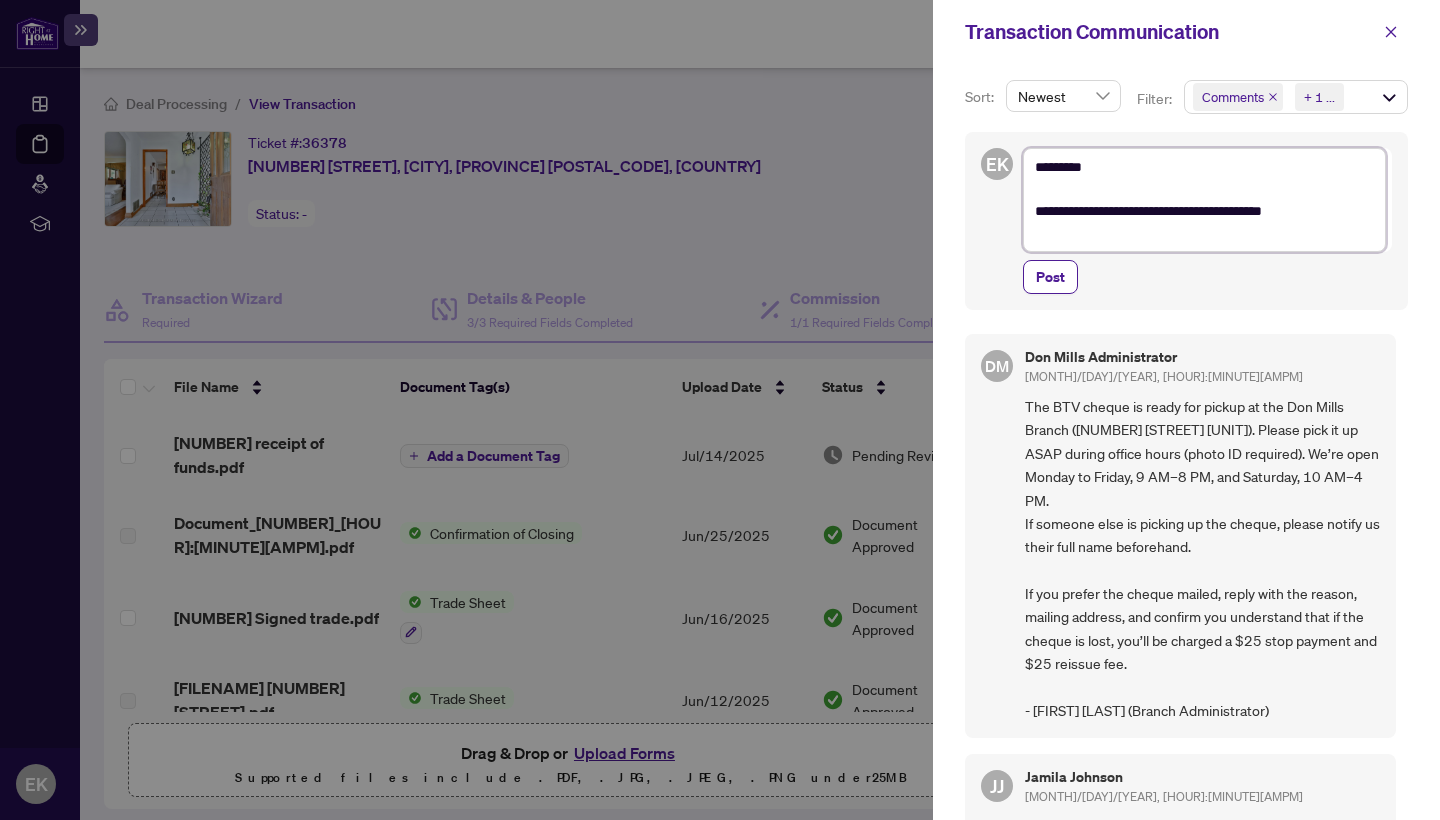 type on "**********" 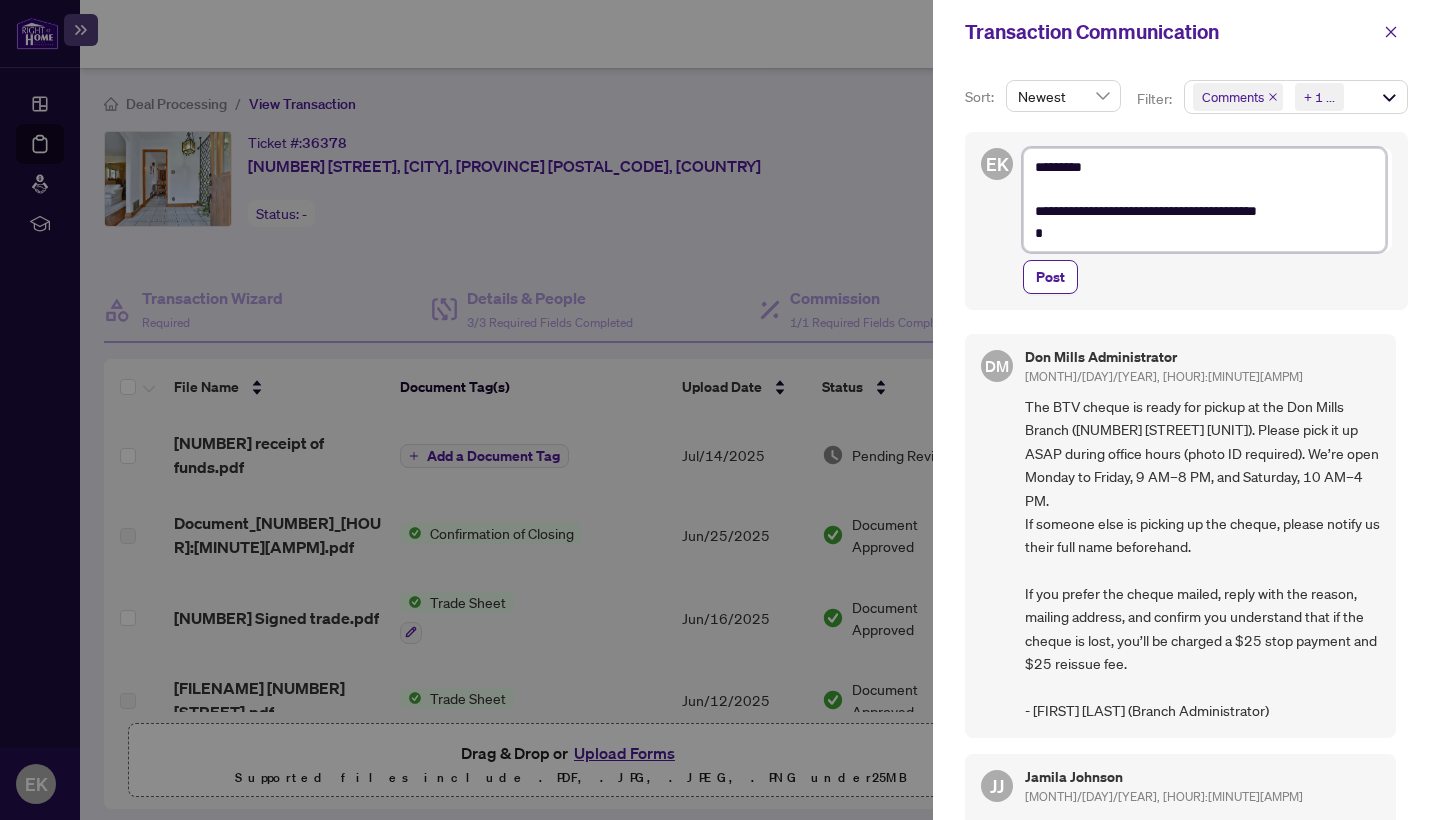 type on "**********" 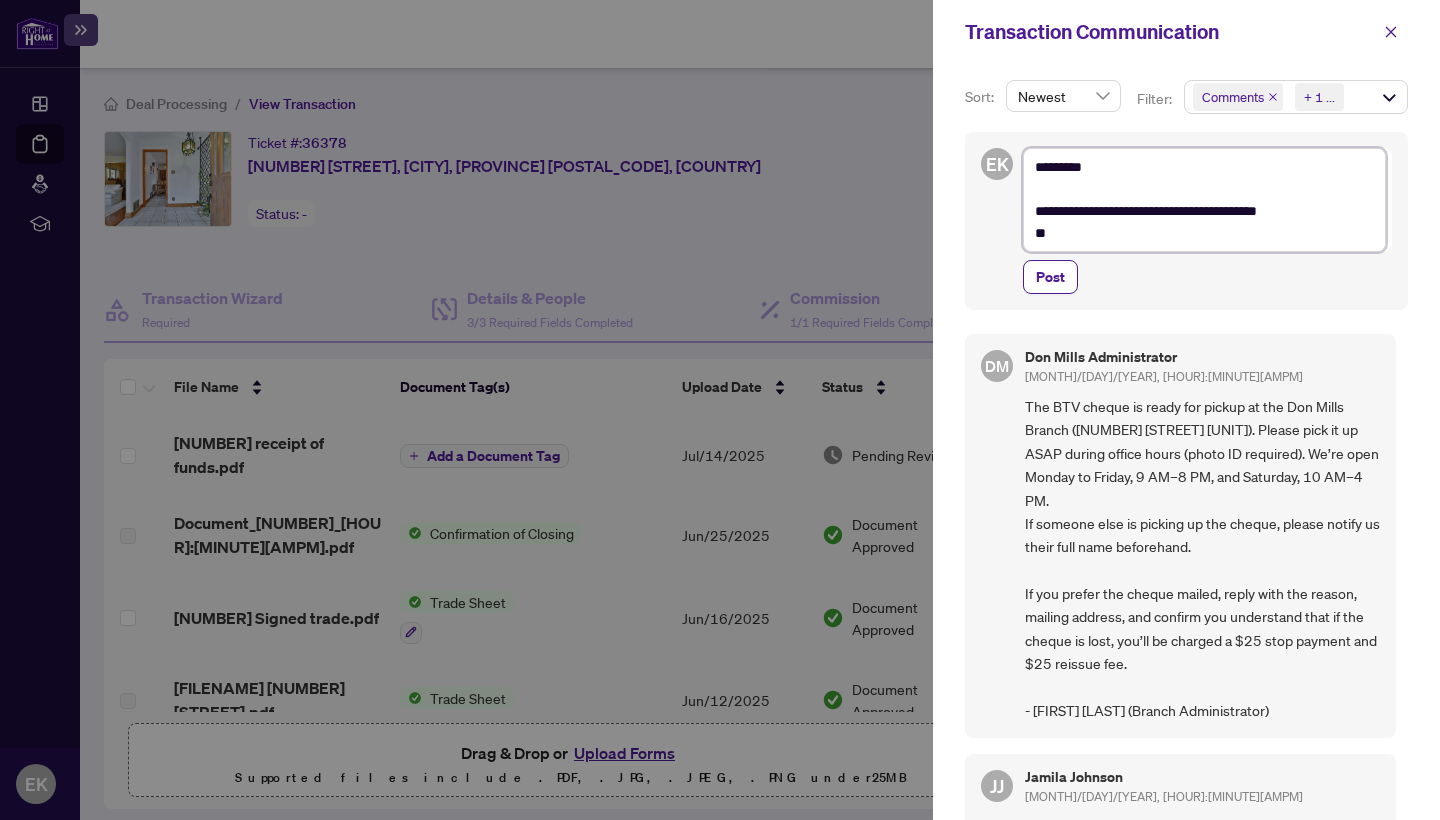 type on "**********" 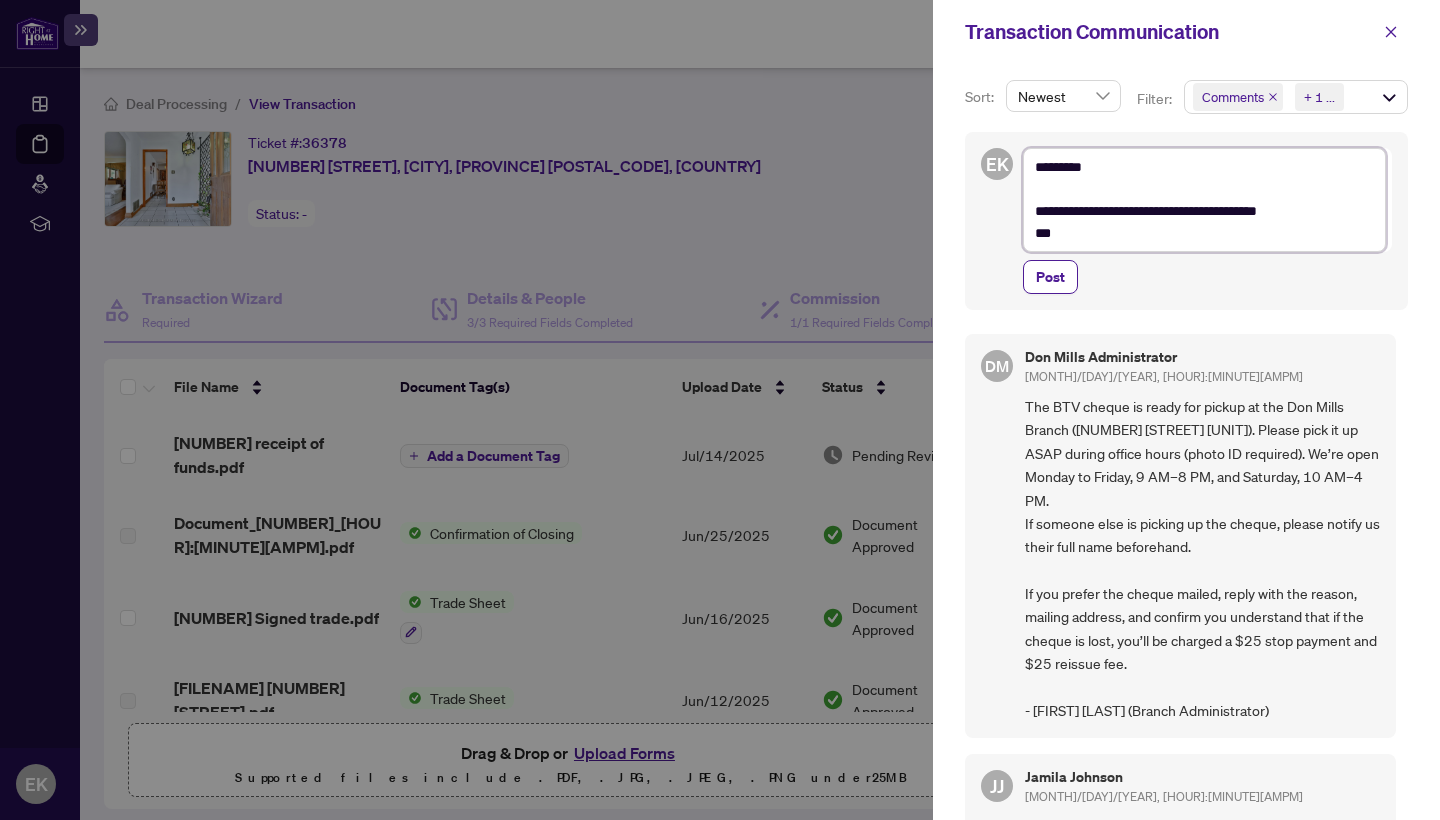 type on "**********" 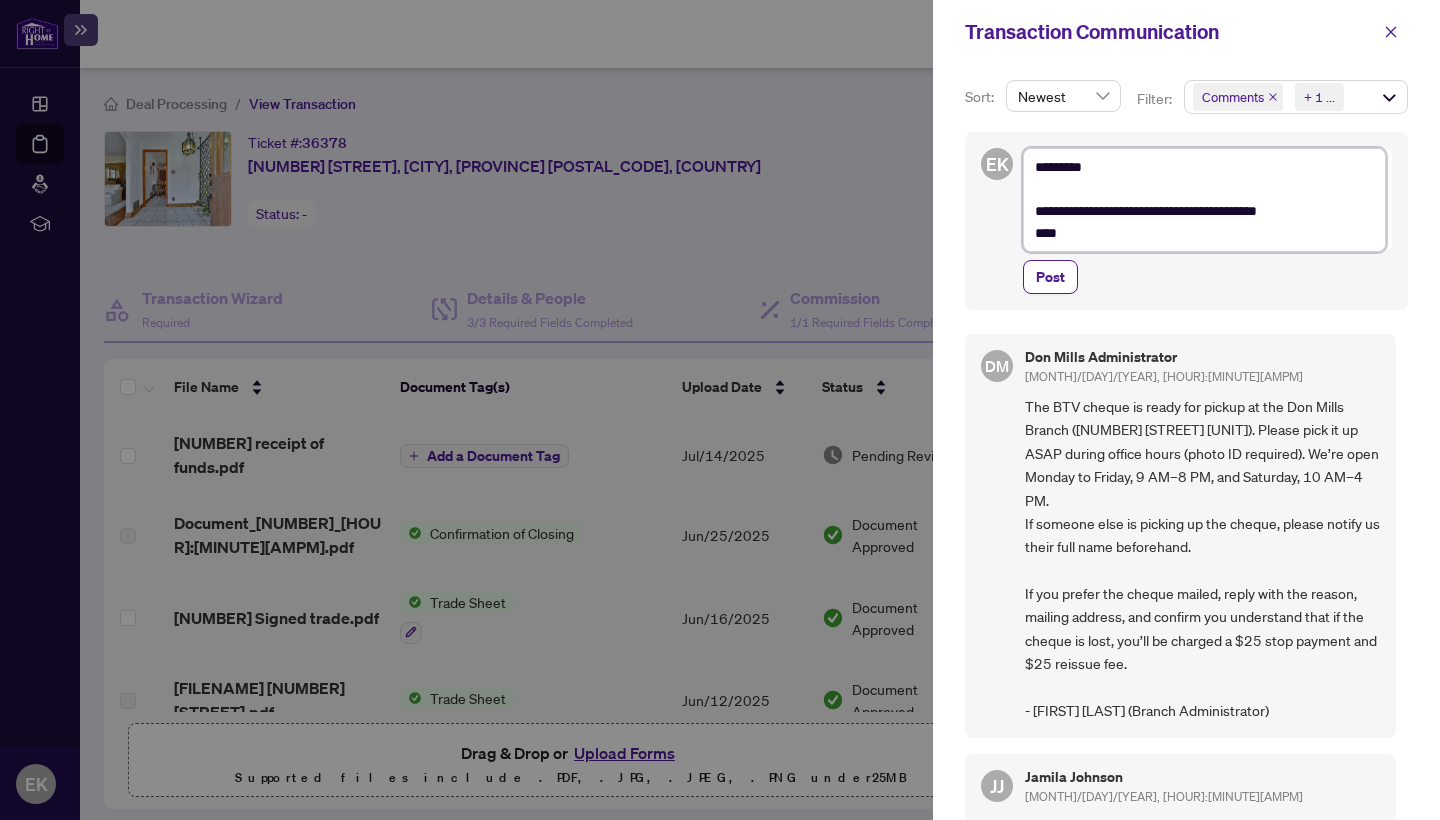 type on "**********" 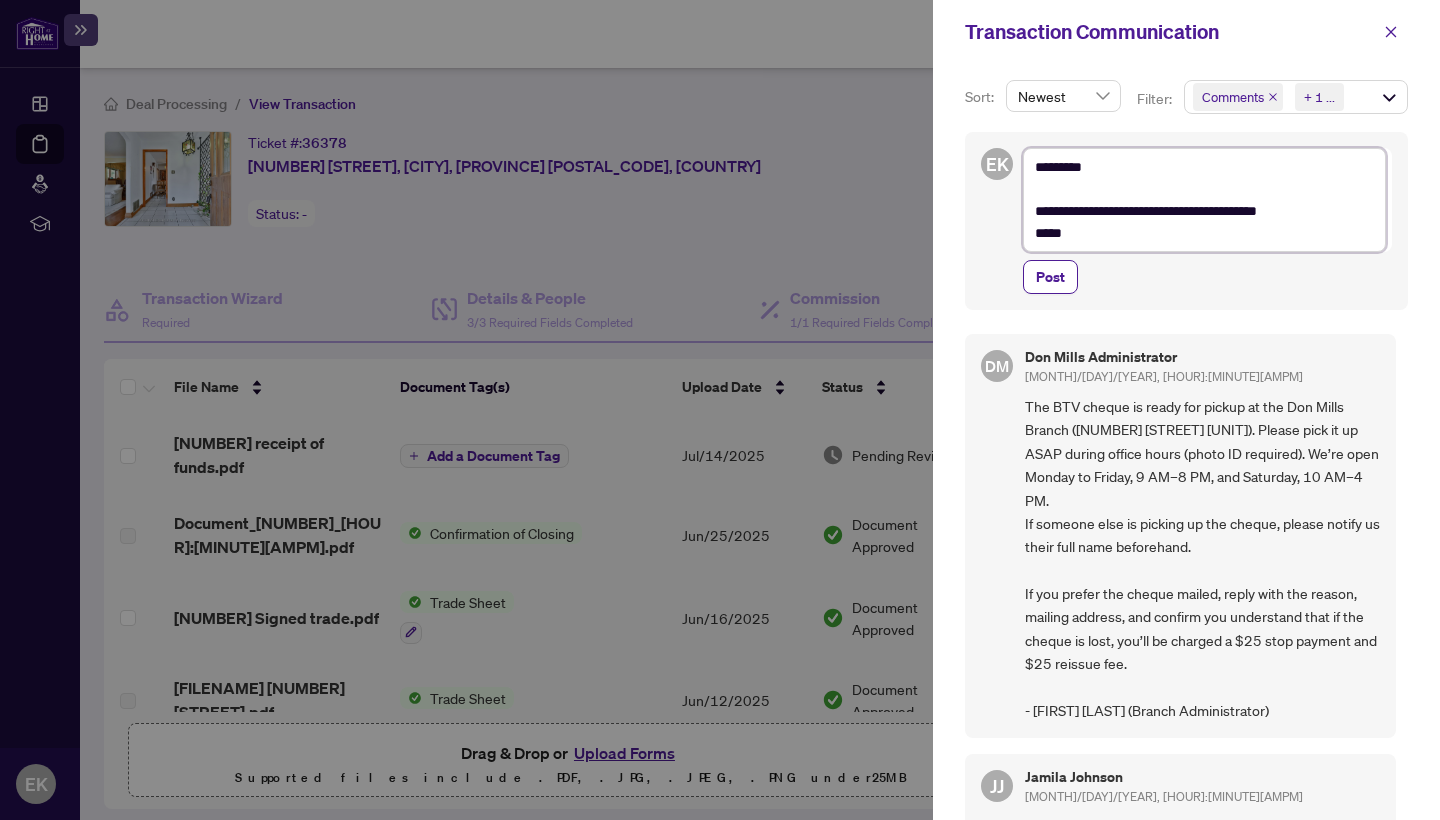 type on "**********" 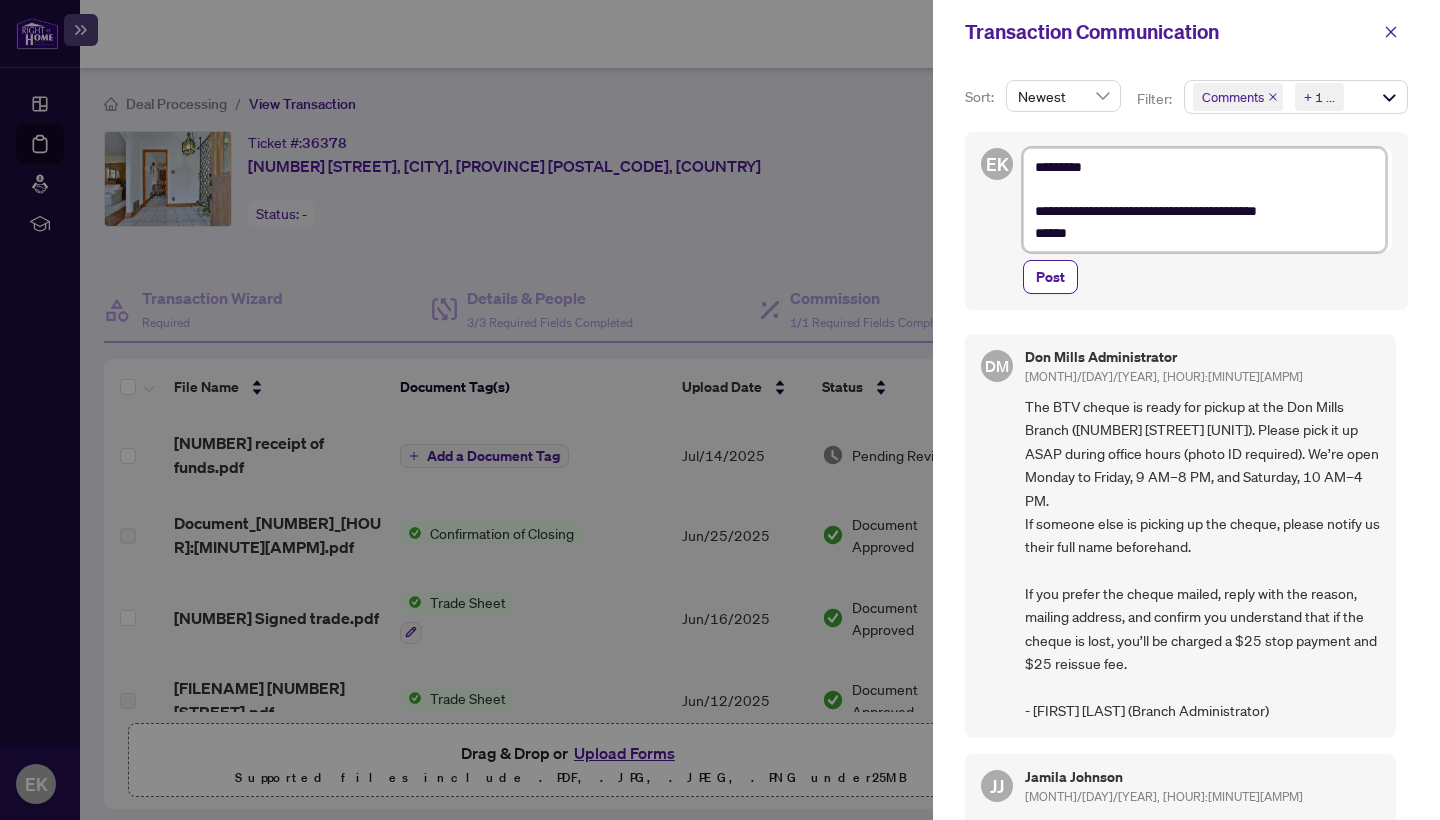 type on "**********" 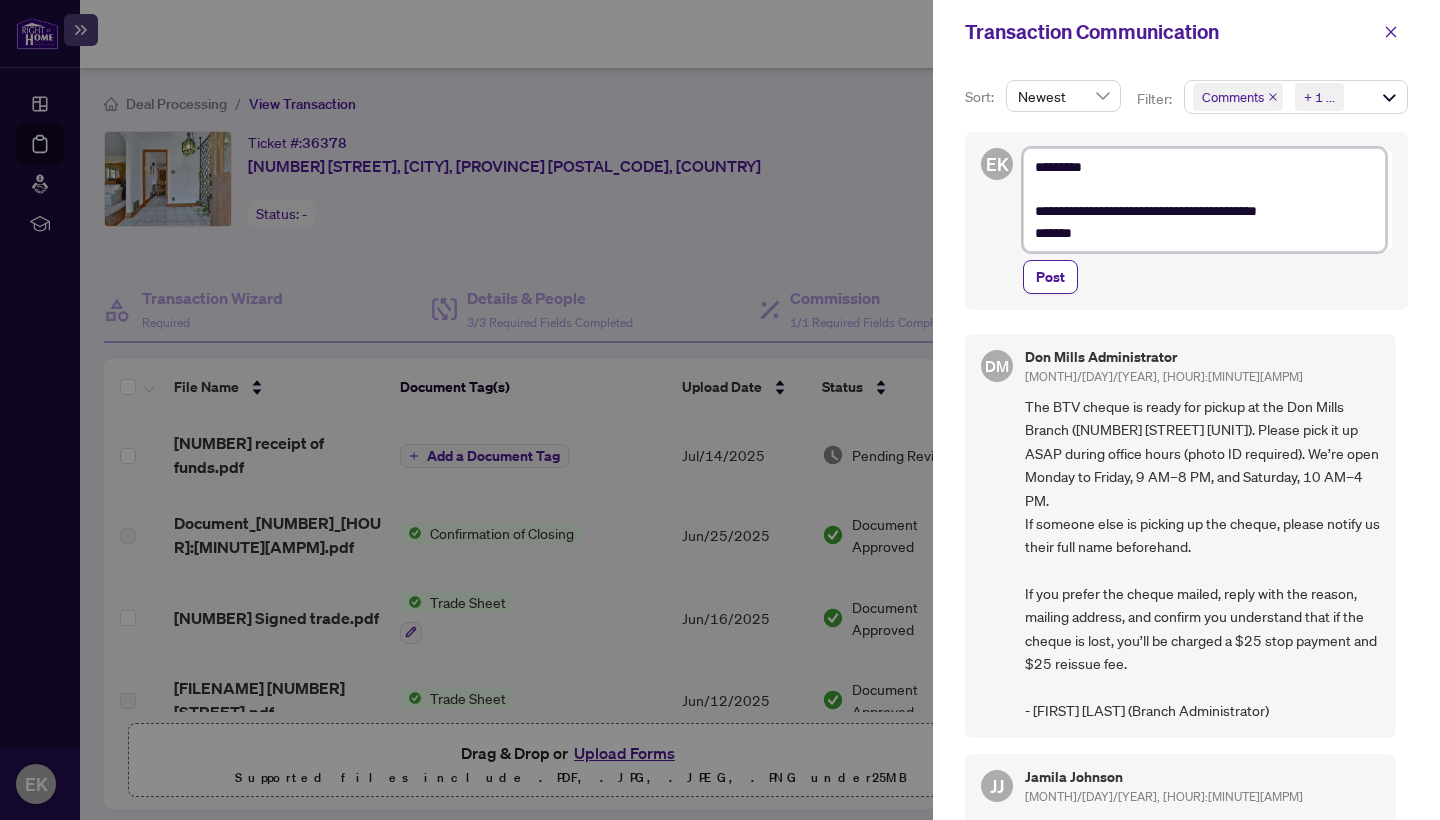 type on "**********" 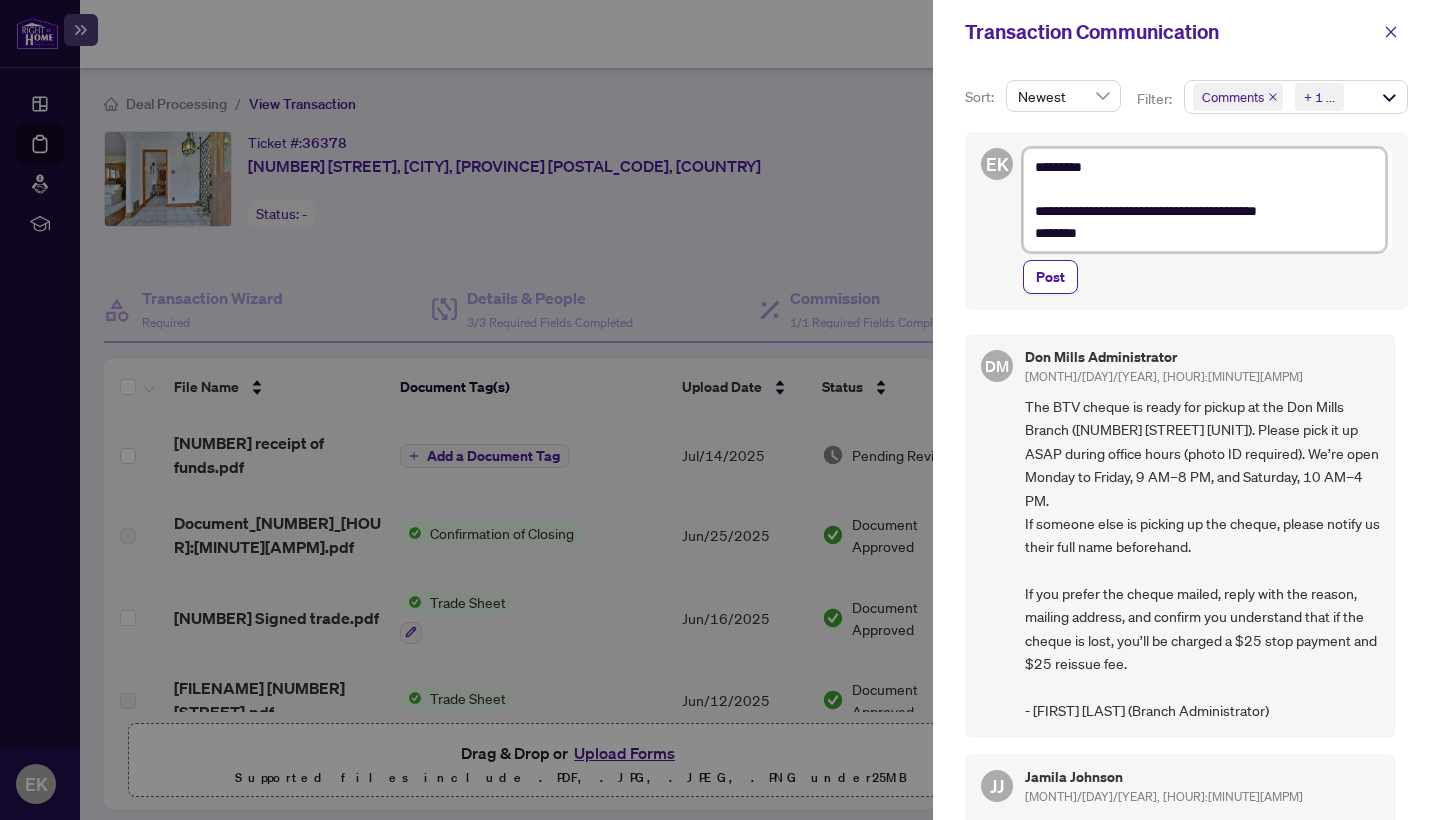 type on "**********" 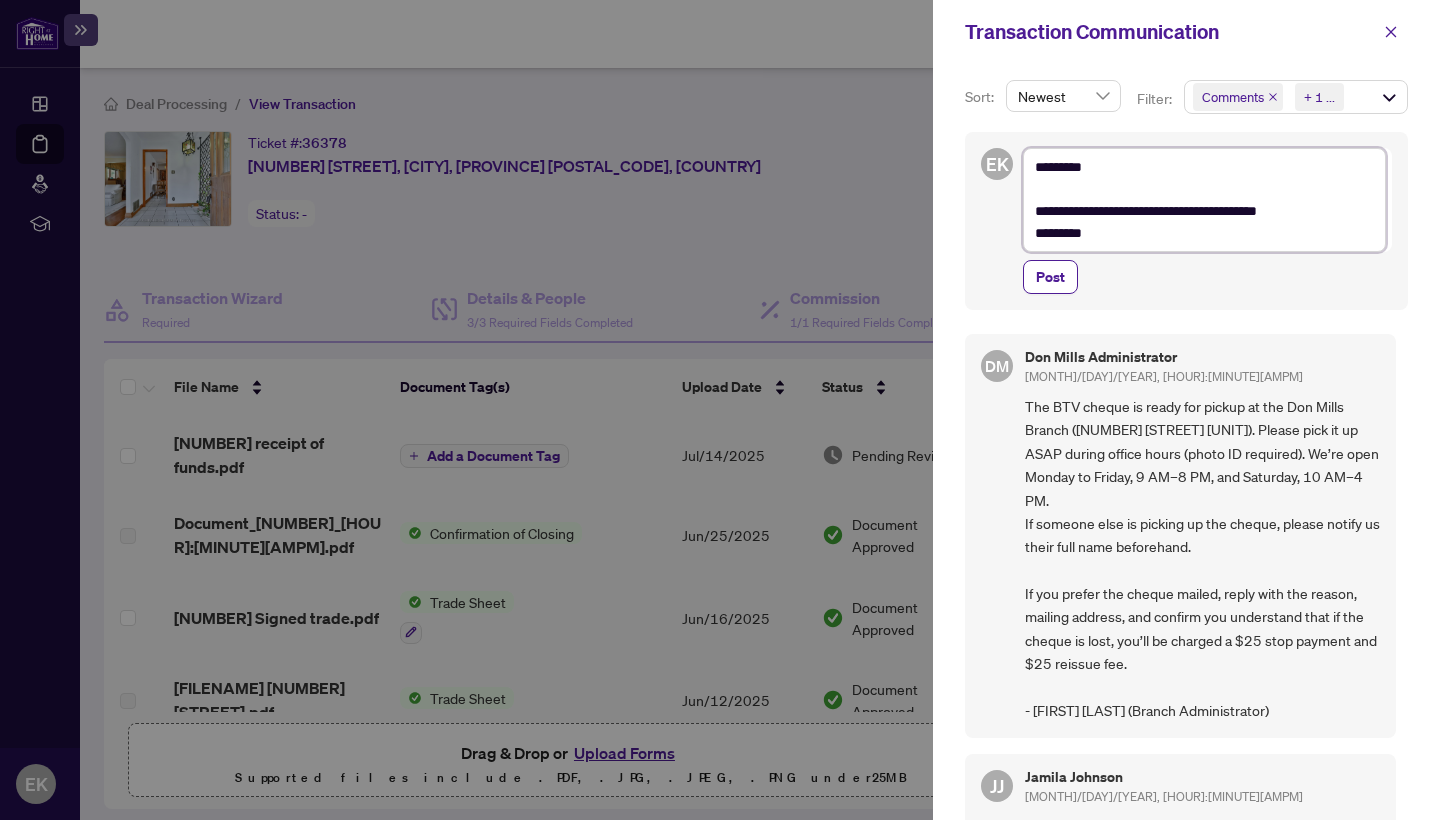 type on "**********" 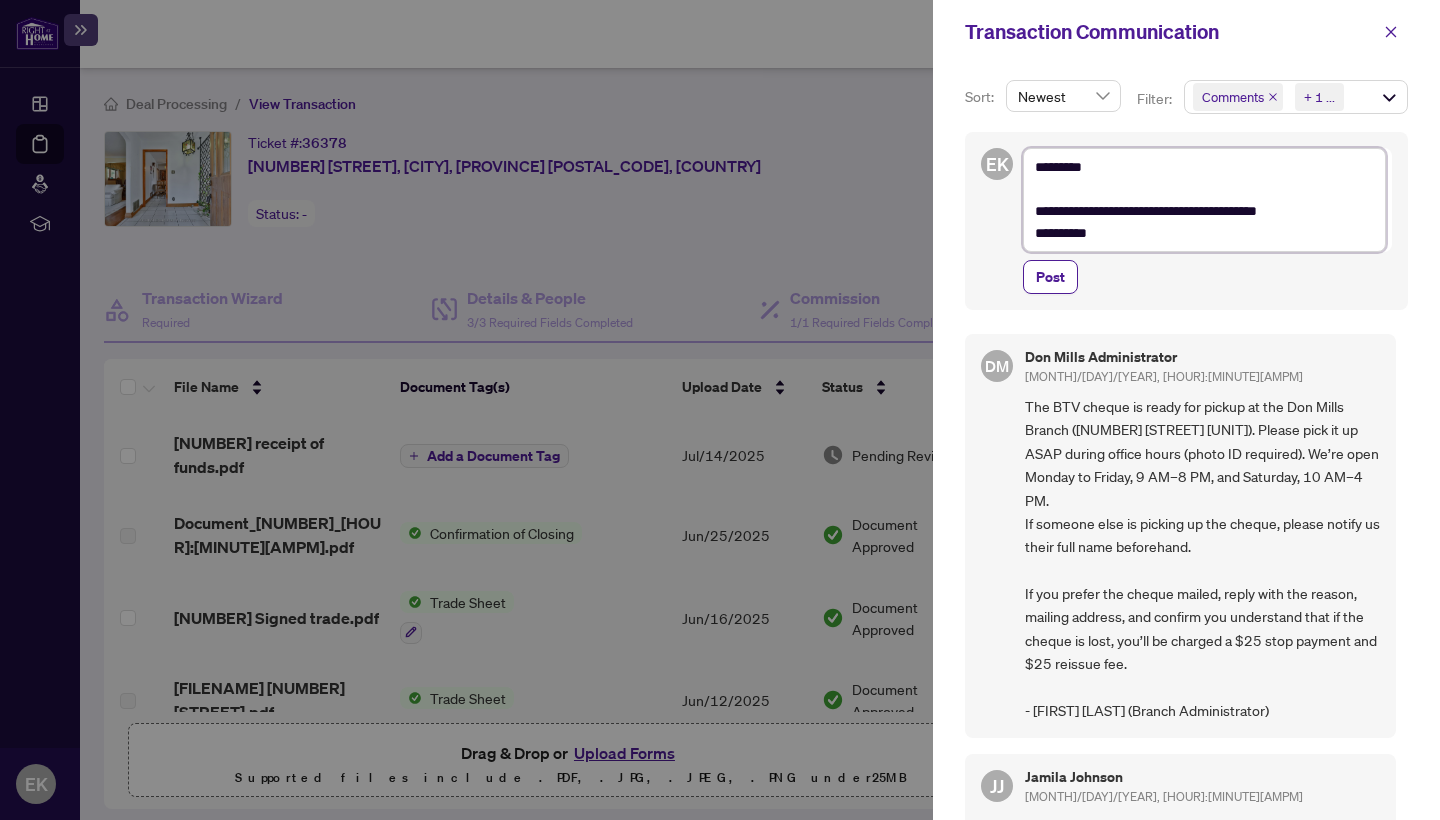 type on "**********" 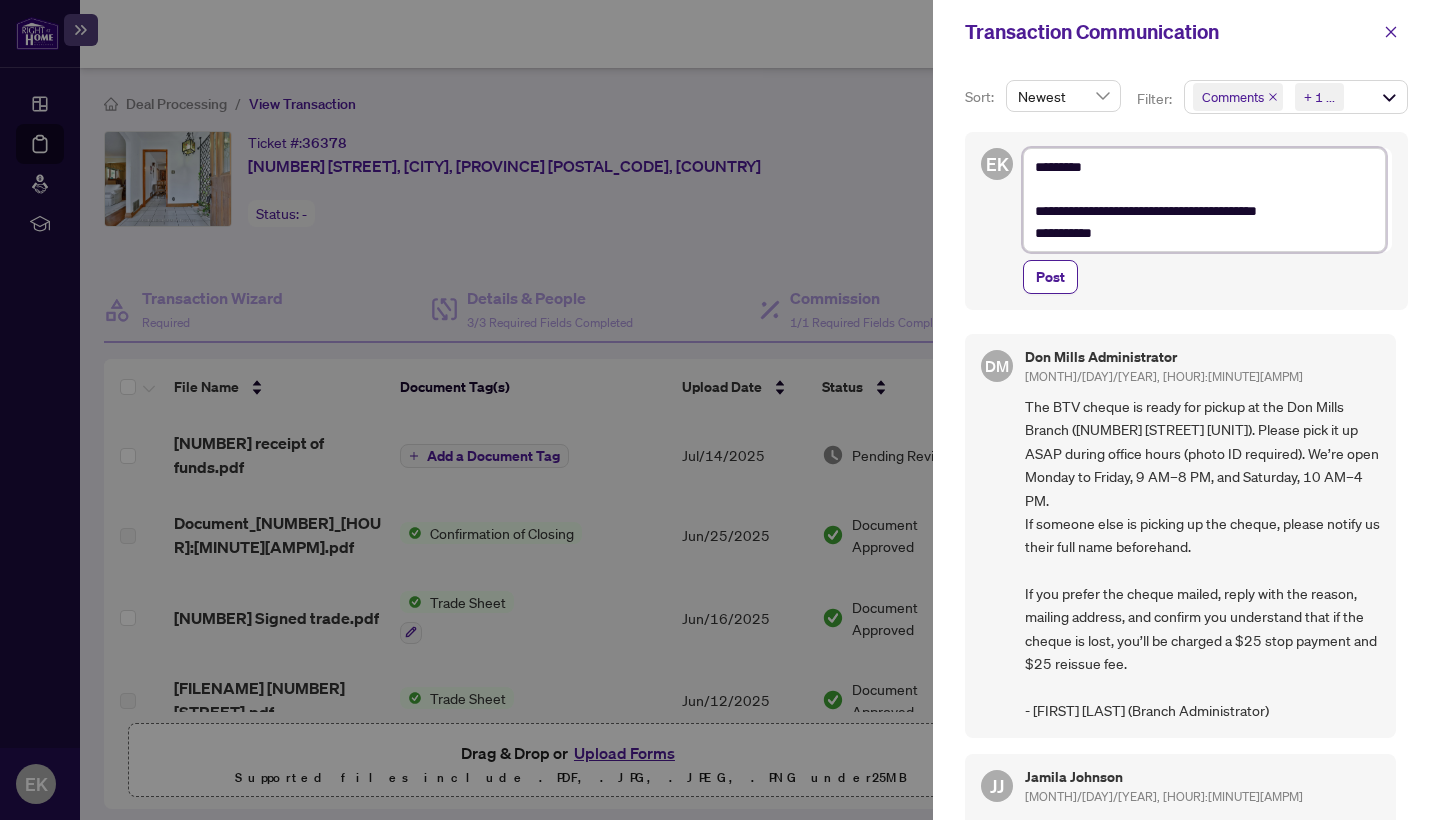 type on "**********" 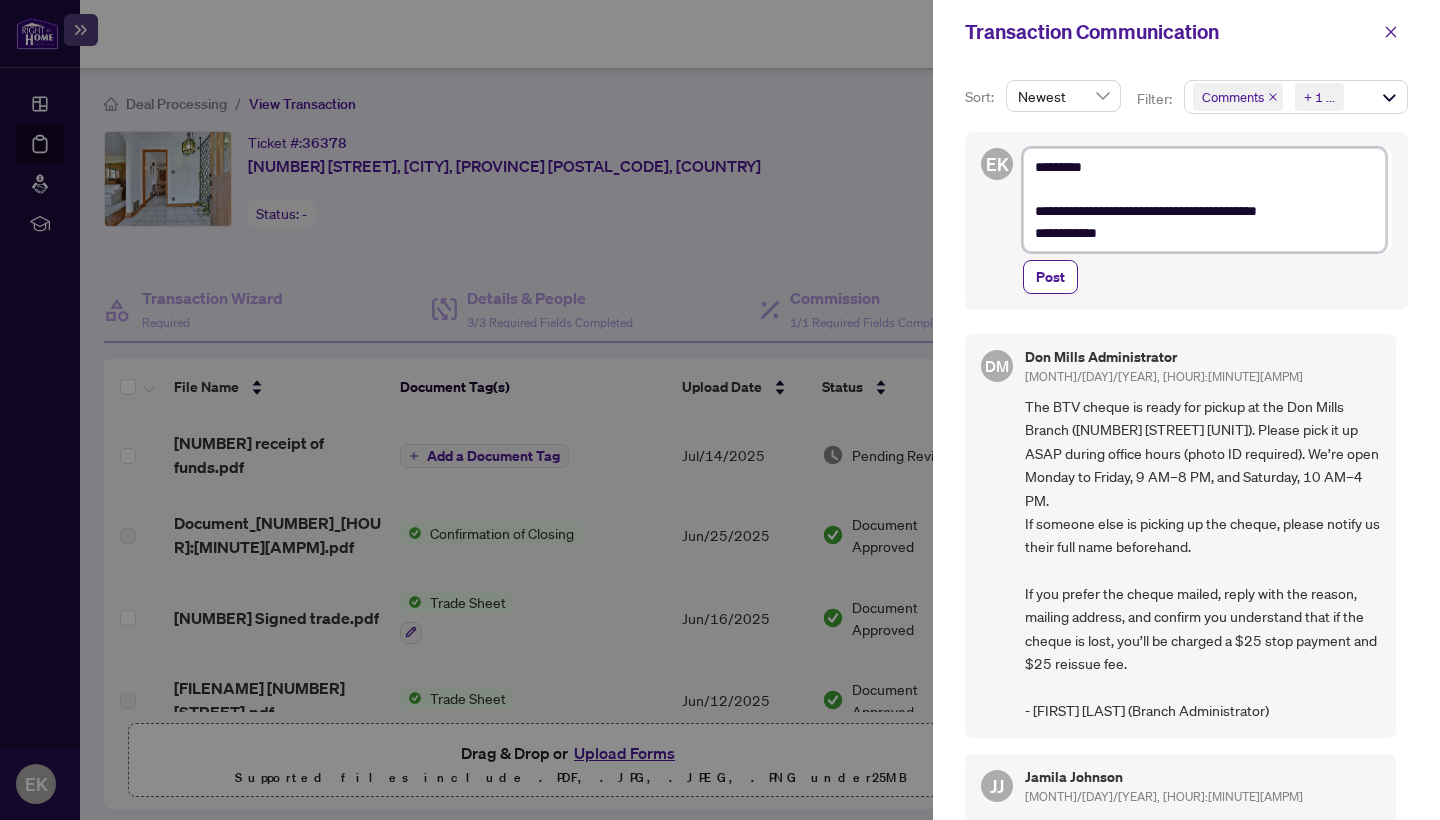 type on "**********" 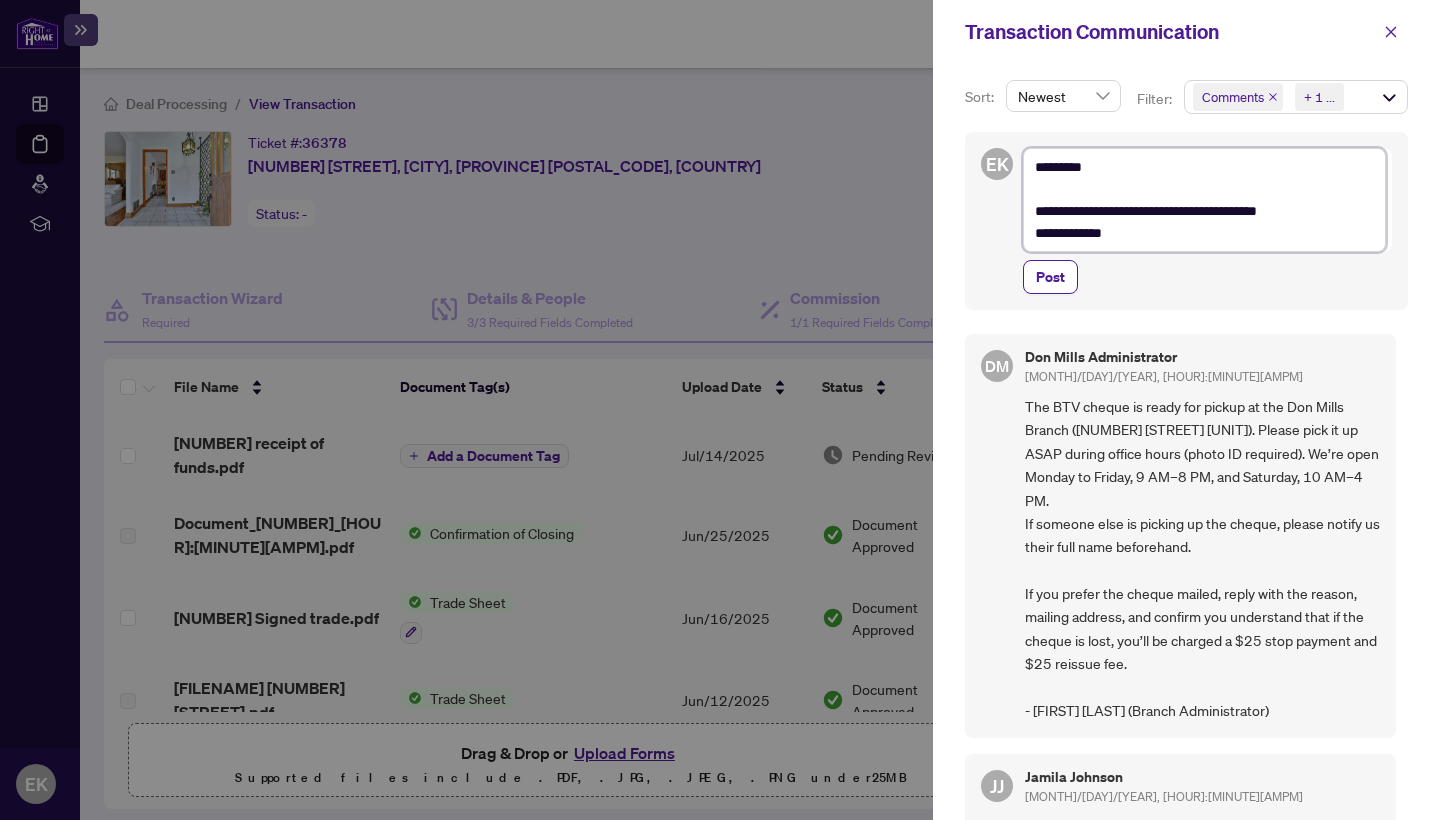 type on "**********" 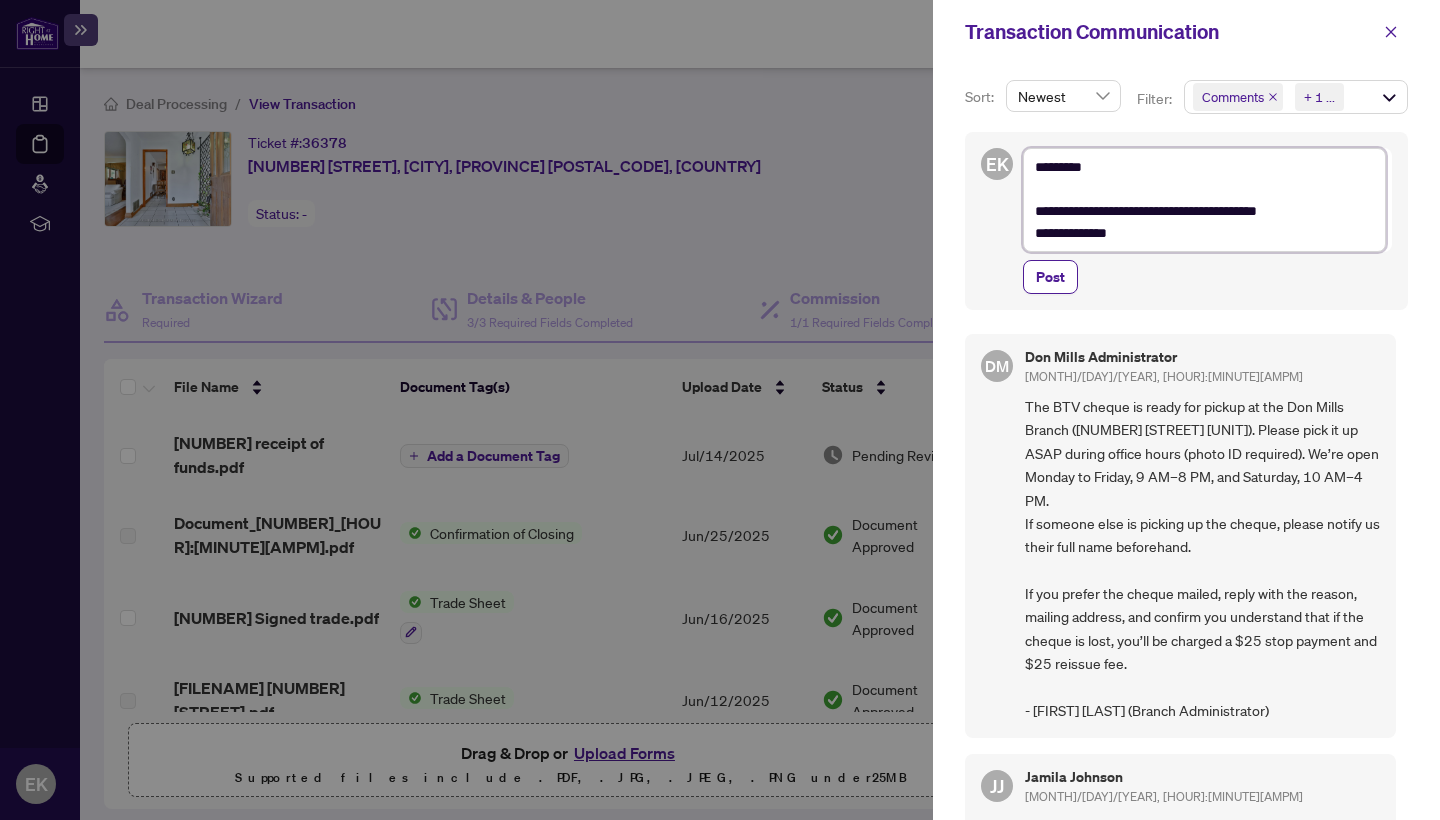type on "**********" 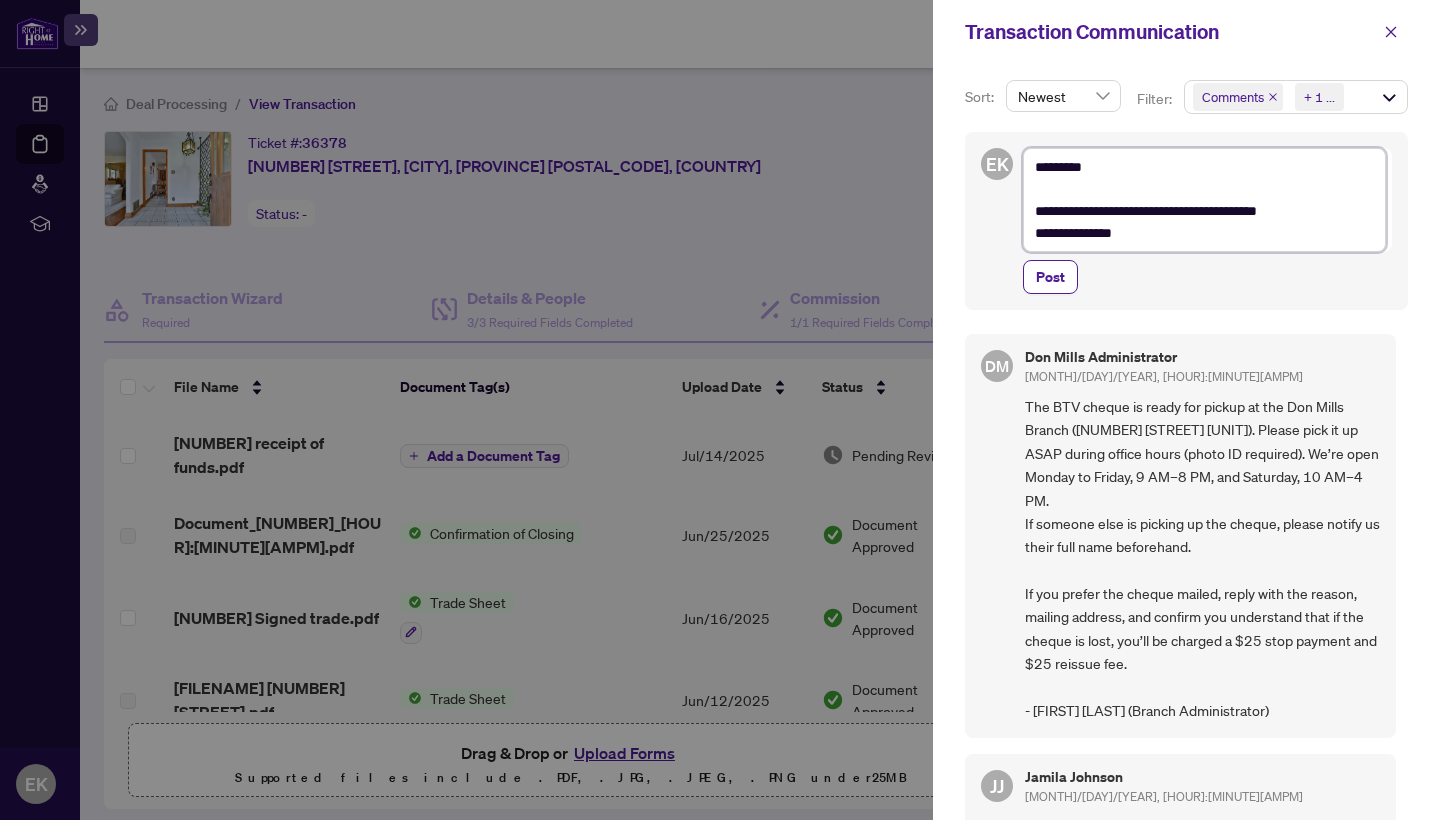 type on "**********" 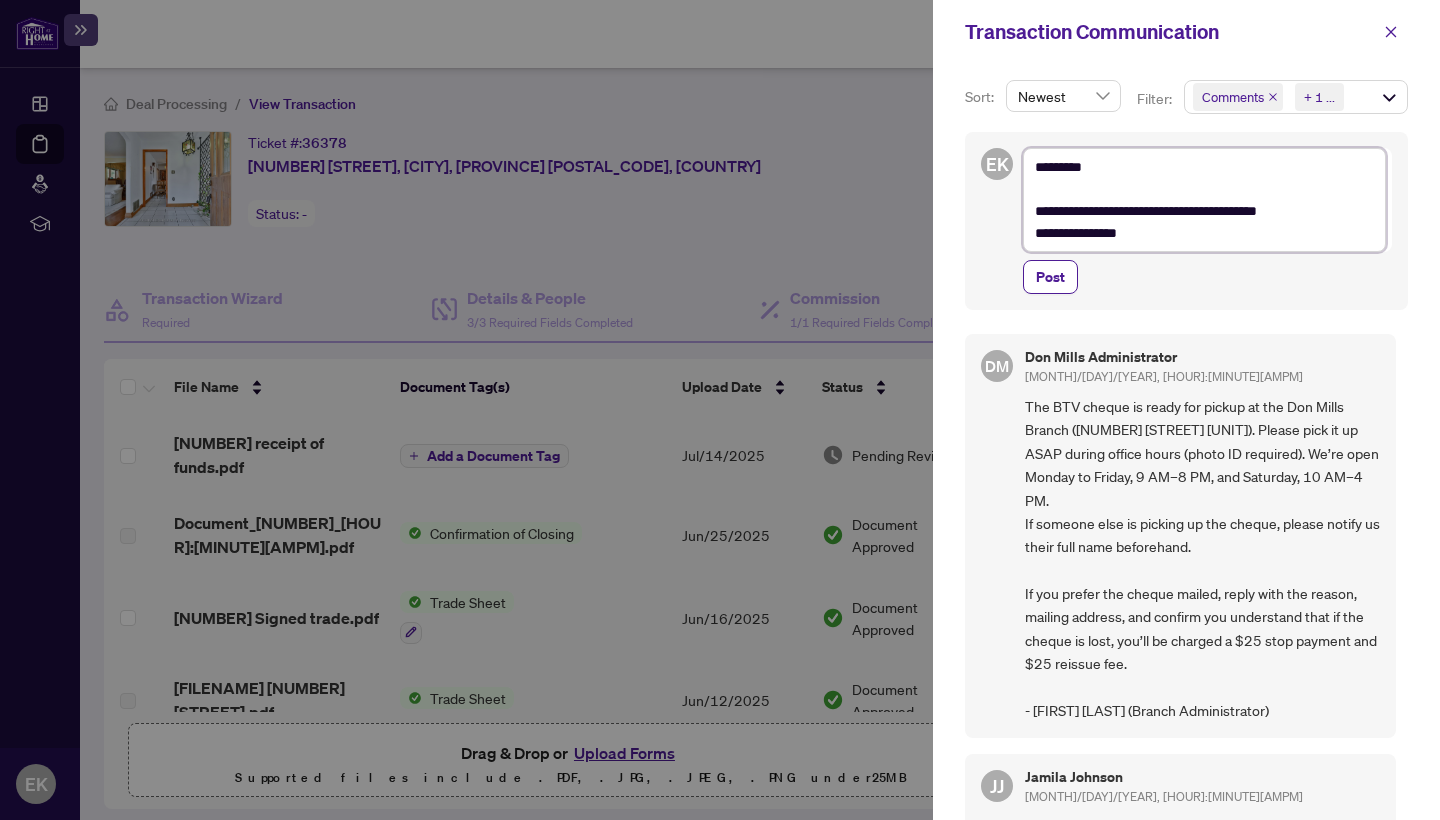 type on "**********" 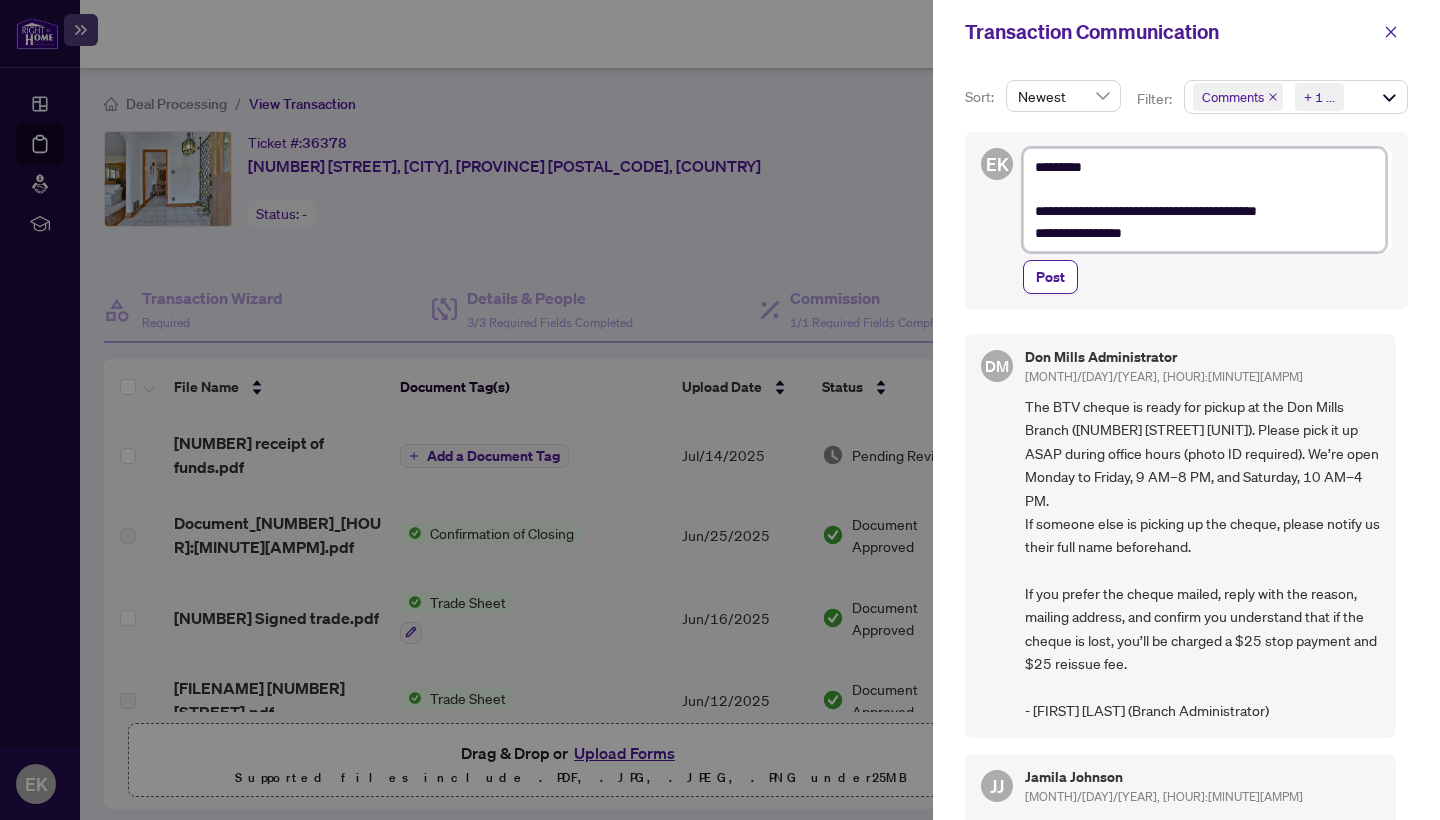 type on "**********" 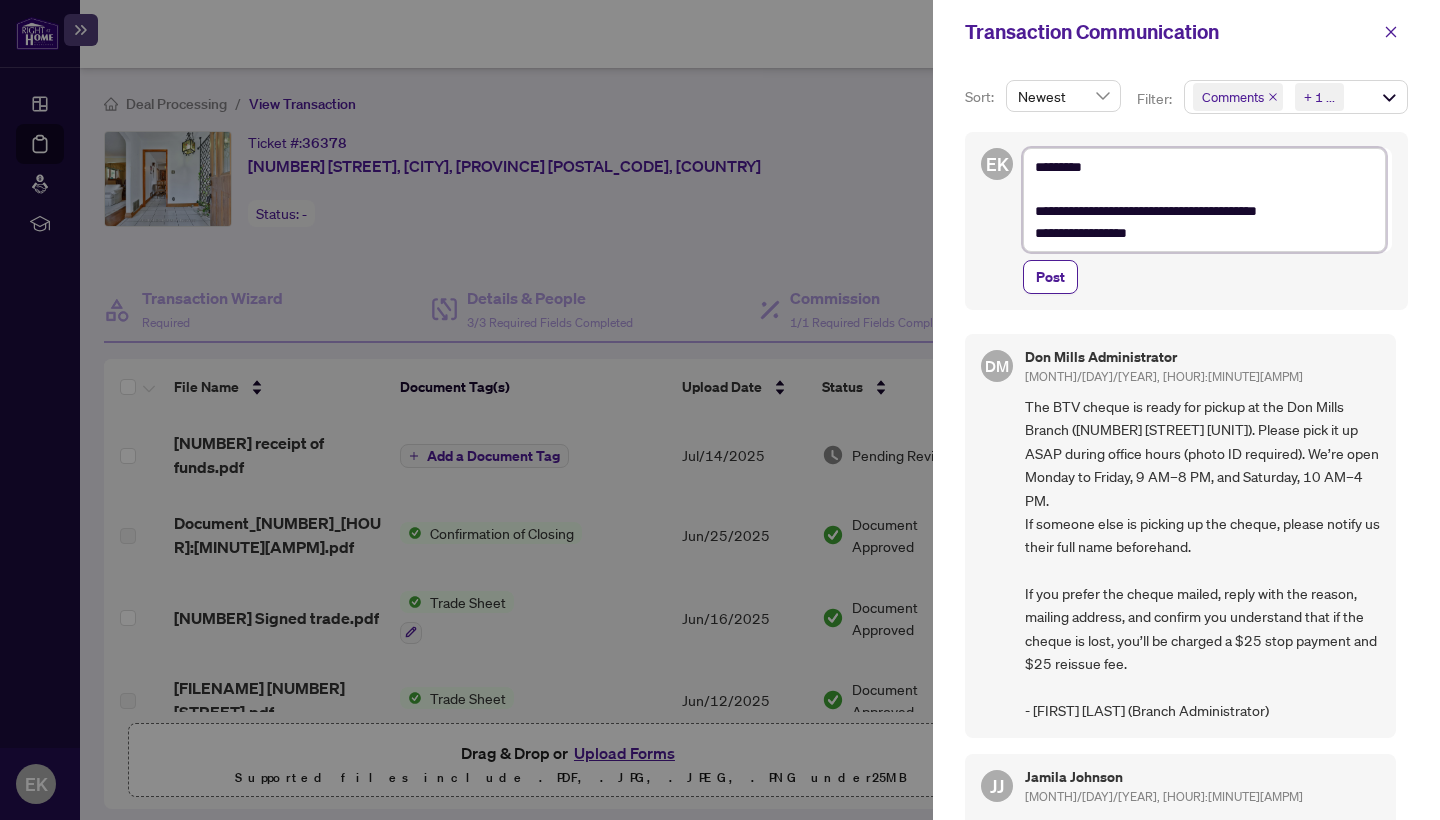 type on "**********" 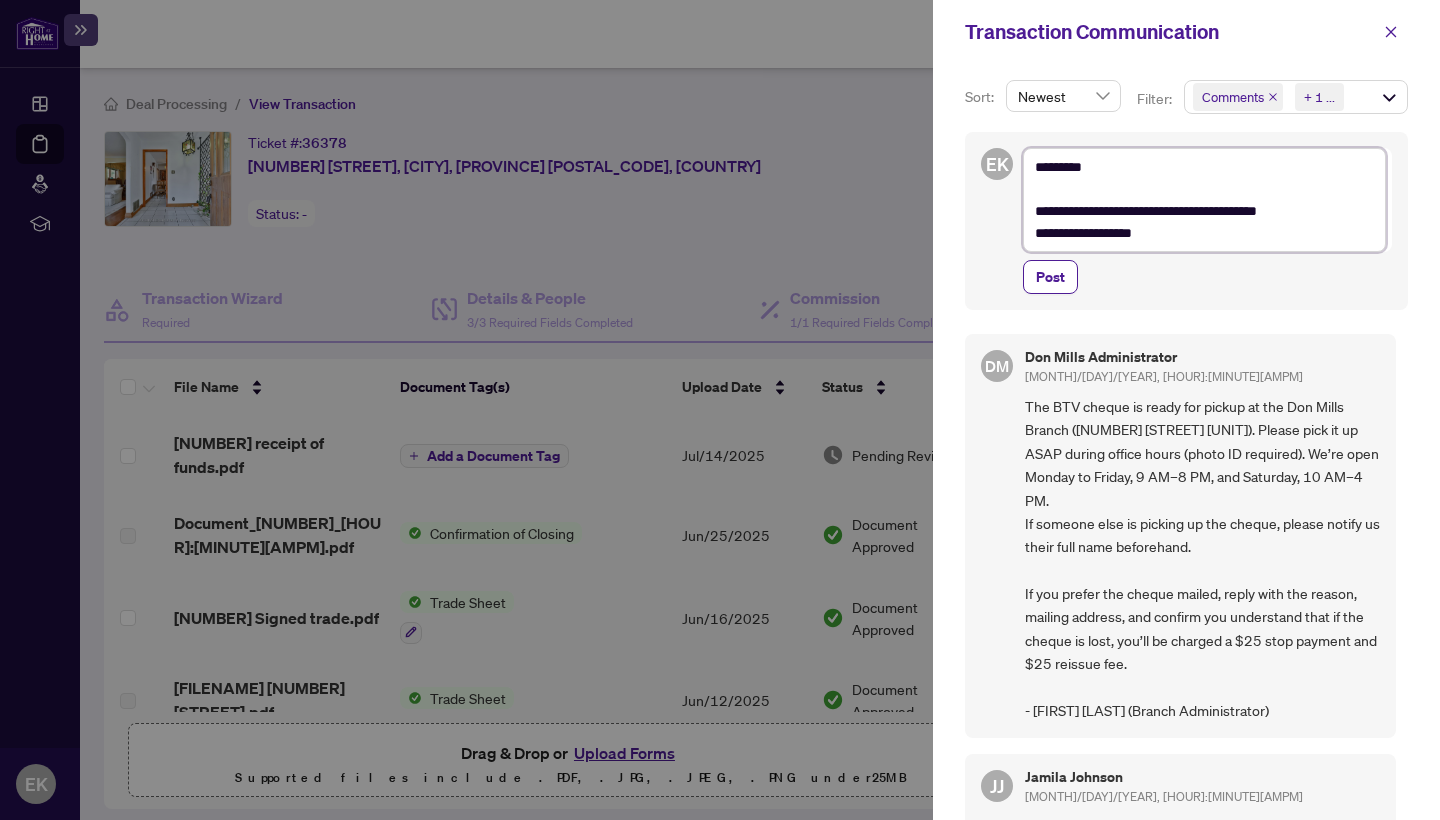 type on "**********" 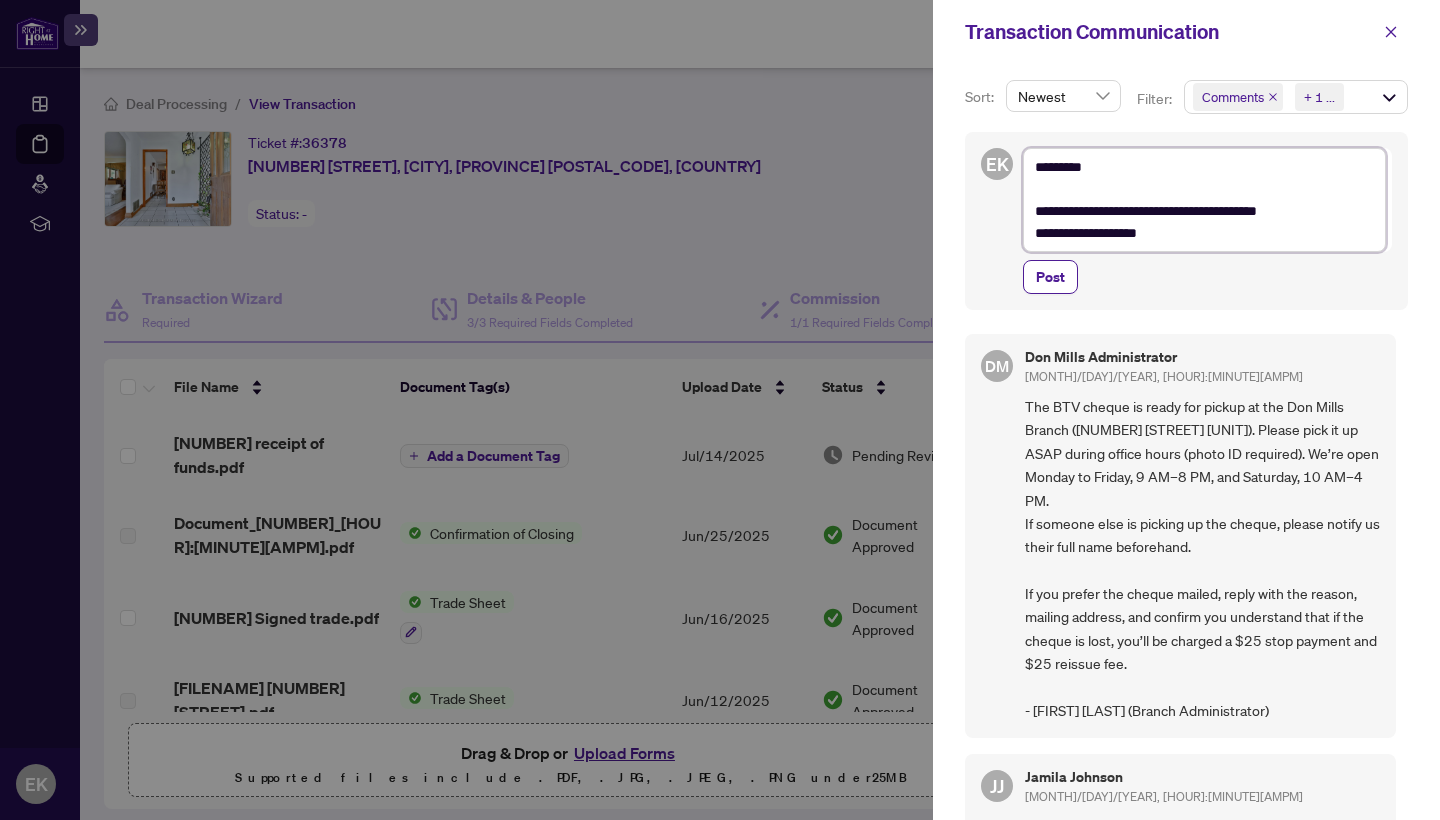 type on "**********" 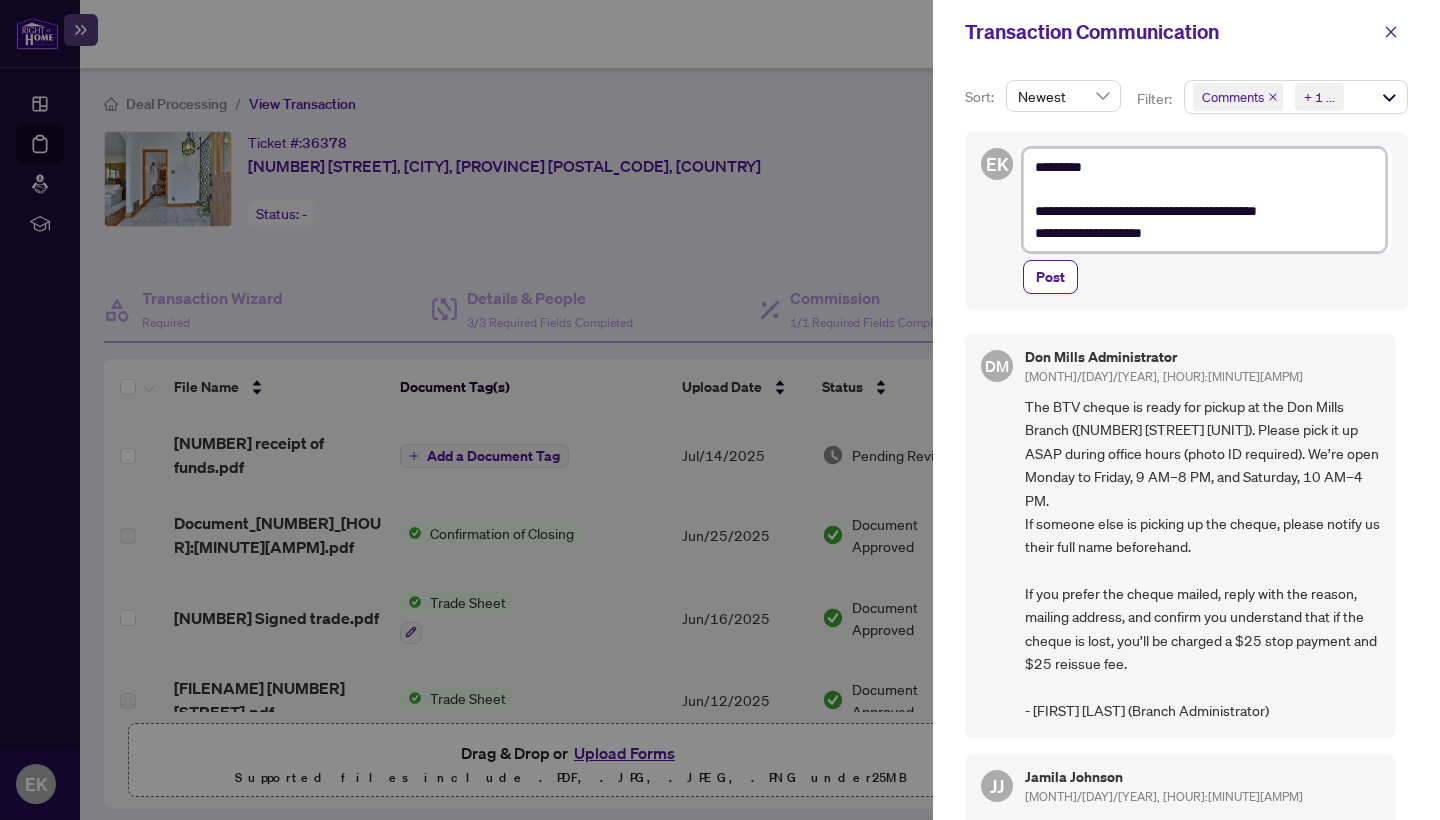 type on "**********" 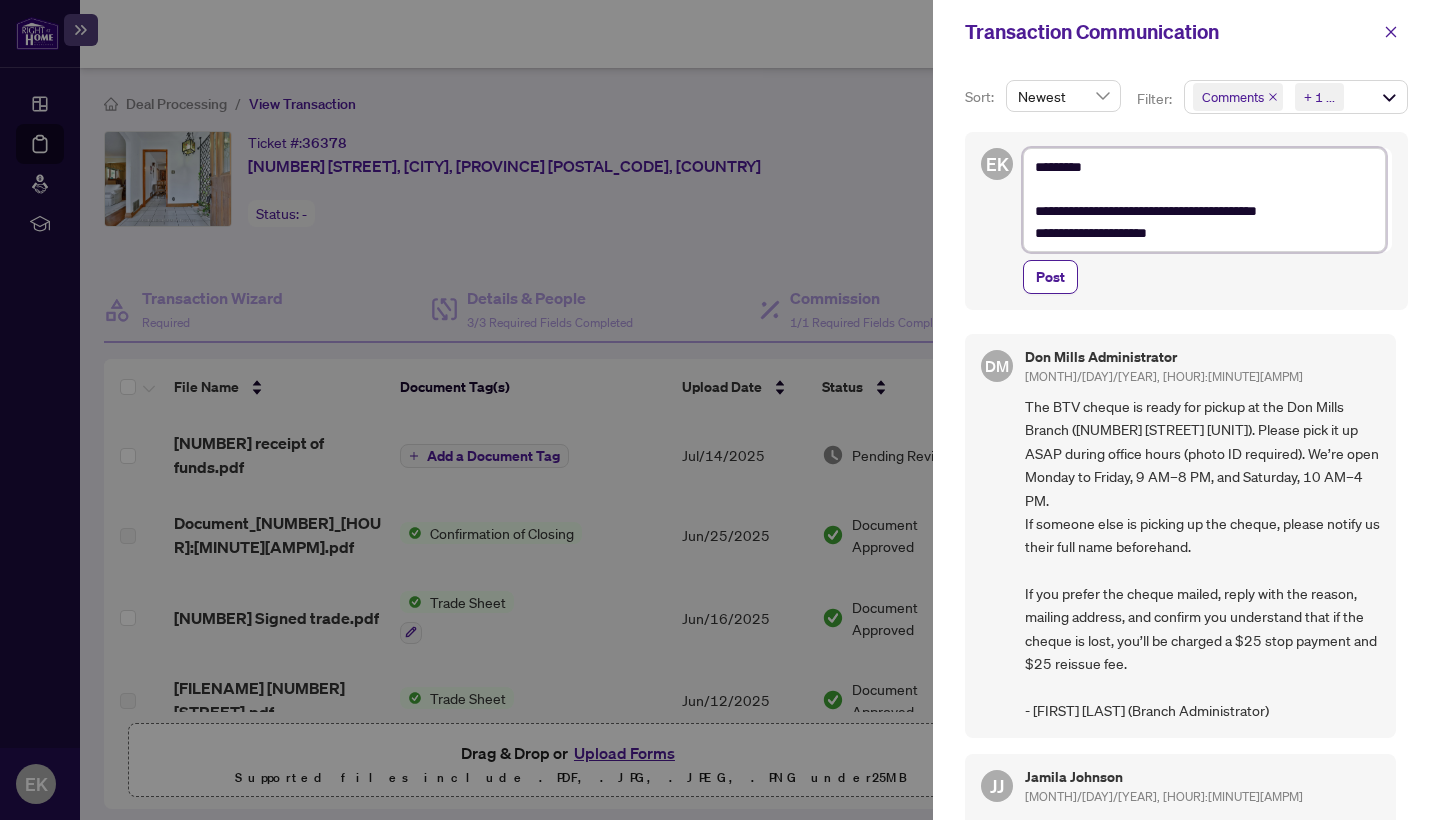 type on "**********" 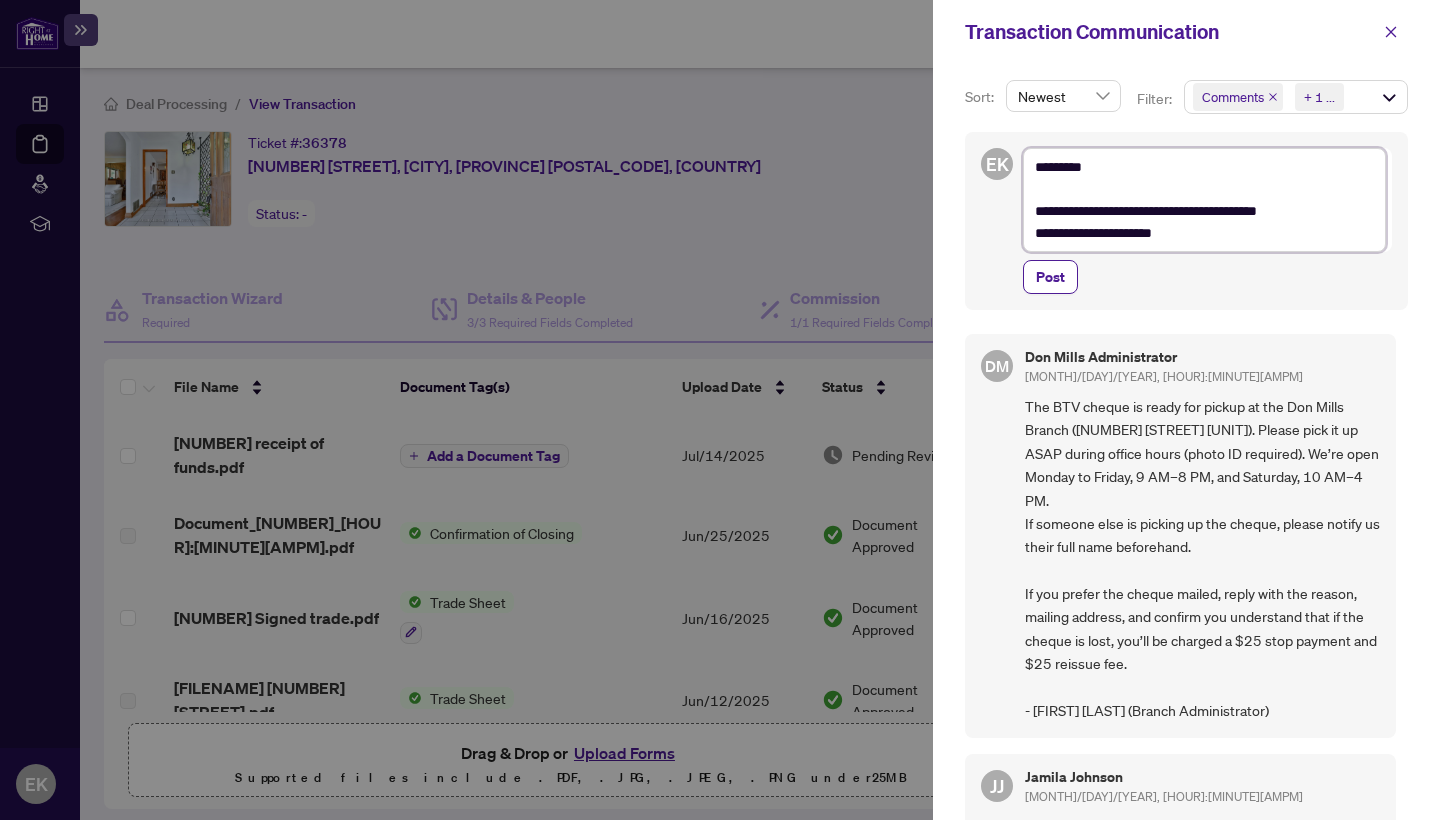 type on "**********" 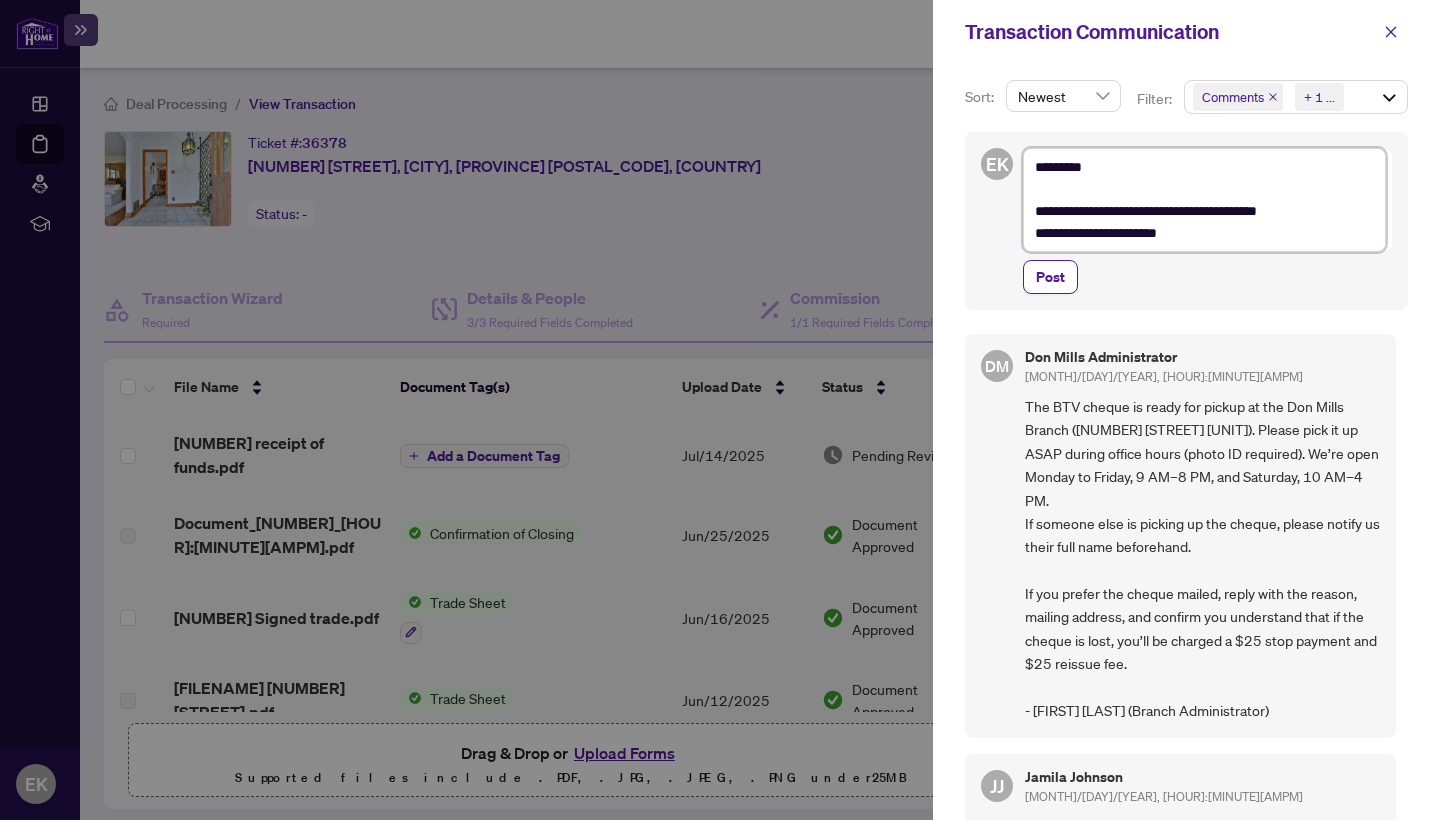 type on "**********" 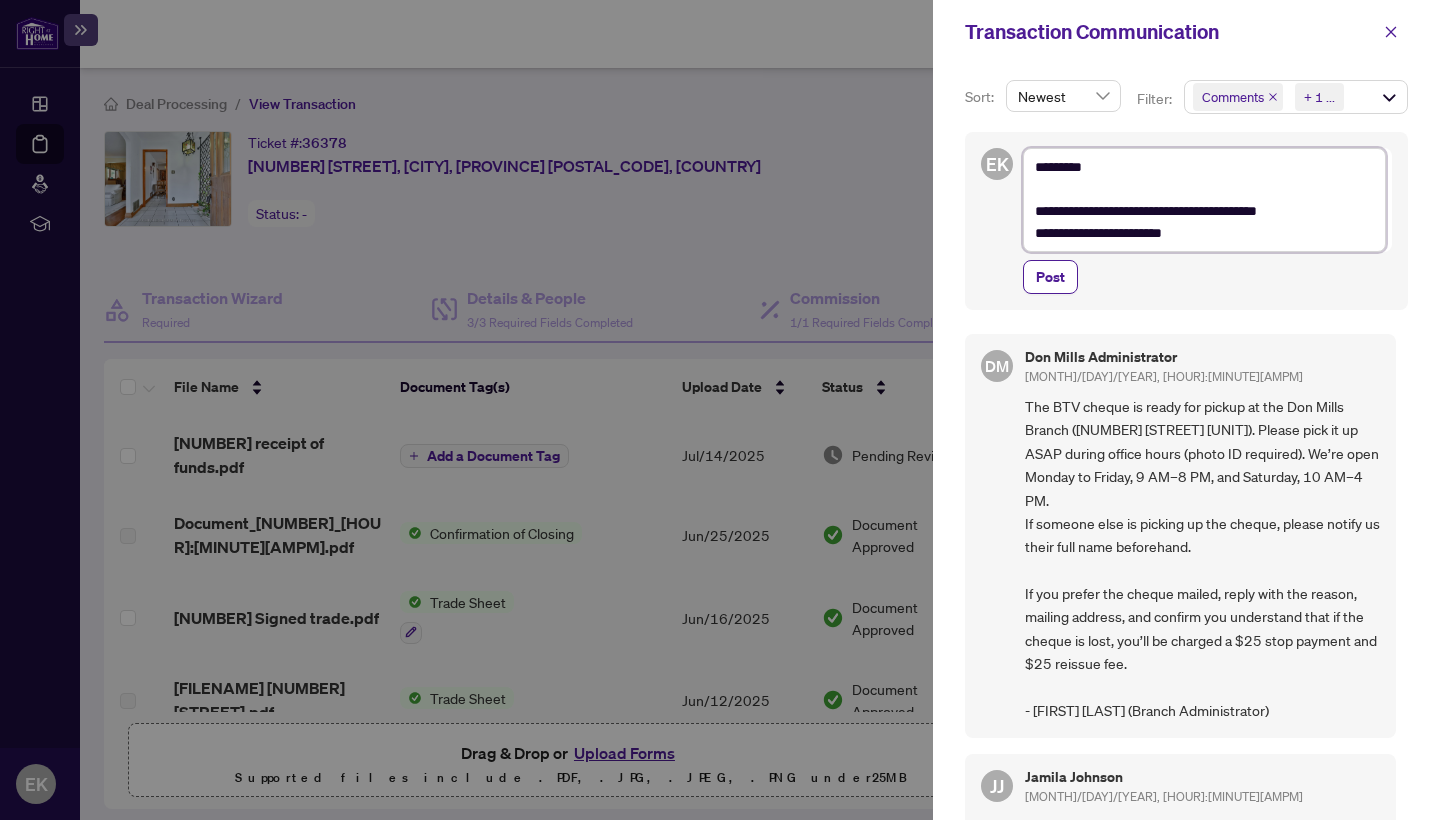 type on "**********" 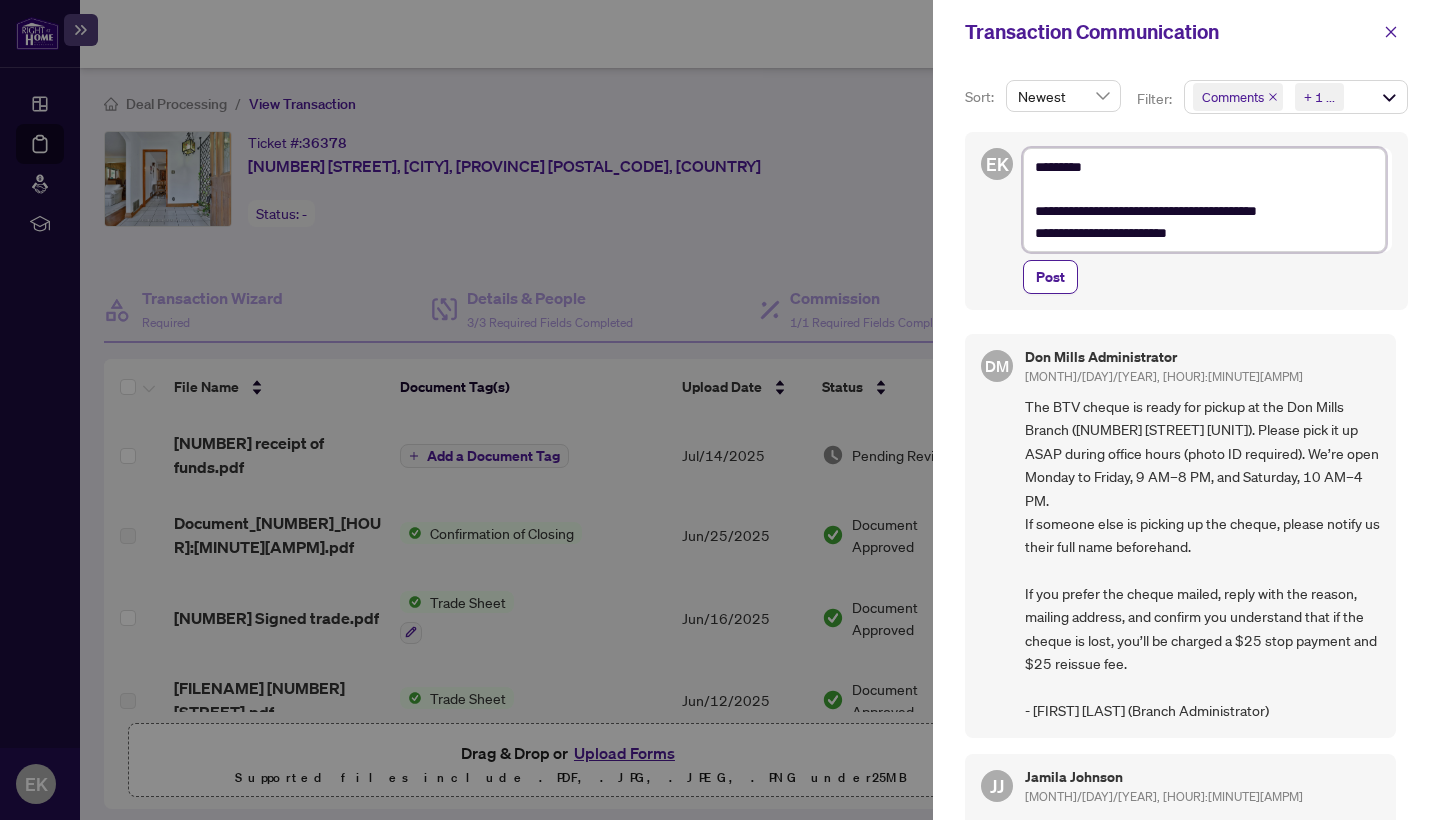 type on "**********" 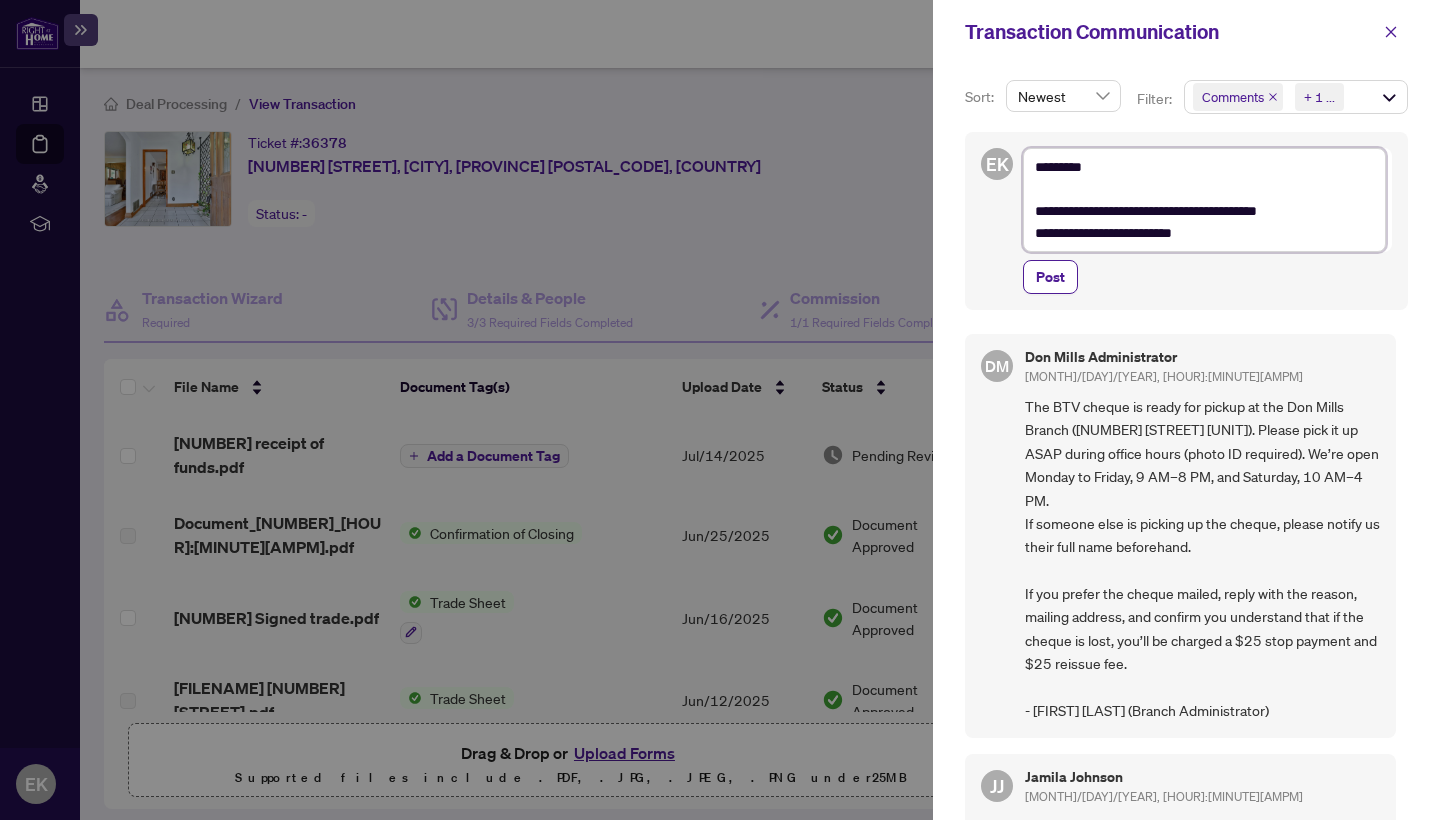 type on "**********" 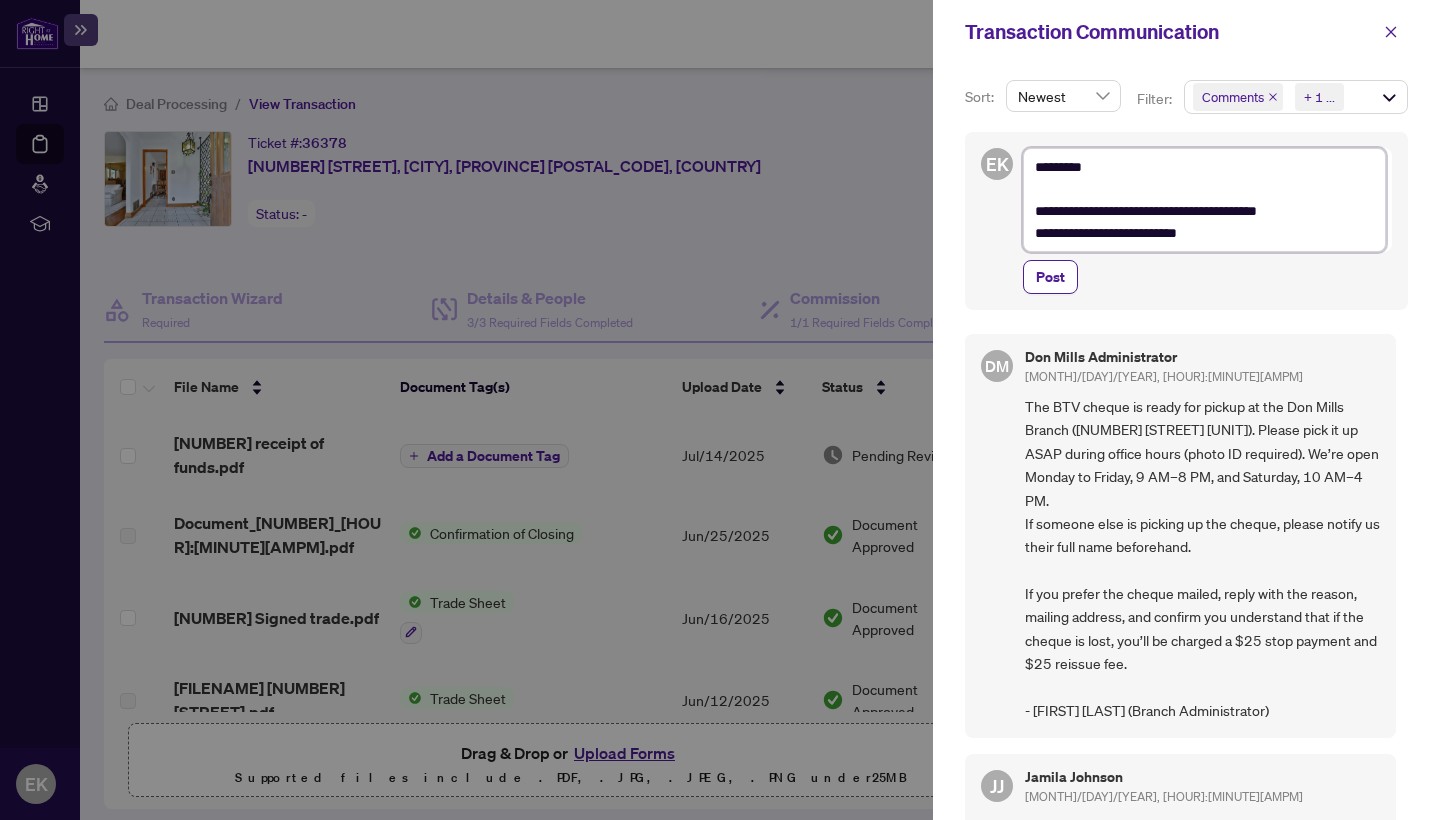 type on "**********" 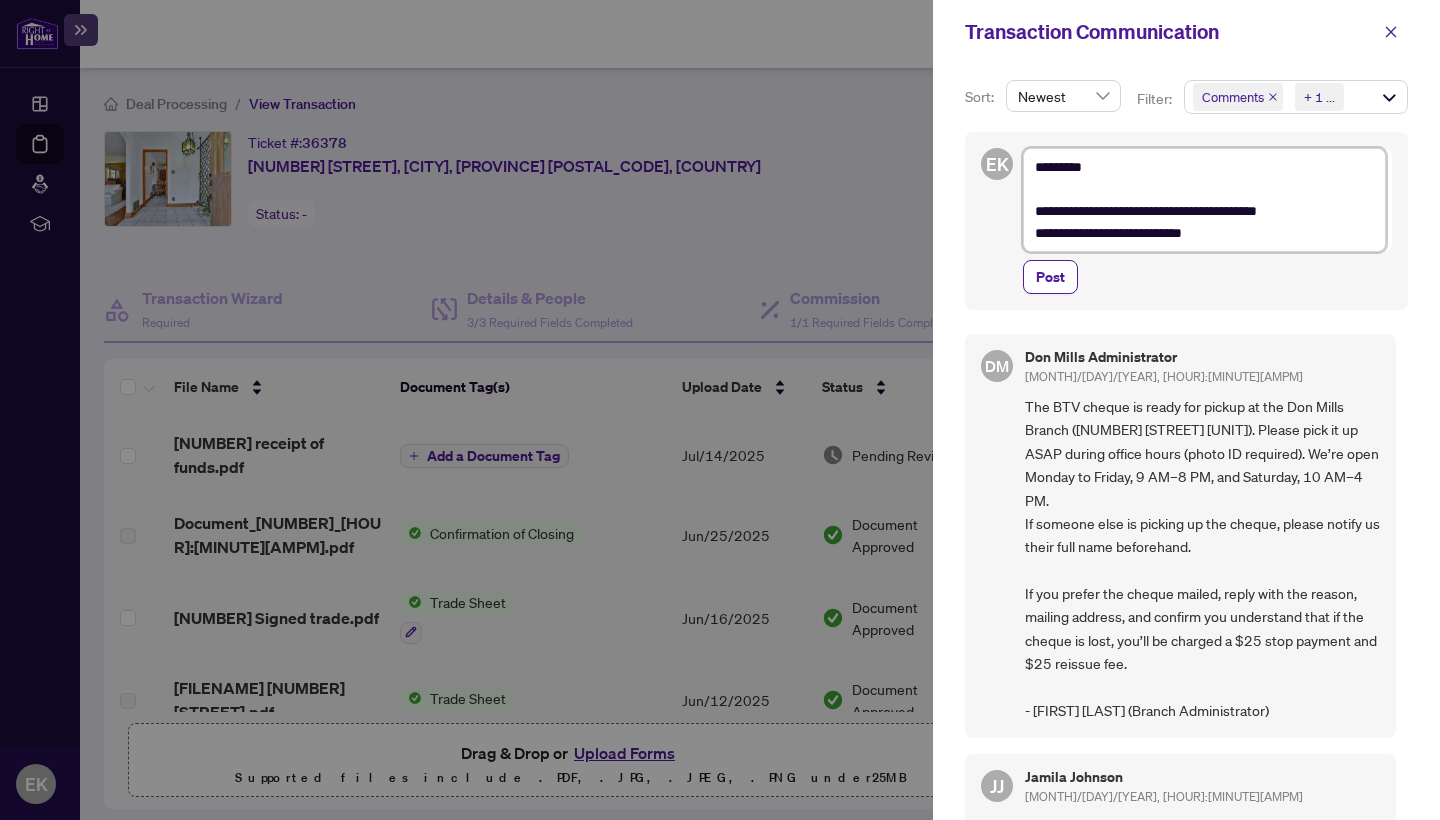 type on "**********" 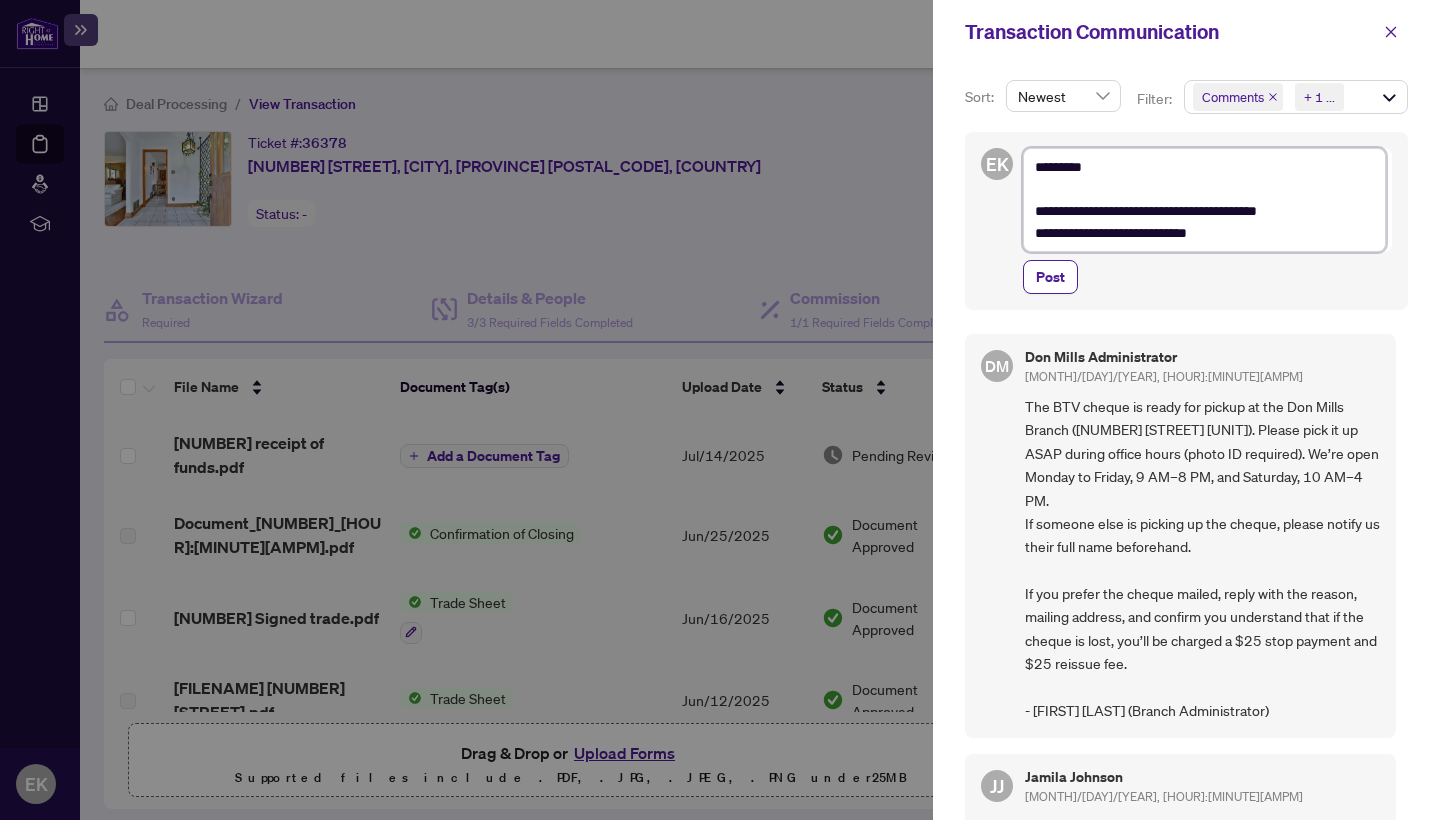 type on "**********" 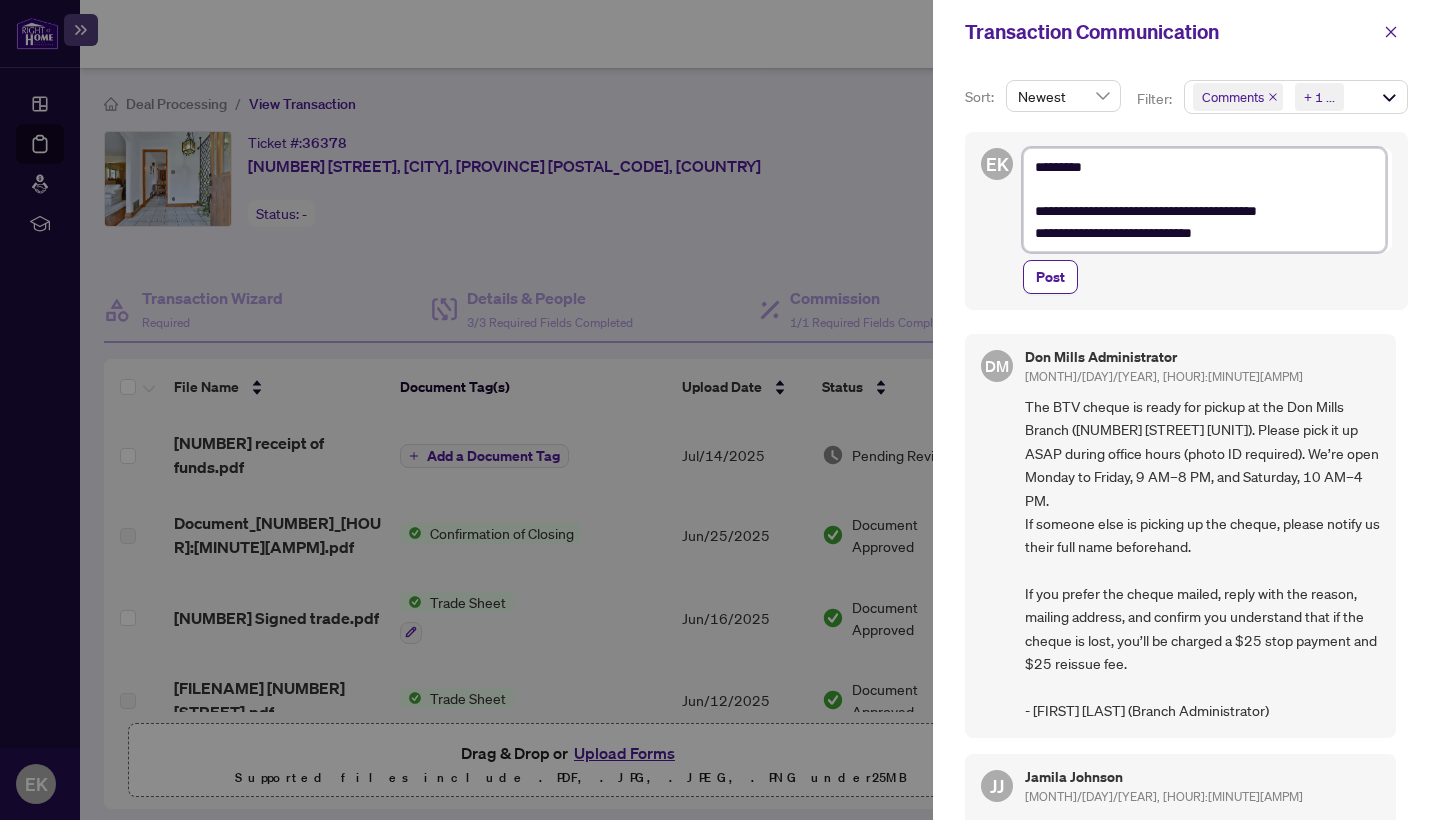 type on "**********" 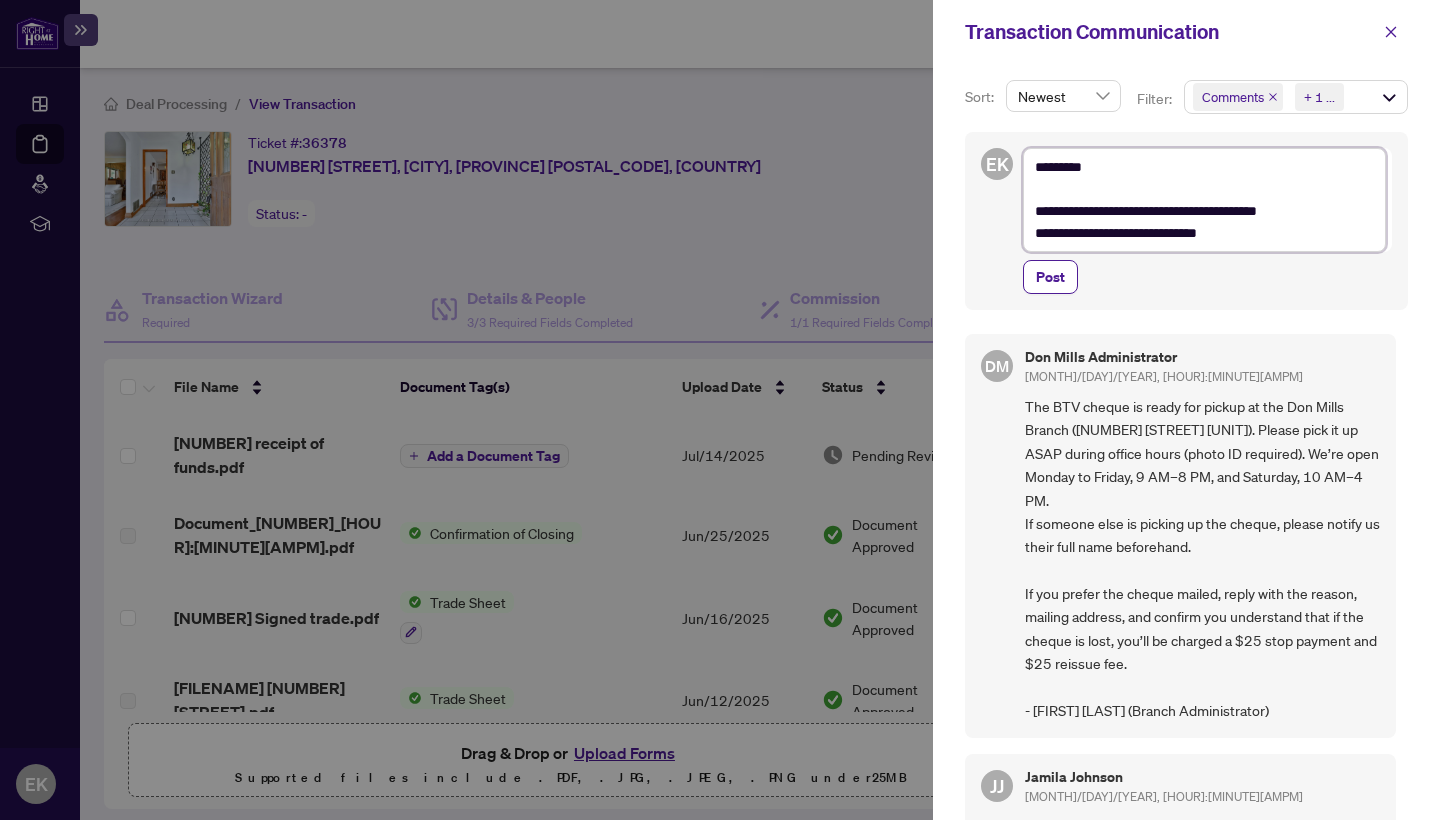 type on "**********" 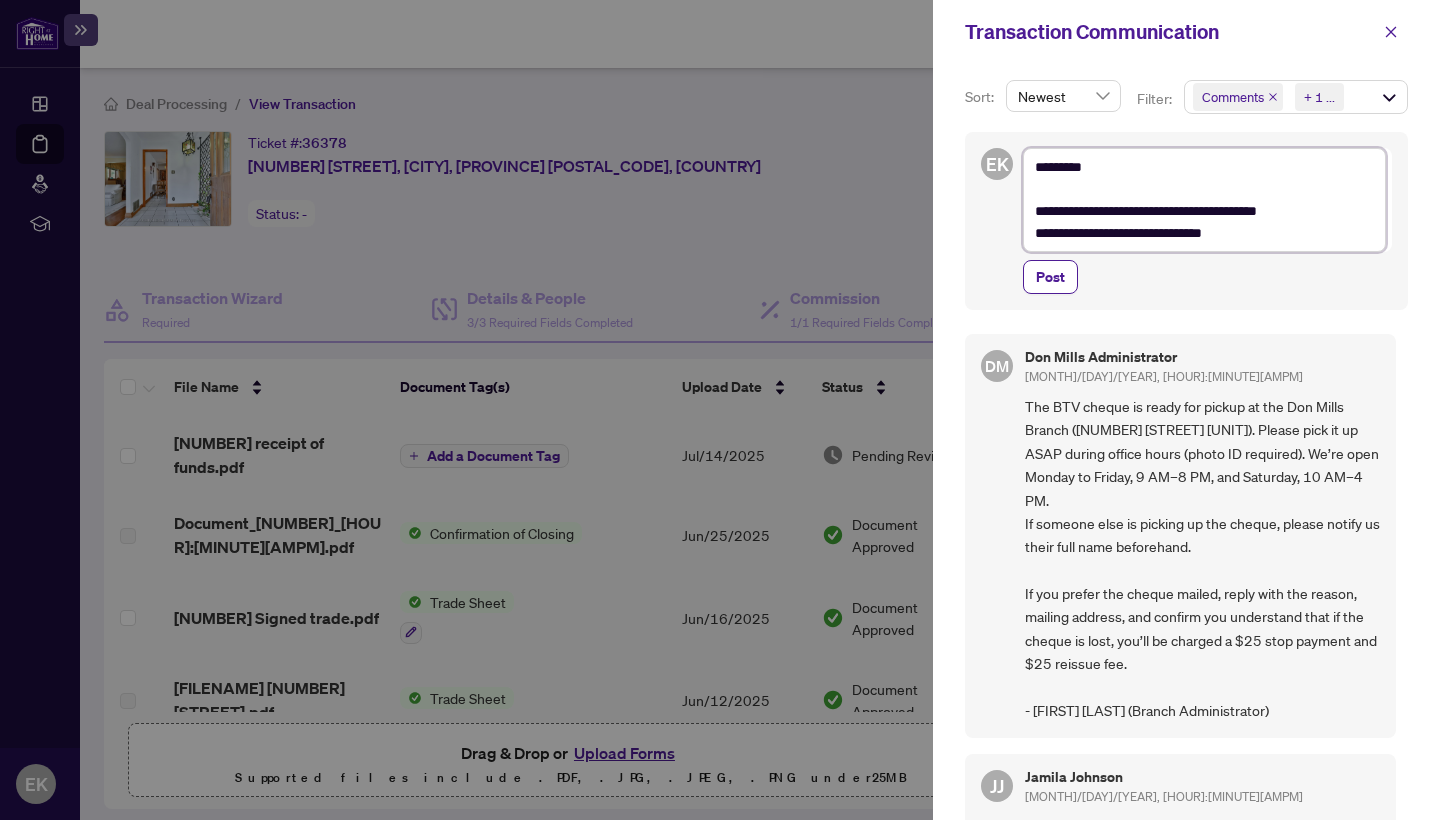 type on "**********" 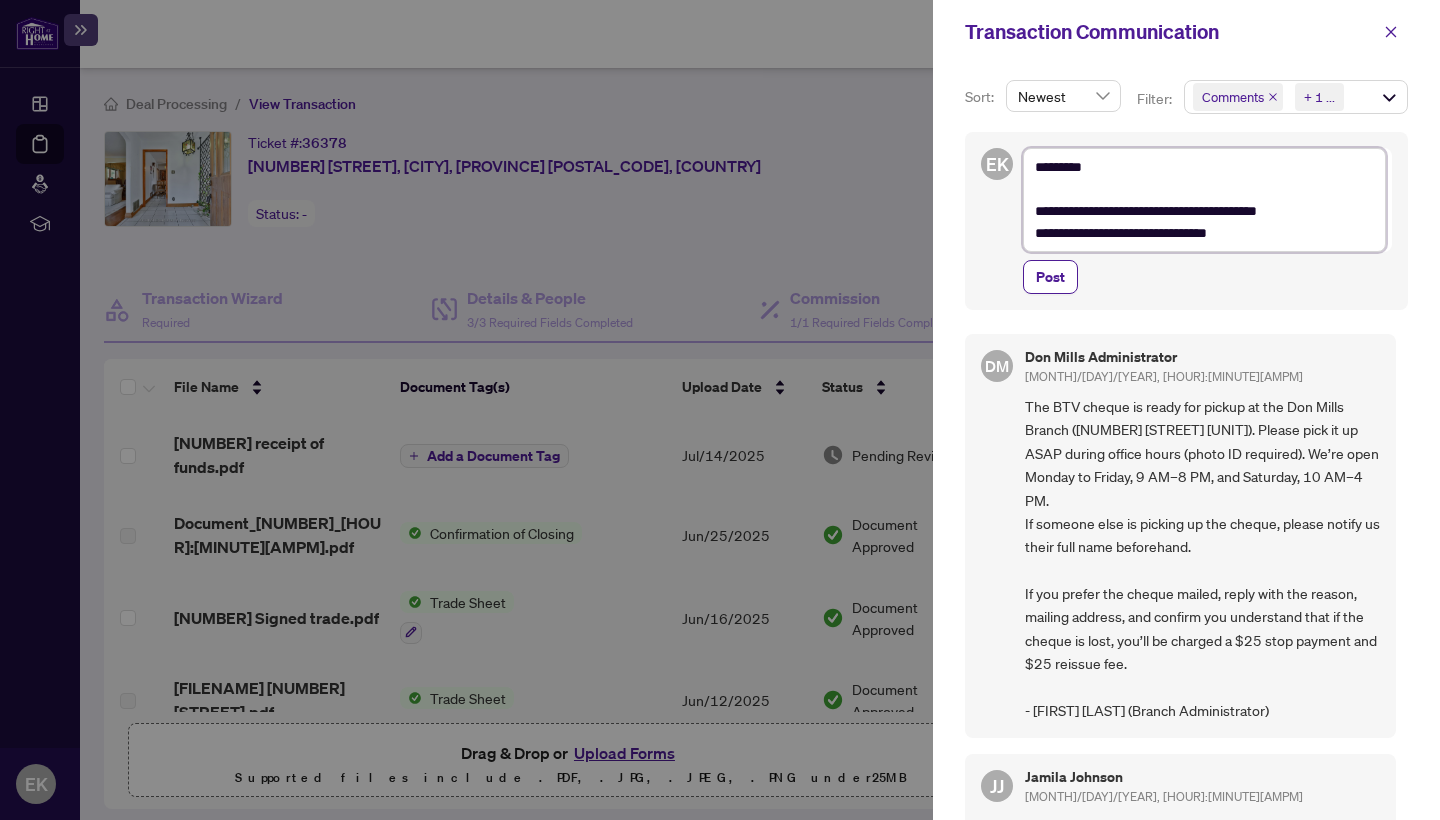 type on "**********" 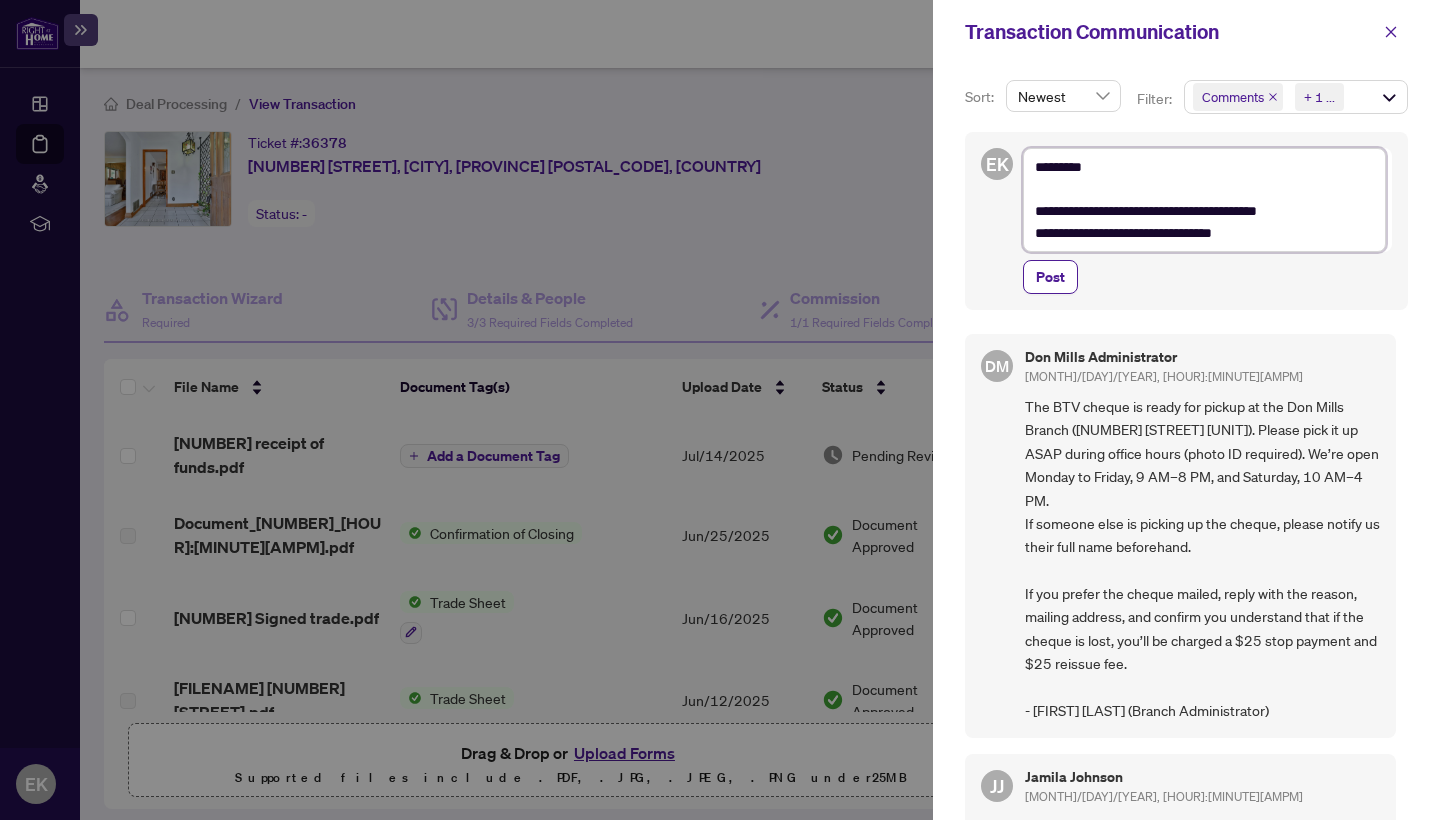 type on "**********" 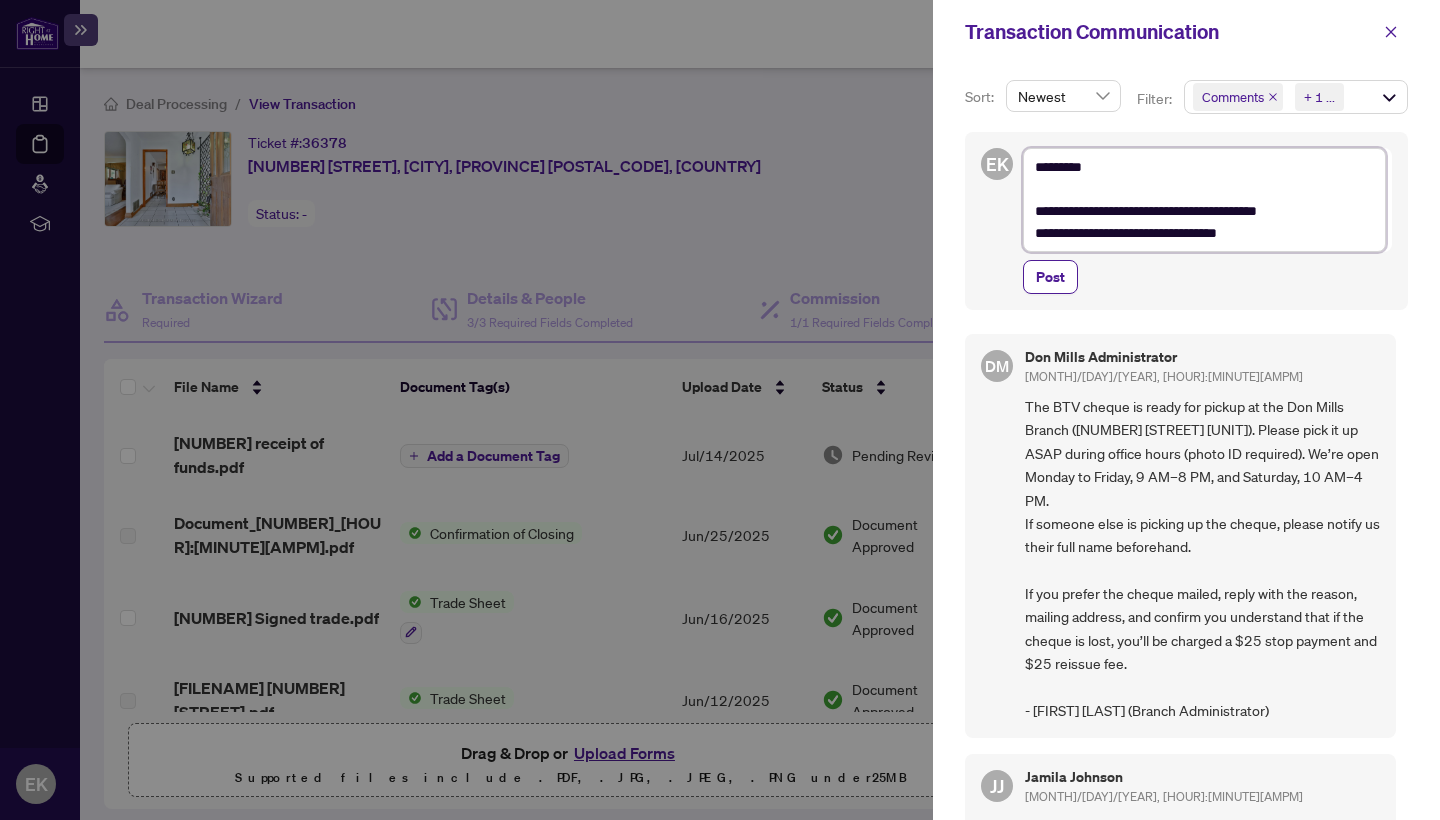 type on "**********" 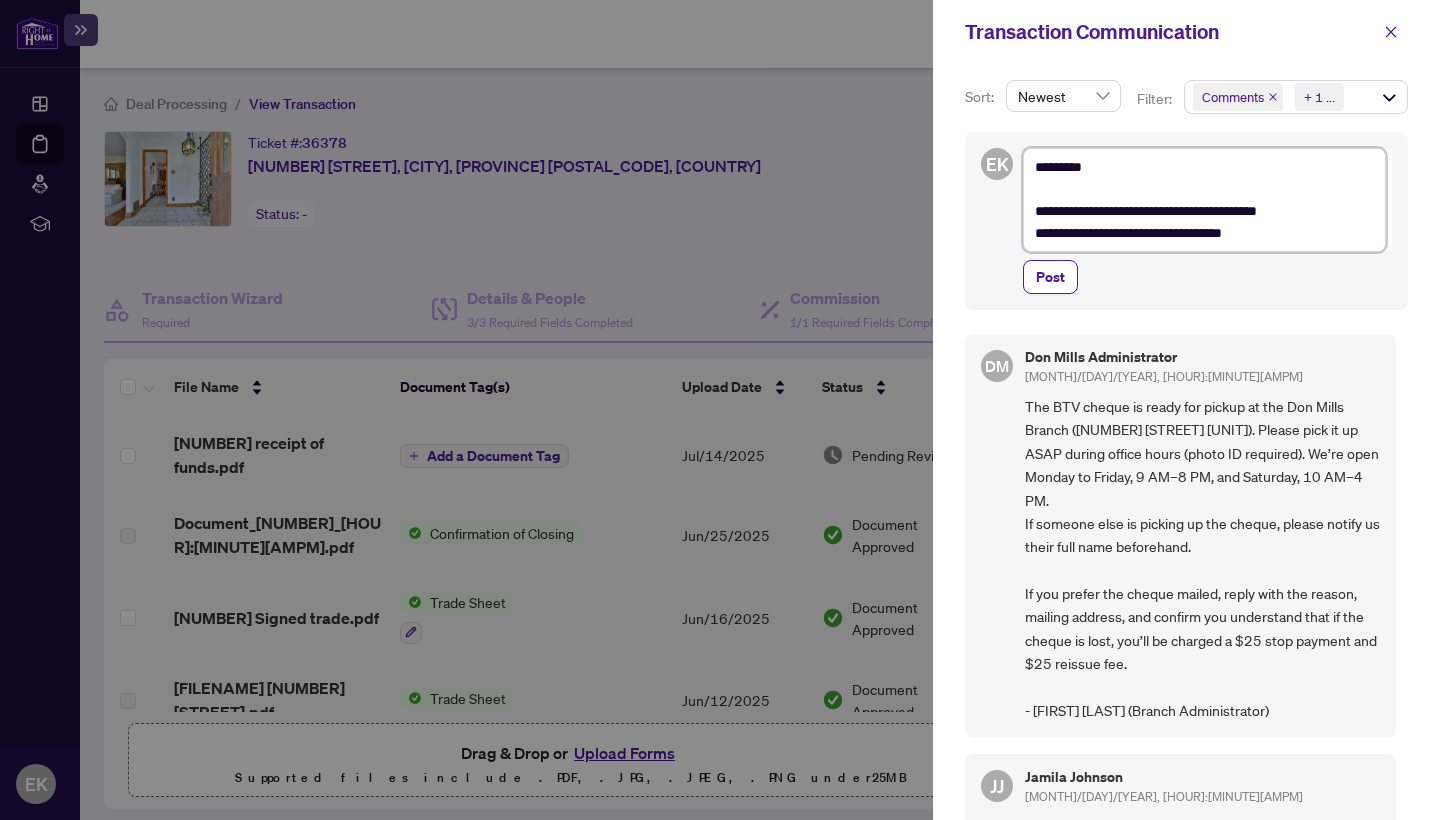 type on "**********" 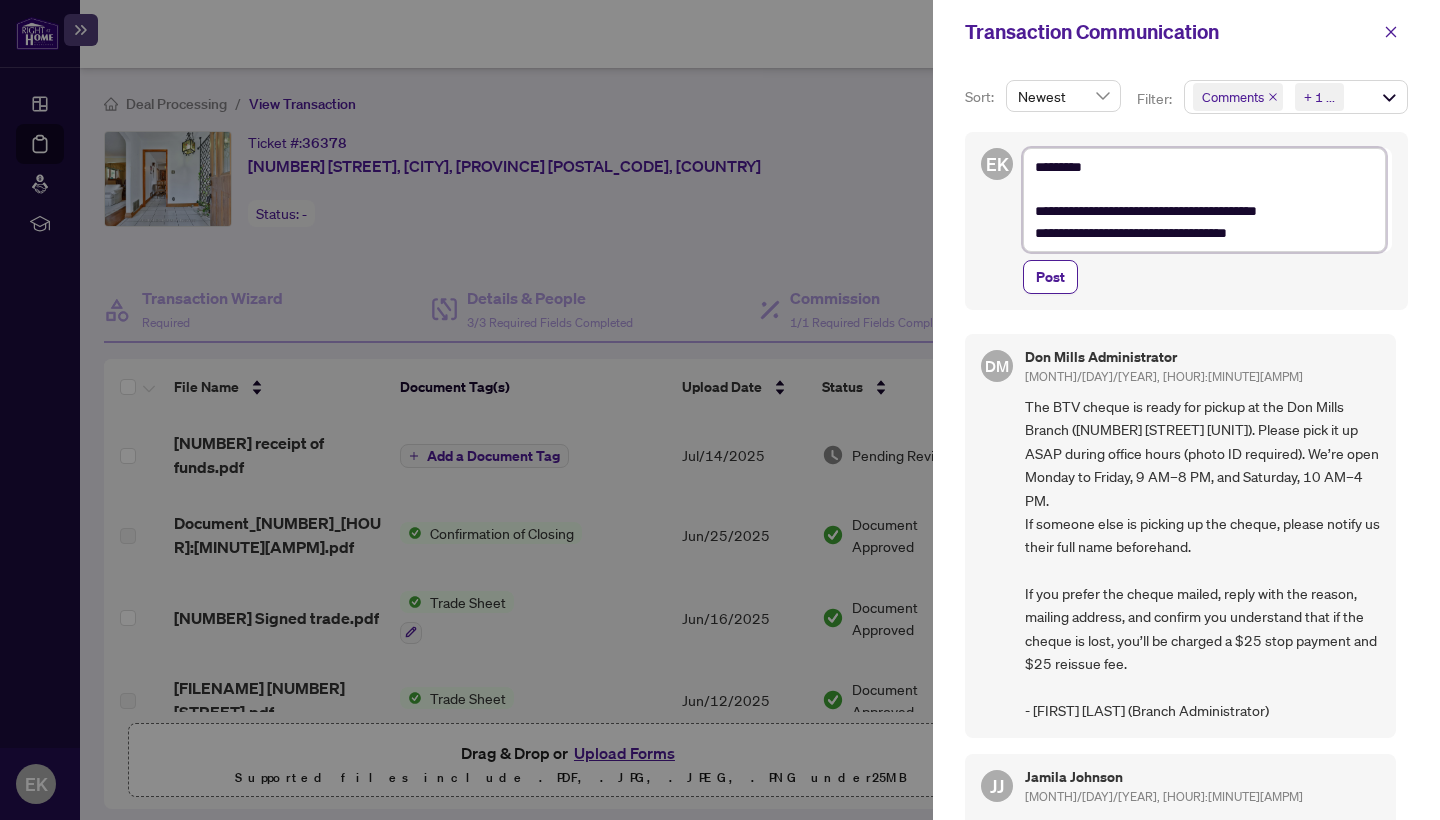 type on "**********" 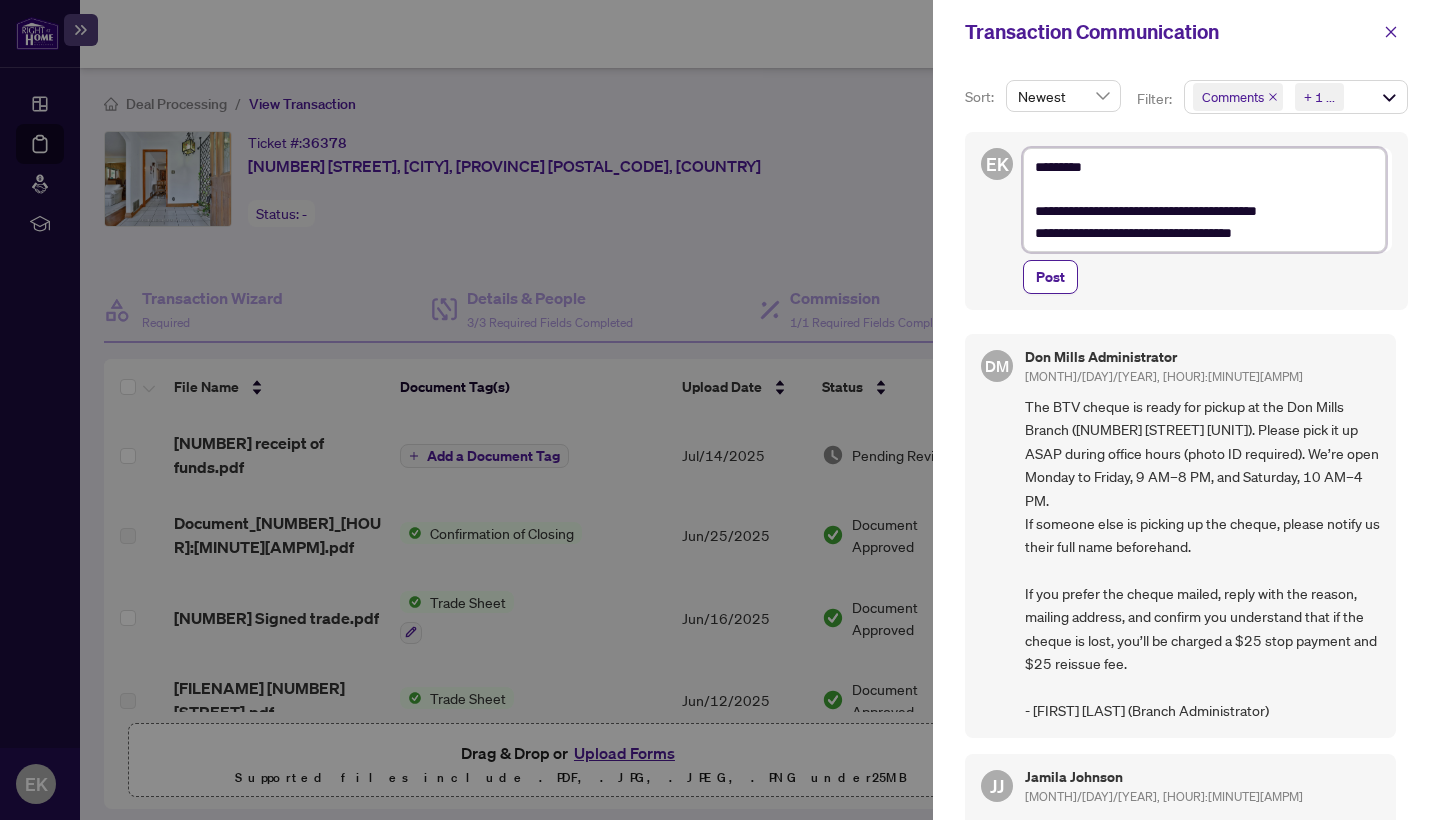 type on "**********" 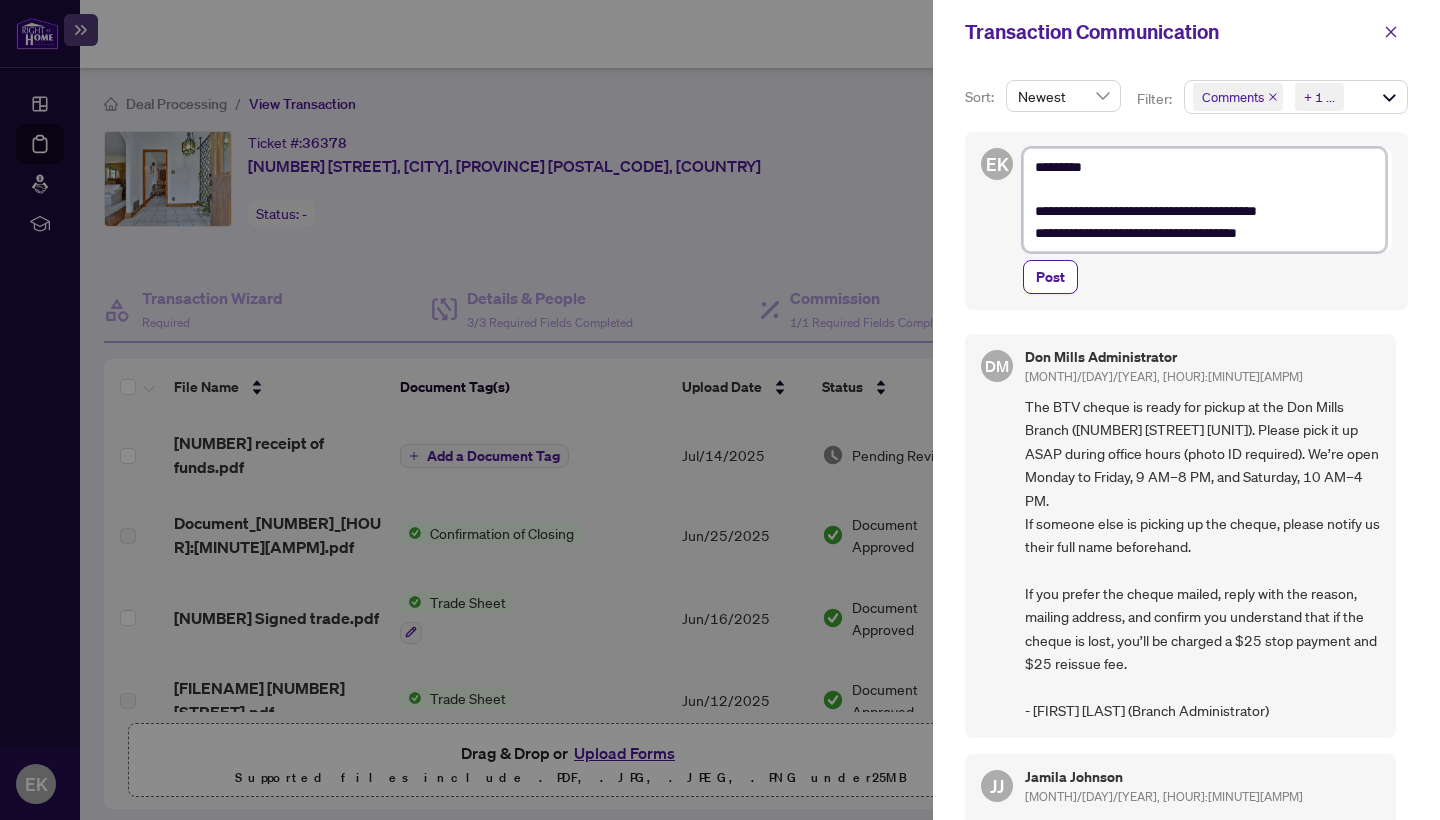 type on "**********" 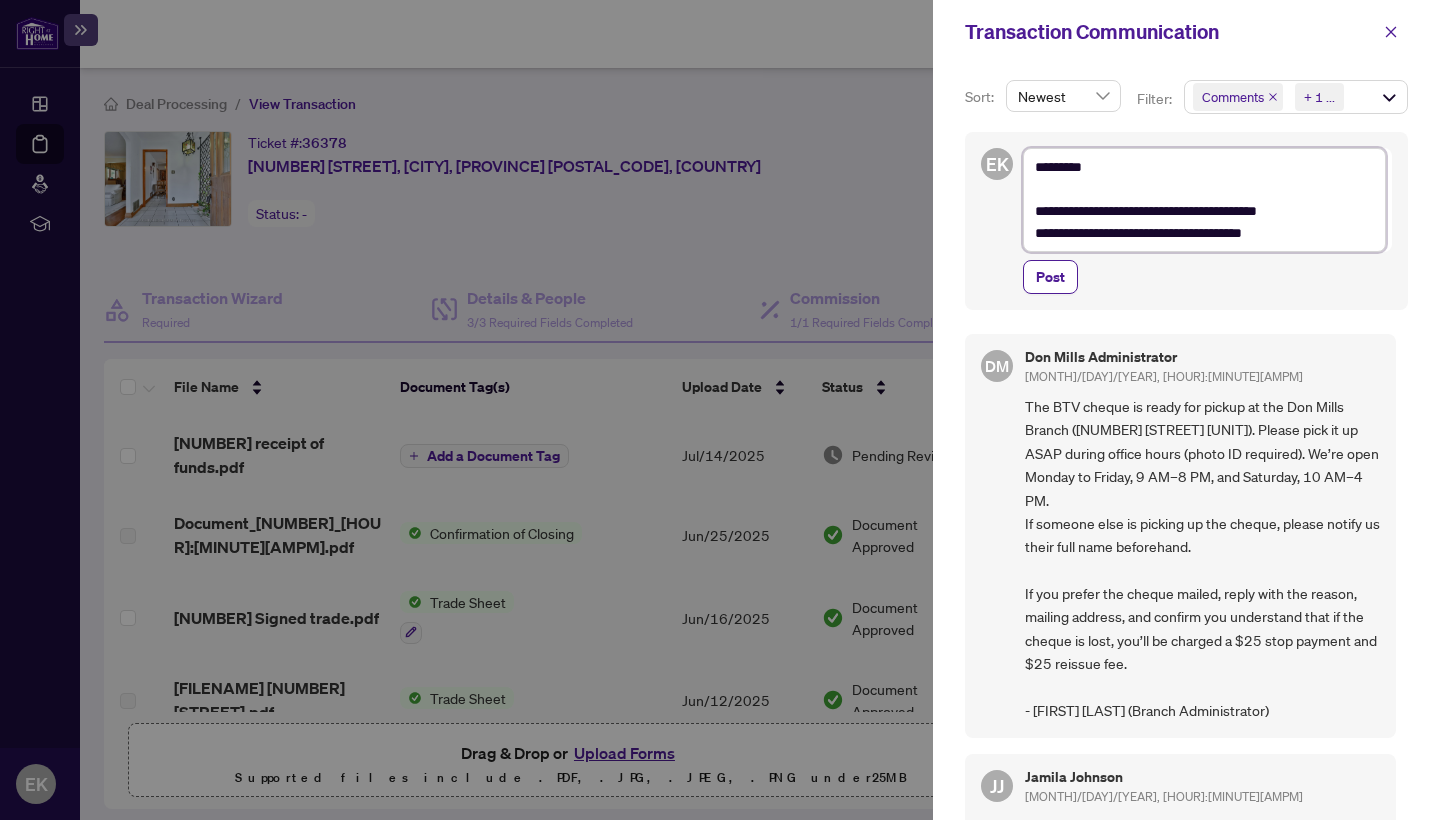 type on "**********" 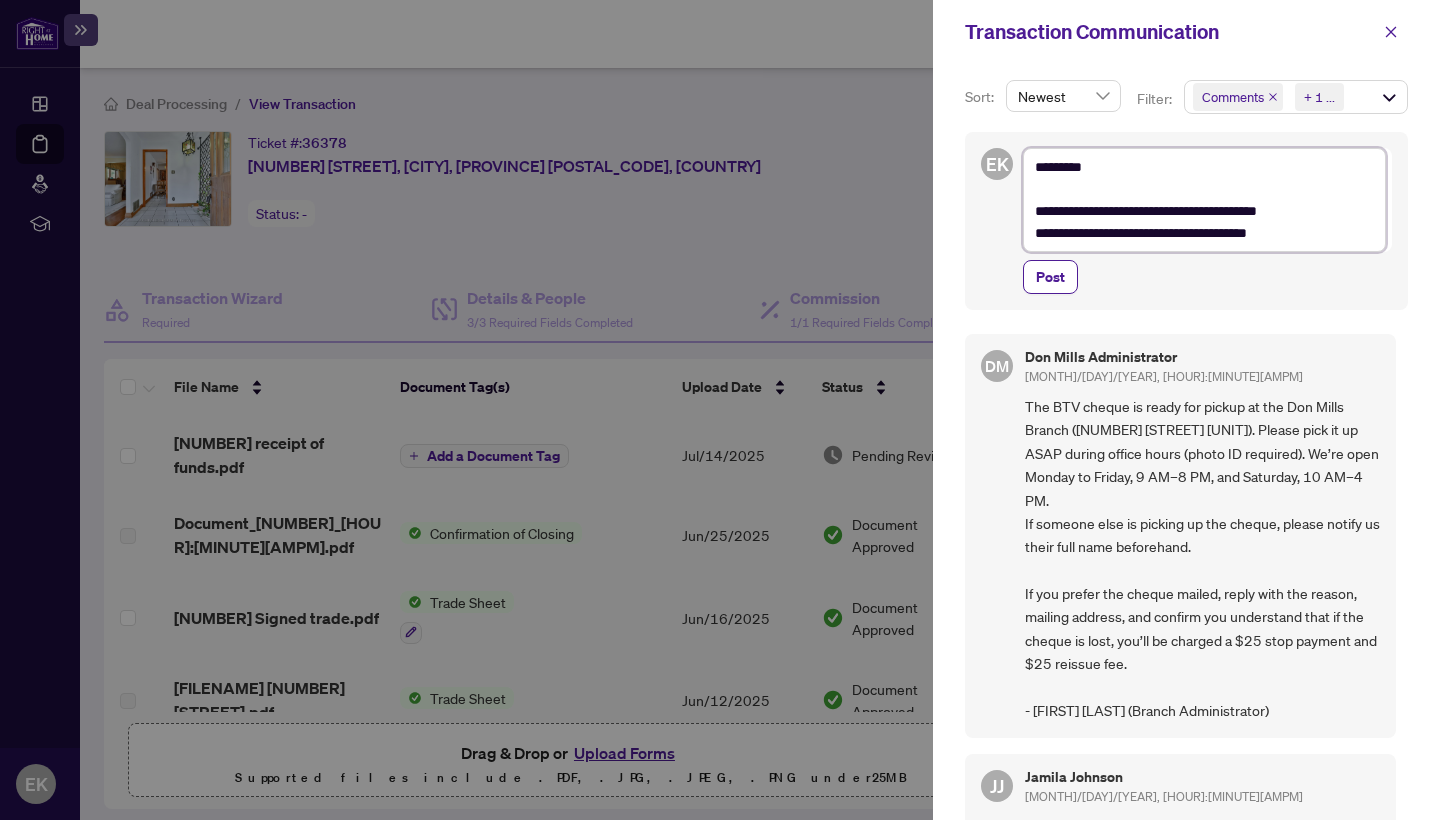 type on "**********" 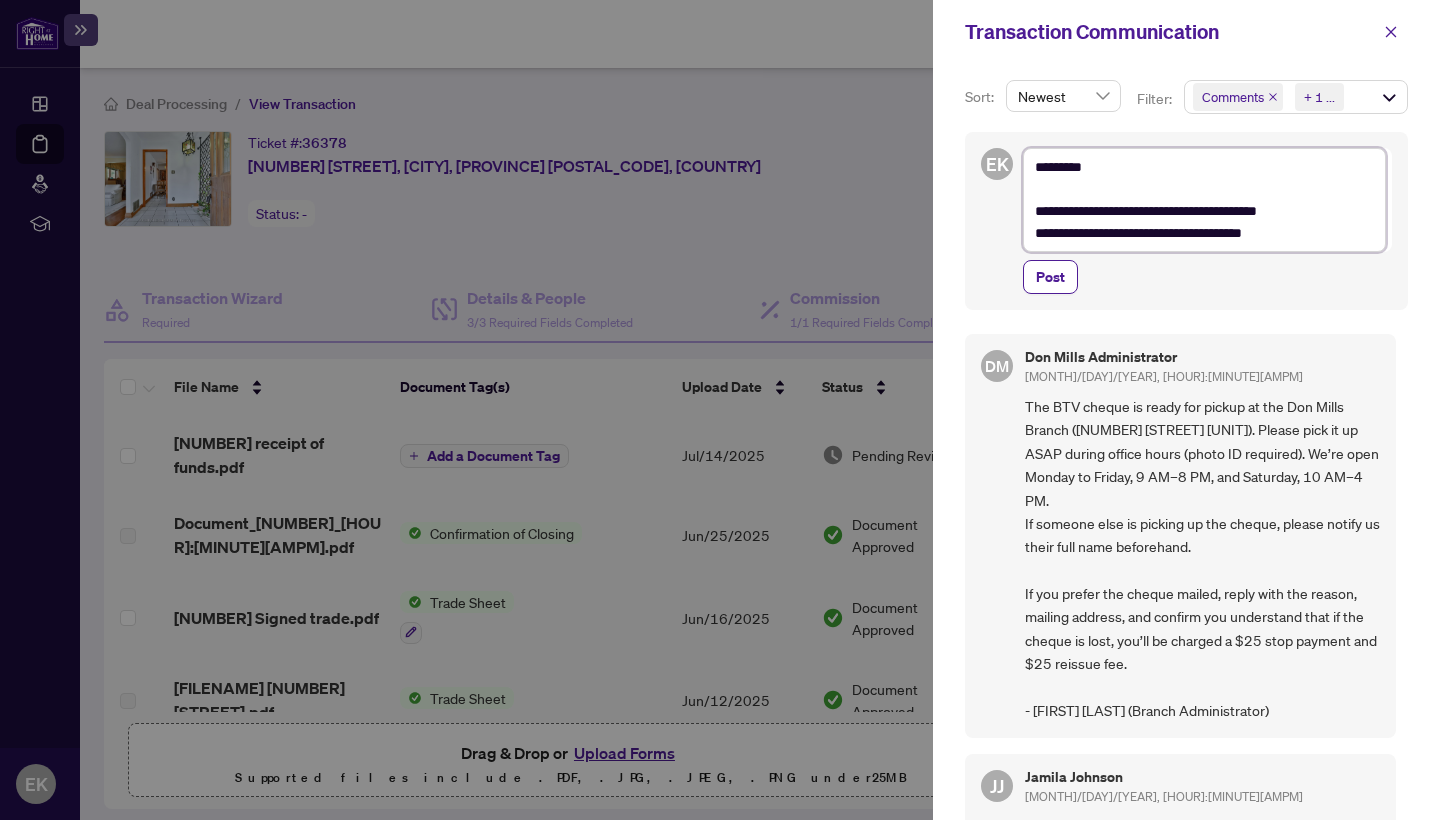 type on "**********" 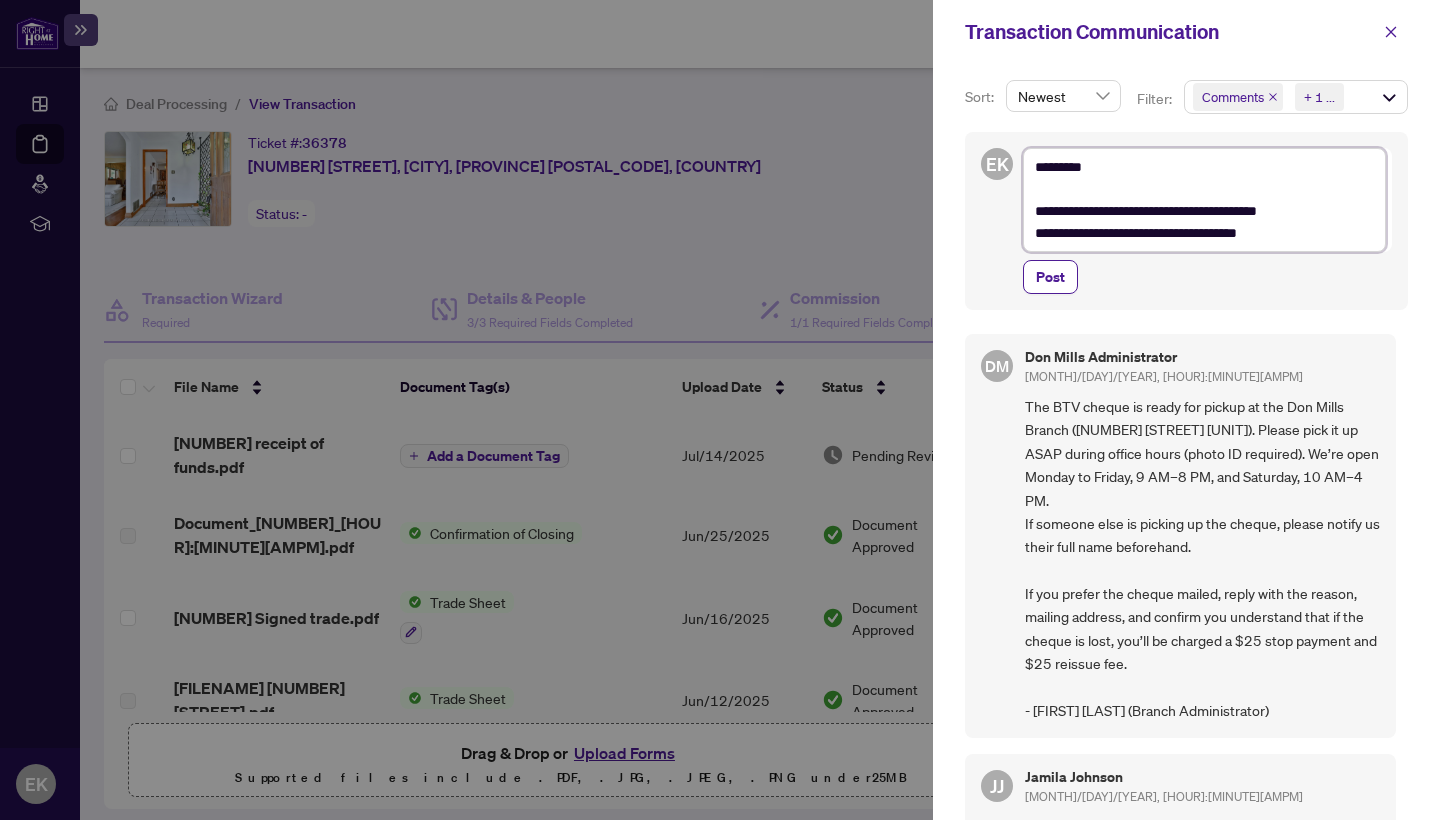type 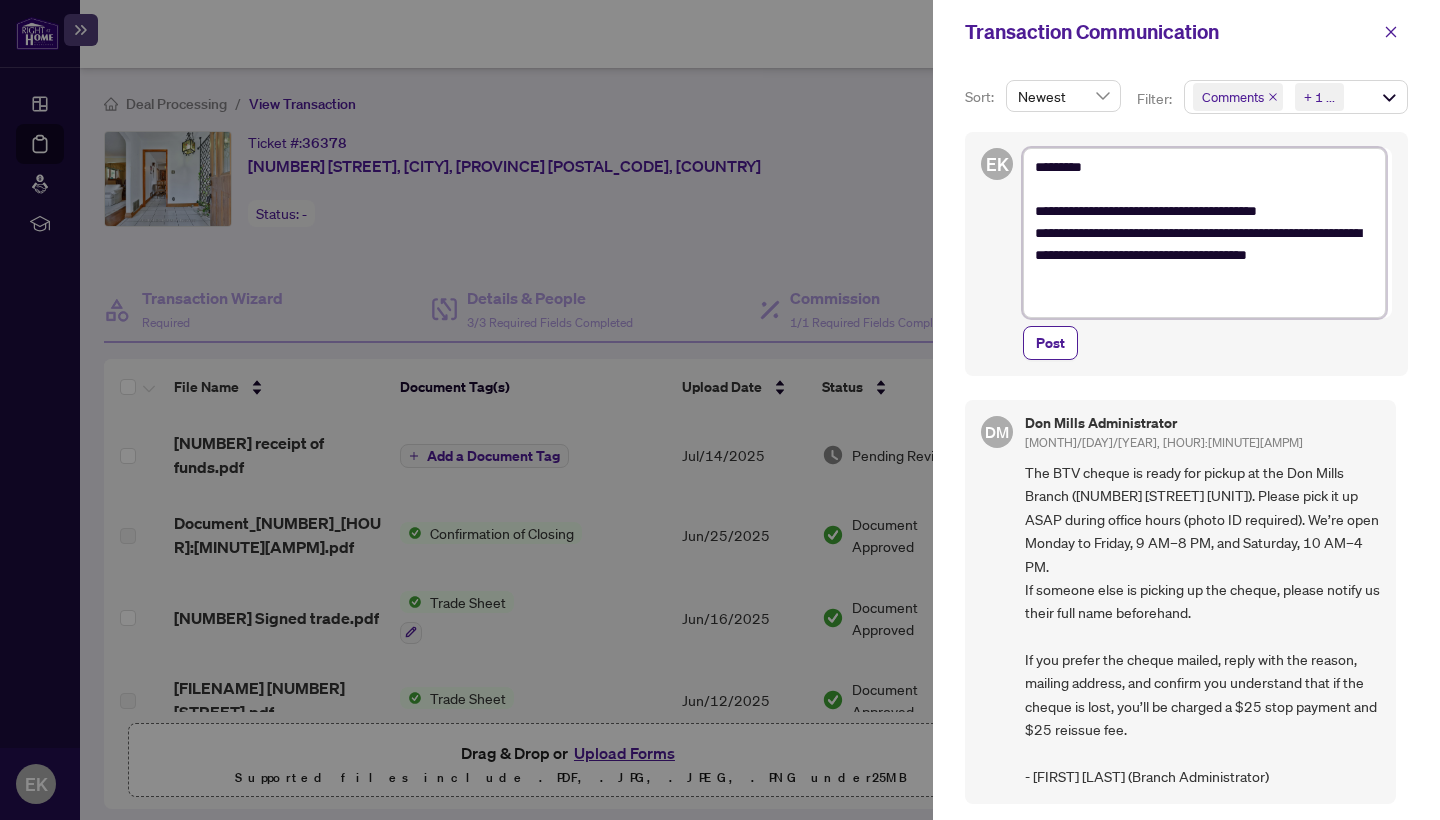 click on "**********" at bounding box center [1204, 233] 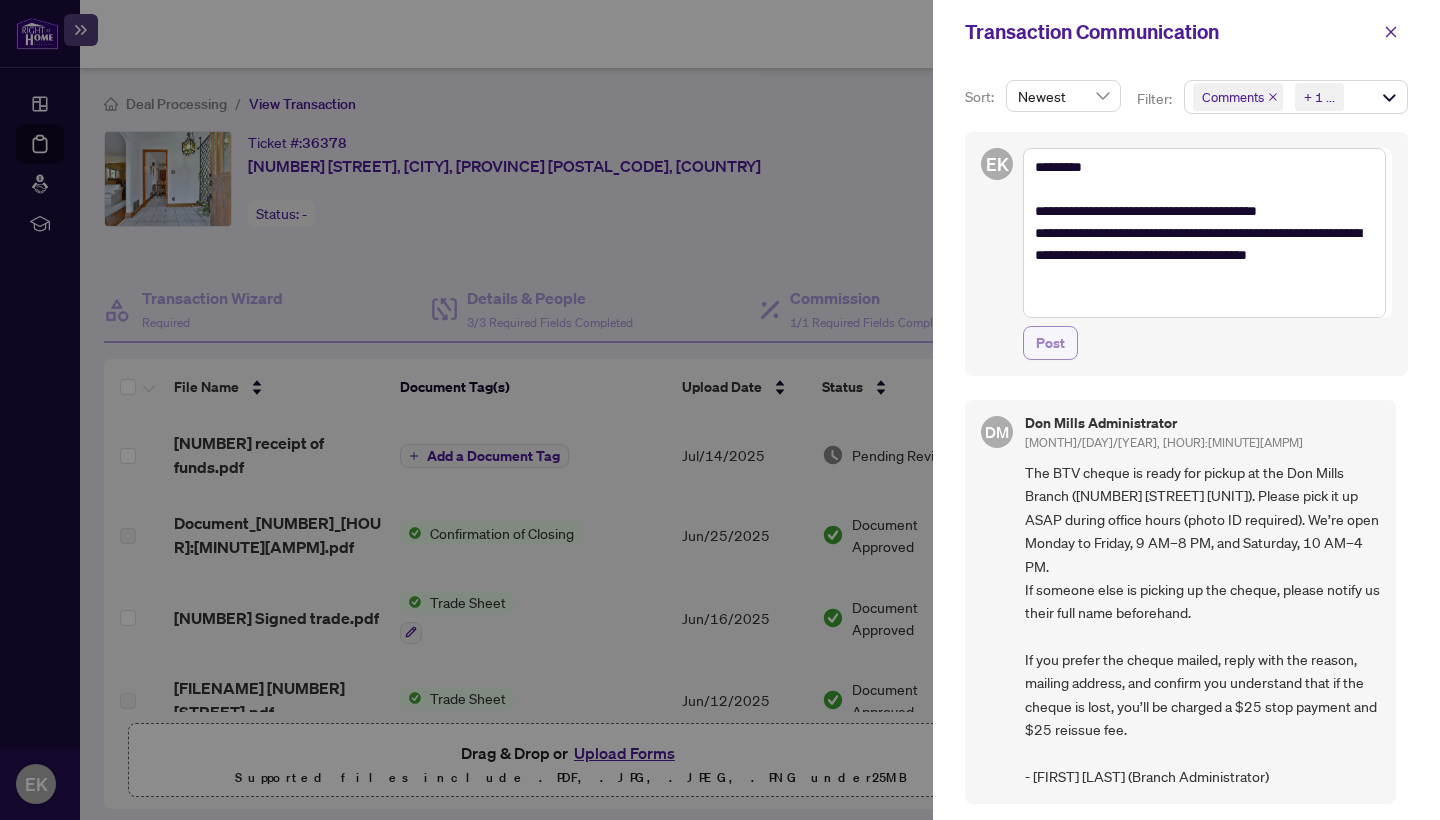 click on "Post" at bounding box center [1050, 343] 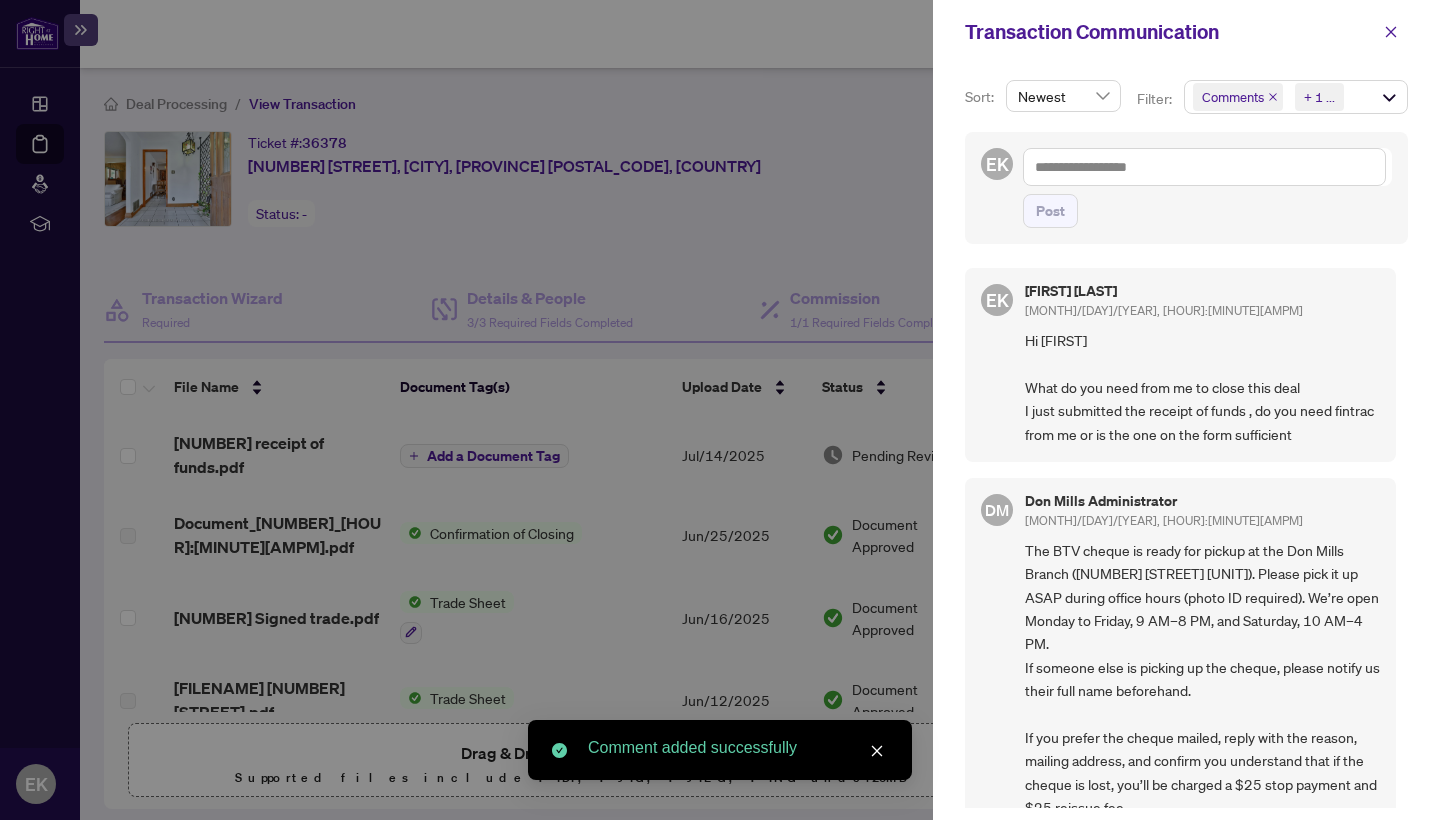 click at bounding box center [720, 410] 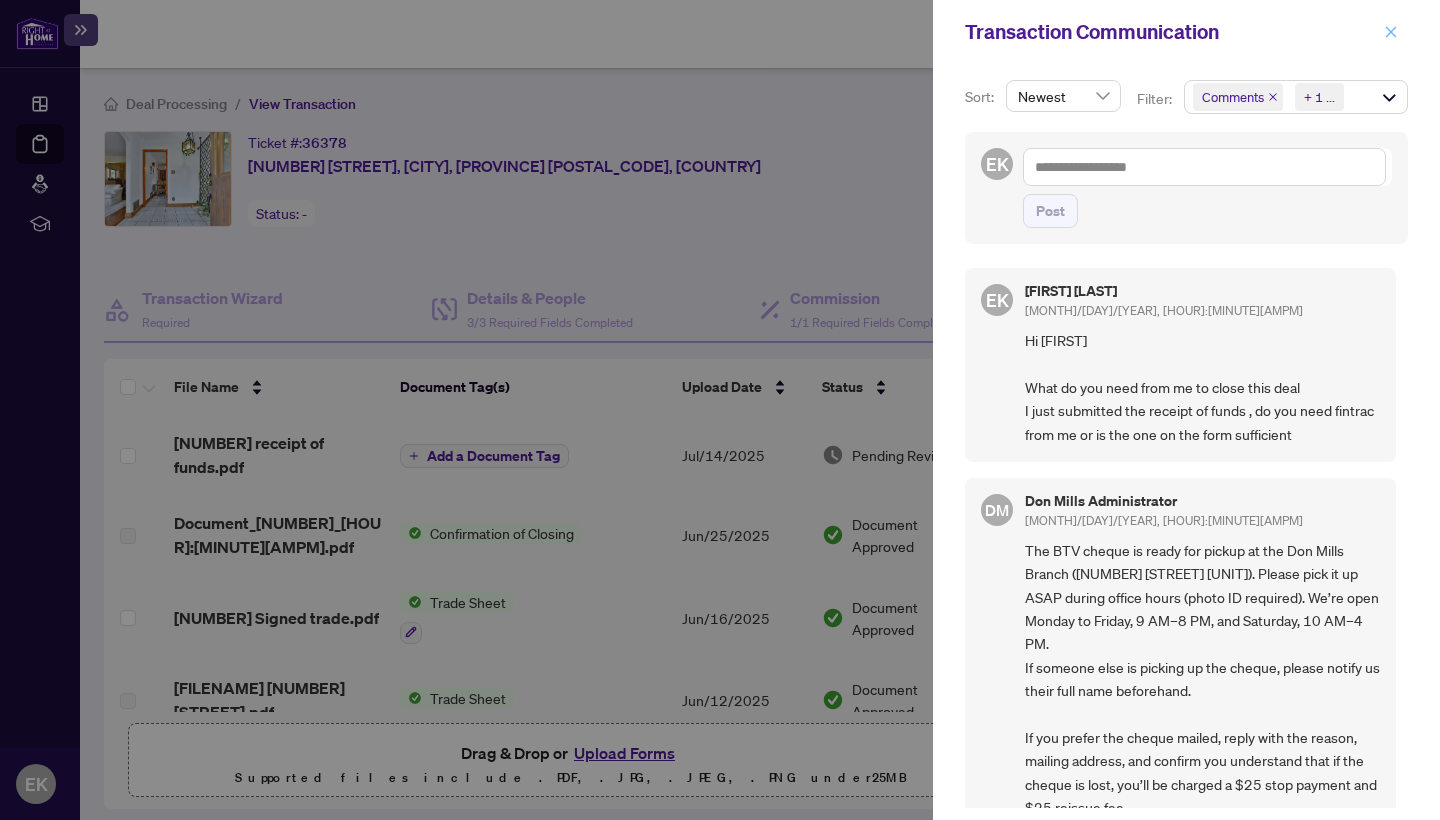 click 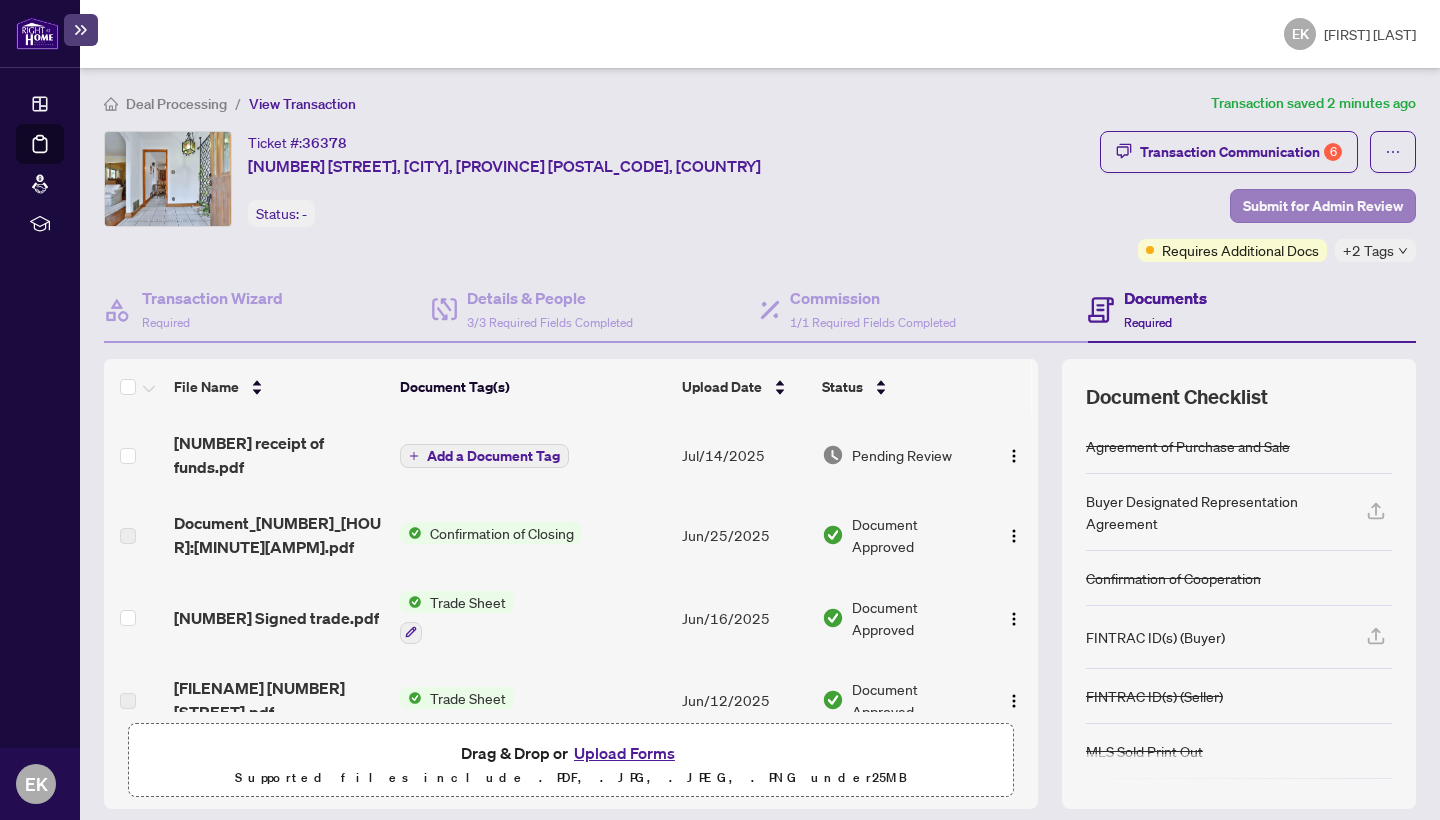 click on "Submit for Admin Review" at bounding box center (1323, 206) 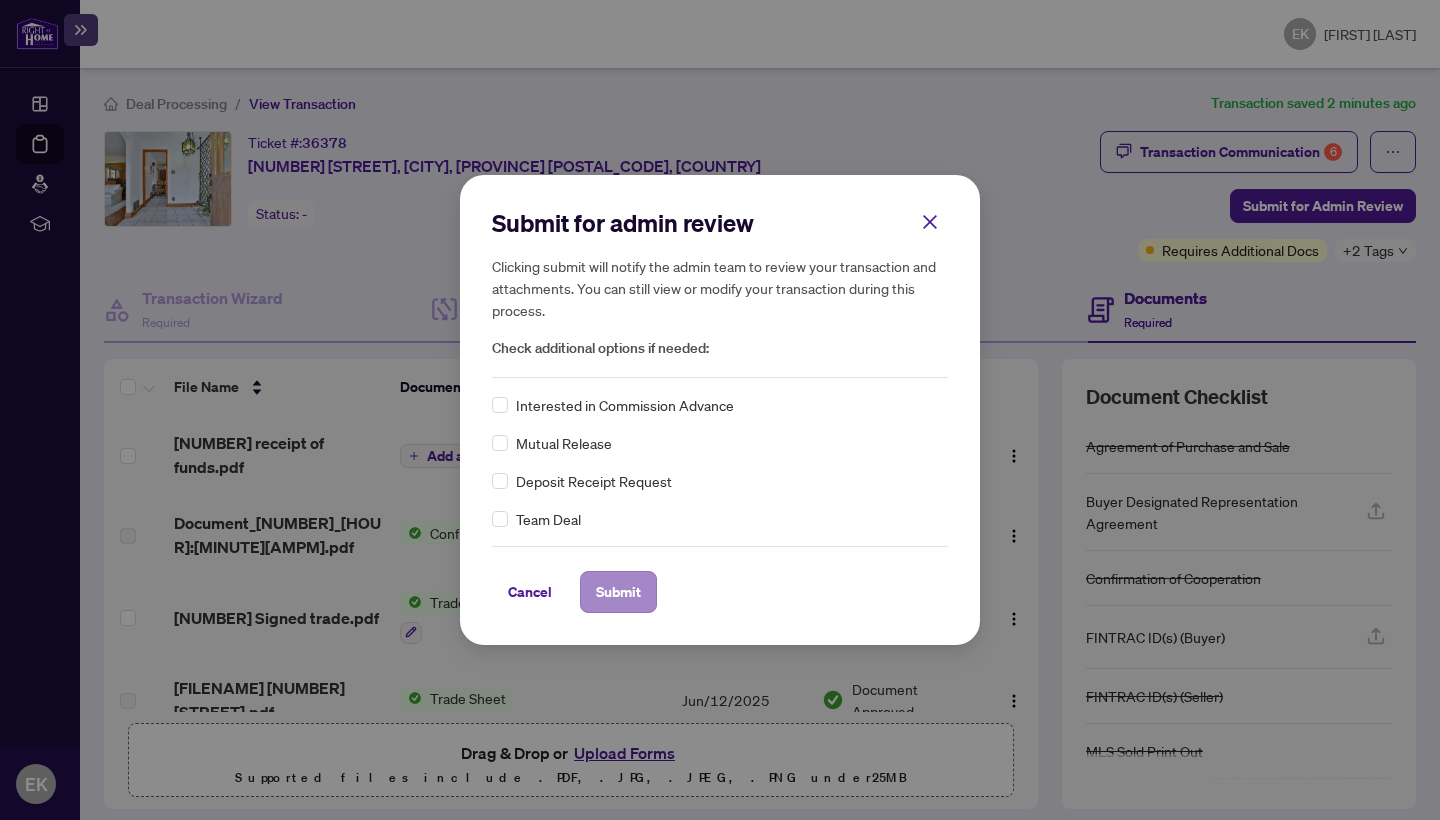 click on "Submit" at bounding box center (618, 592) 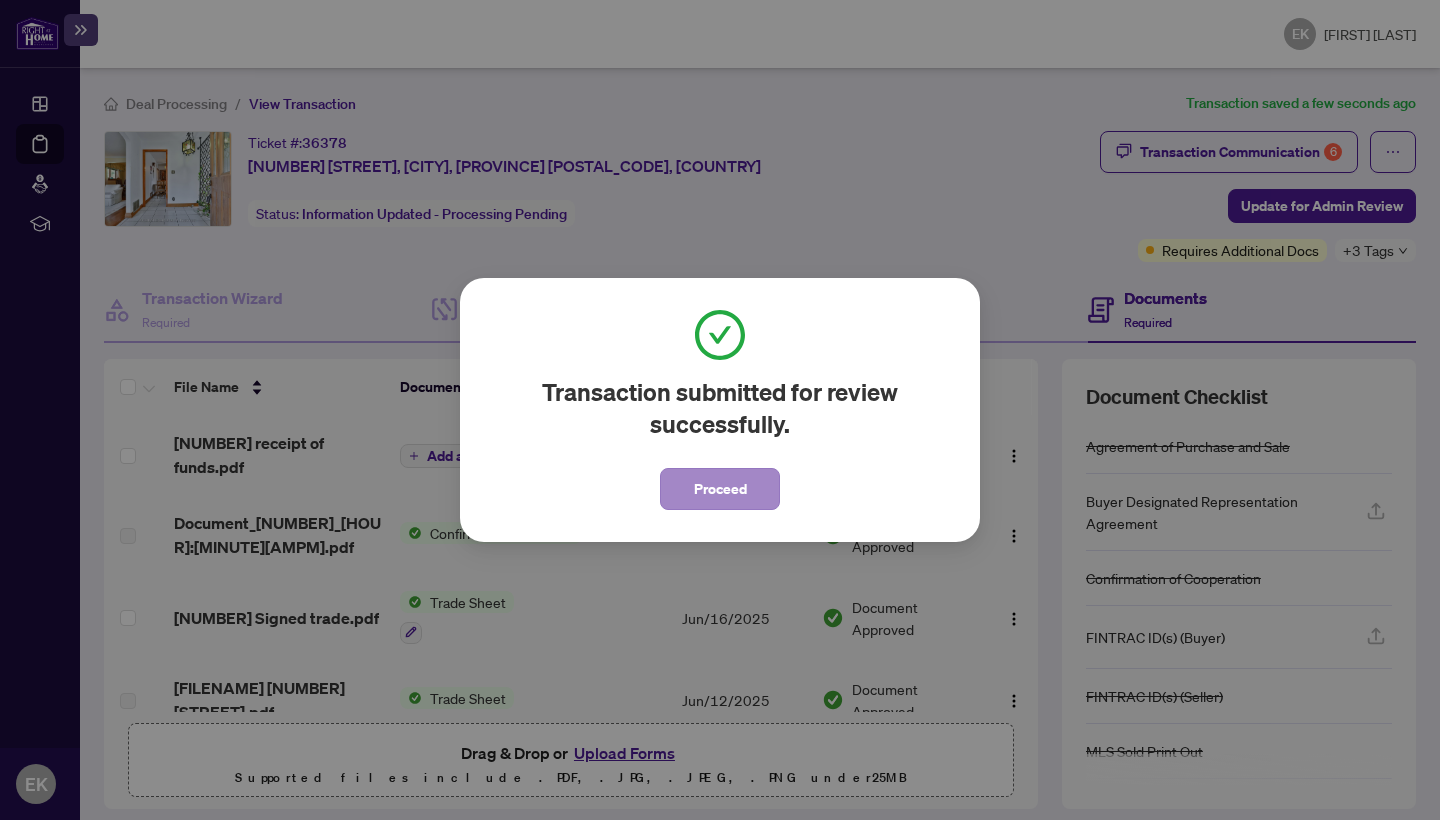 click on "Proceed" at bounding box center [720, 489] 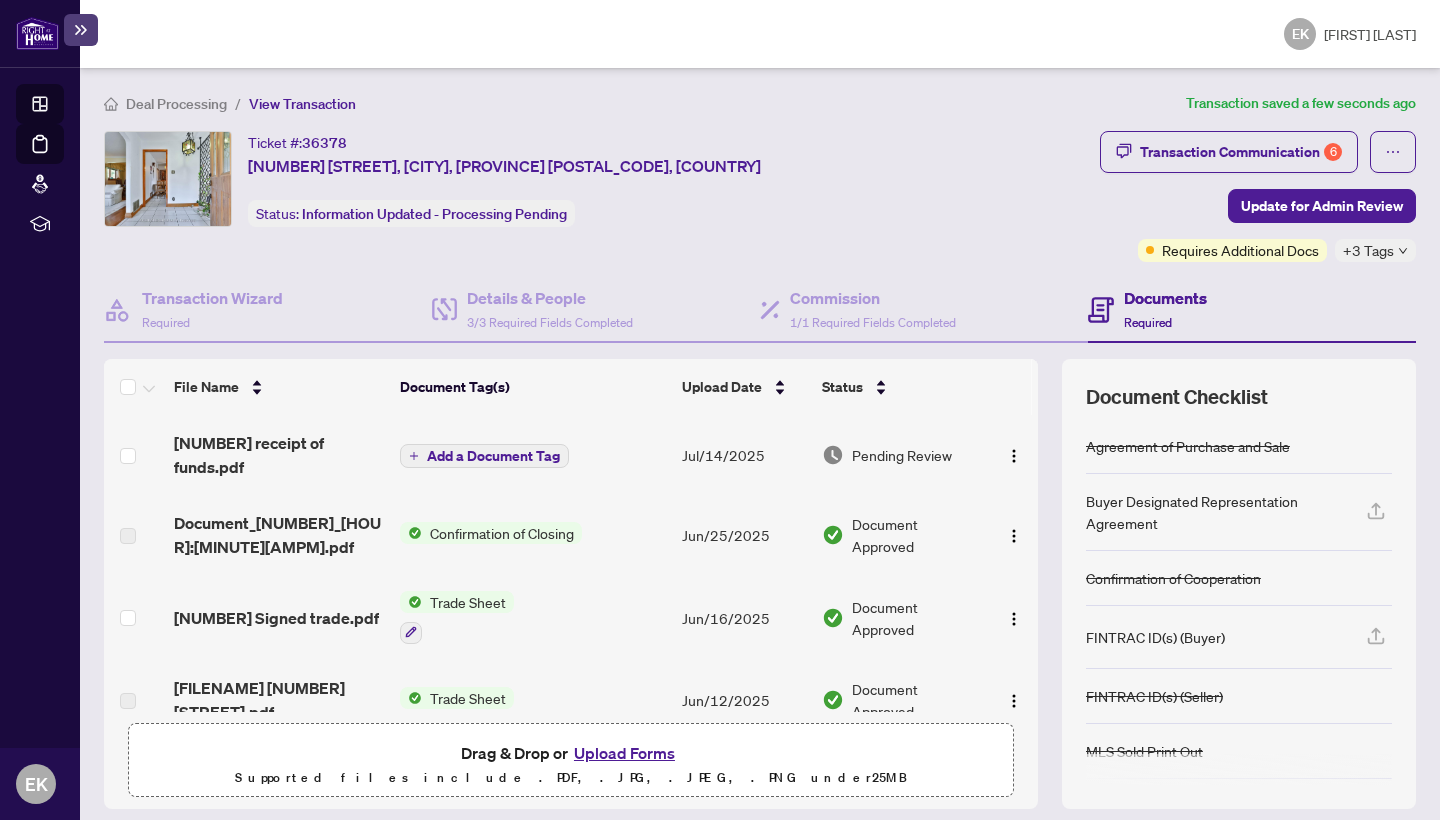 click on "Dashboard" at bounding box center [62, 107] 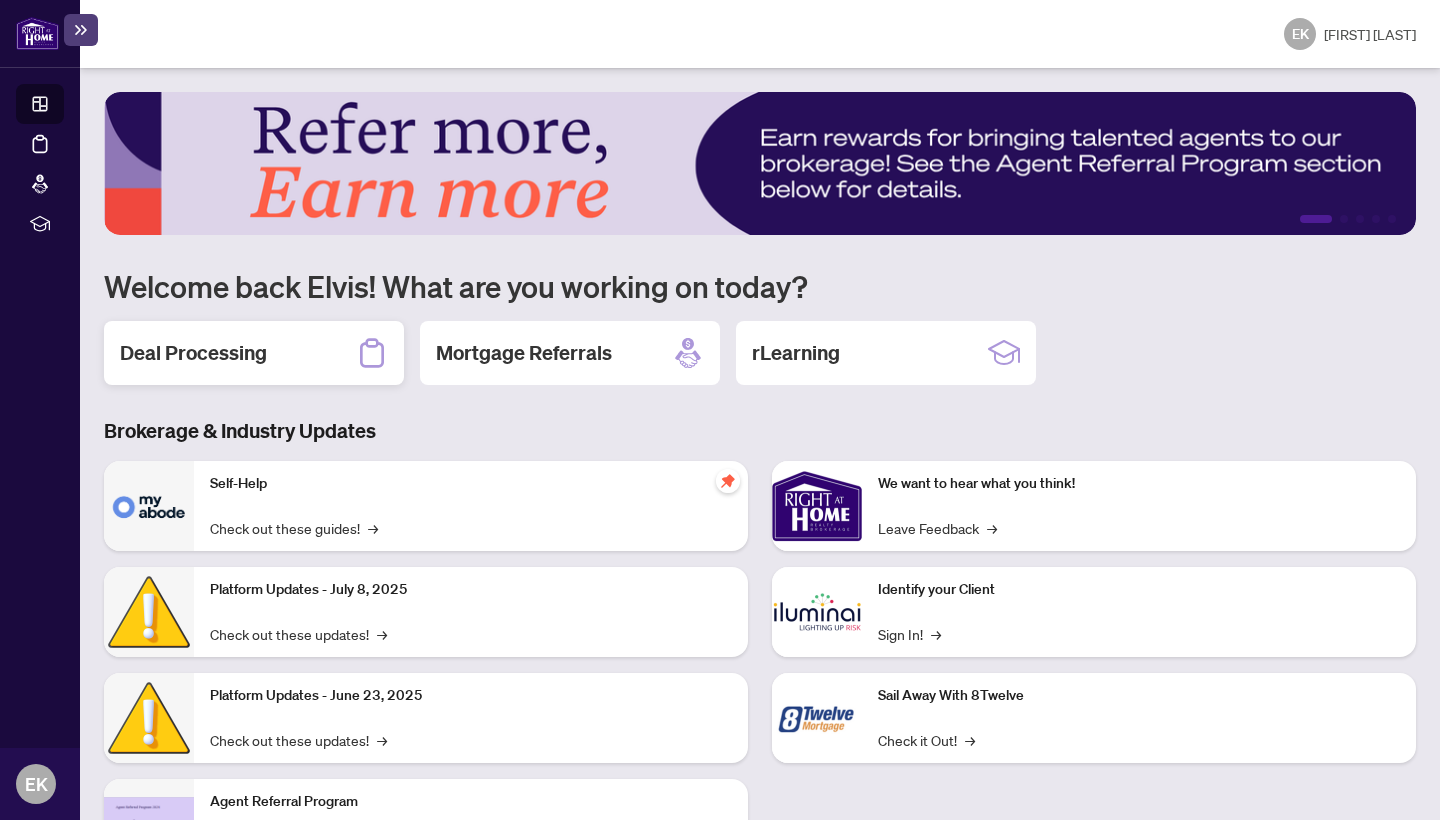 click on "Deal Processing" at bounding box center (193, 353) 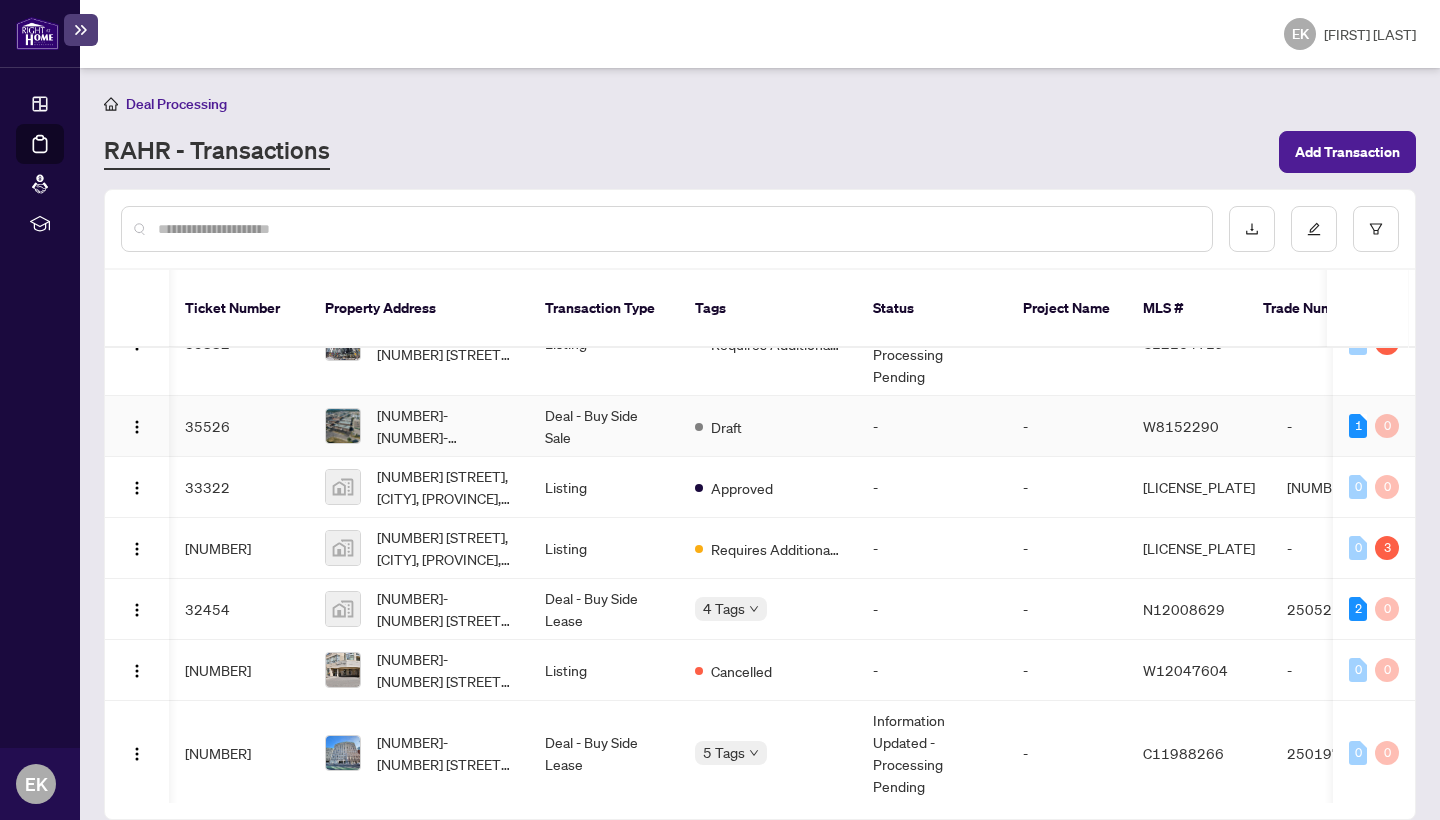 scroll, scrollTop: 813, scrollLeft: 1, axis: both 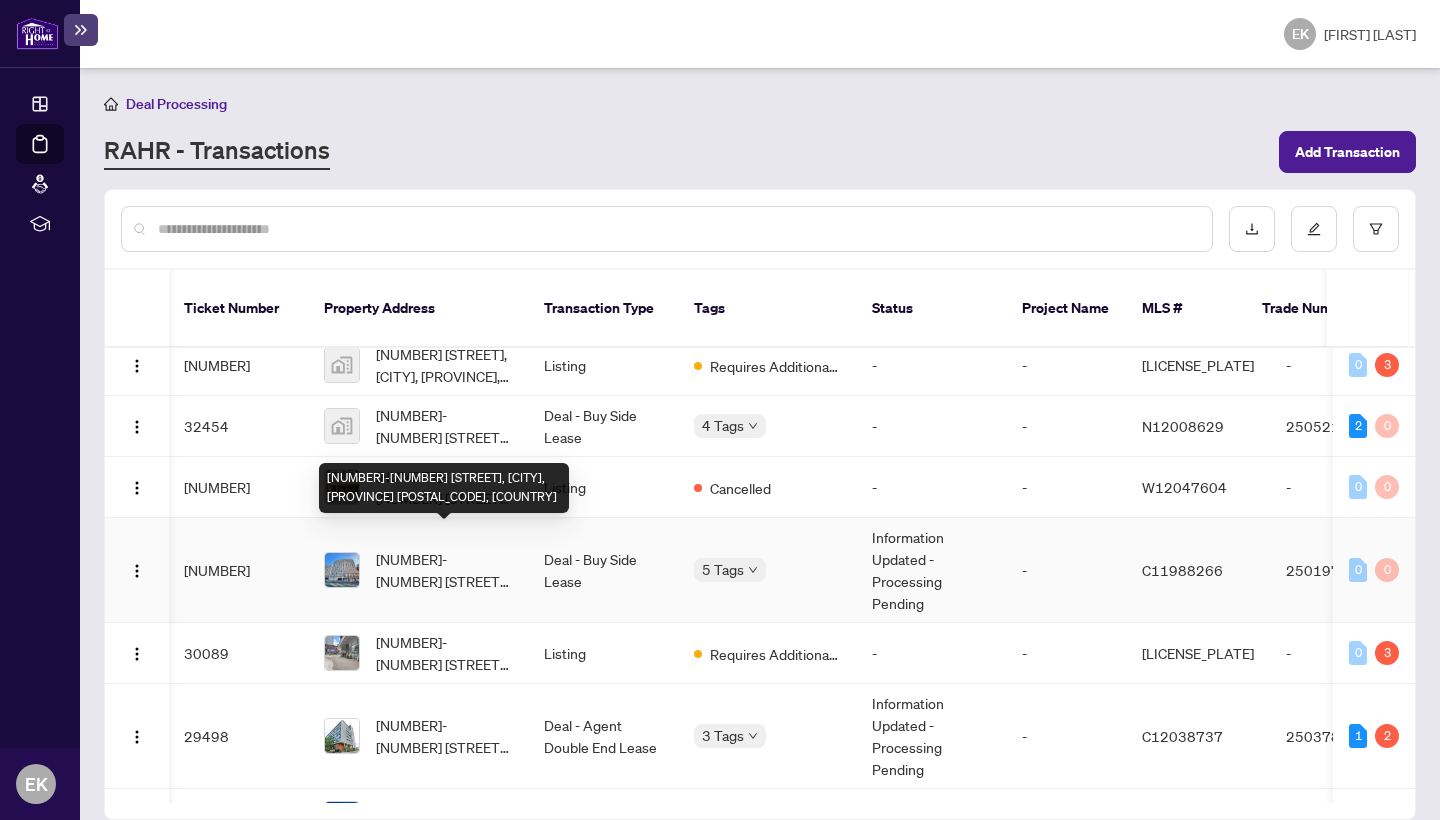 click on "[NUMBER]-[NUMBER] [STREET], [CITY], [PROVINCE] [POSTAL_CODE], [COUNTRY]" at bounding box center [444, 570] 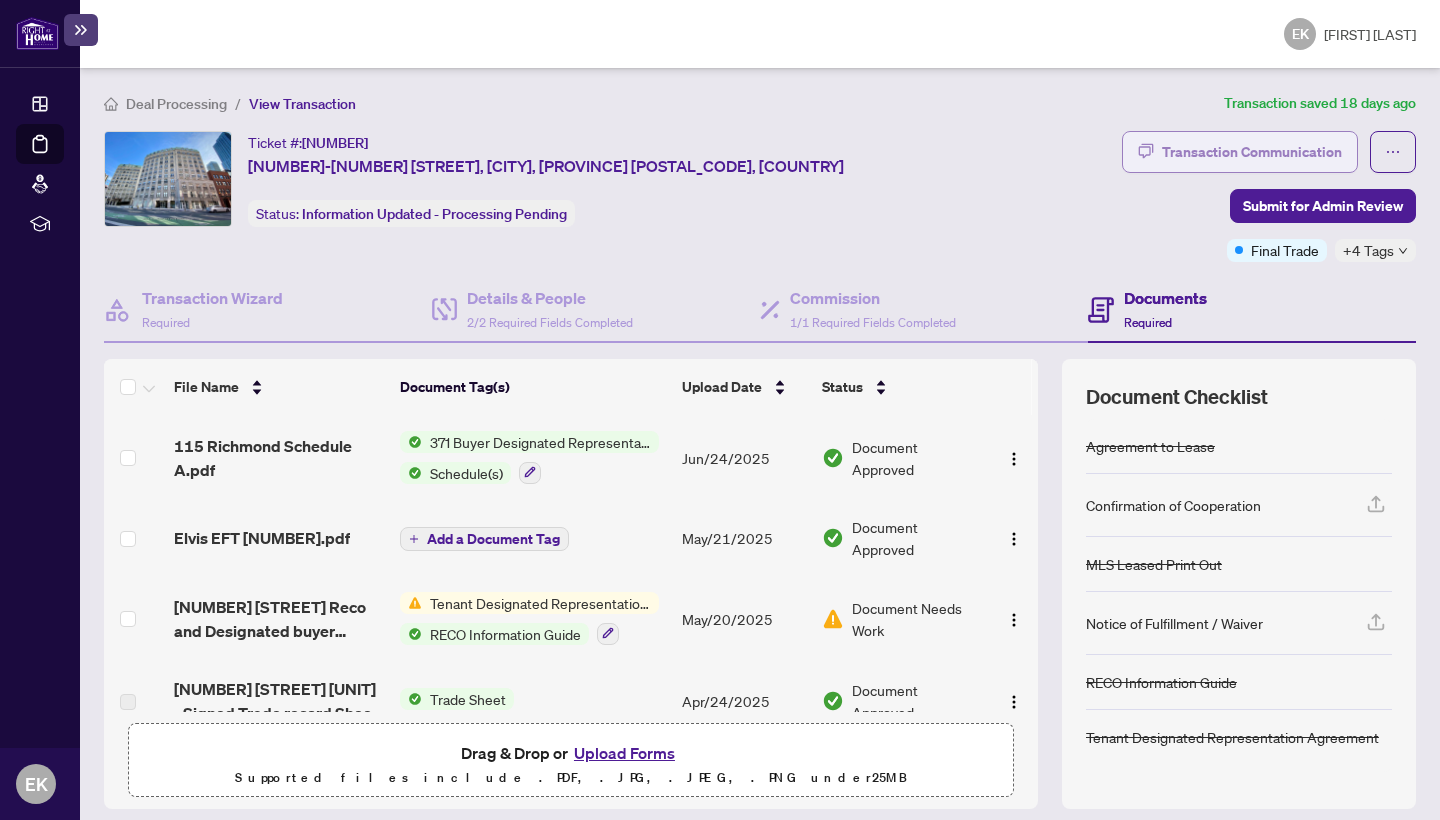 click on "Transaction Communication" at bounding box center [1252, 152] 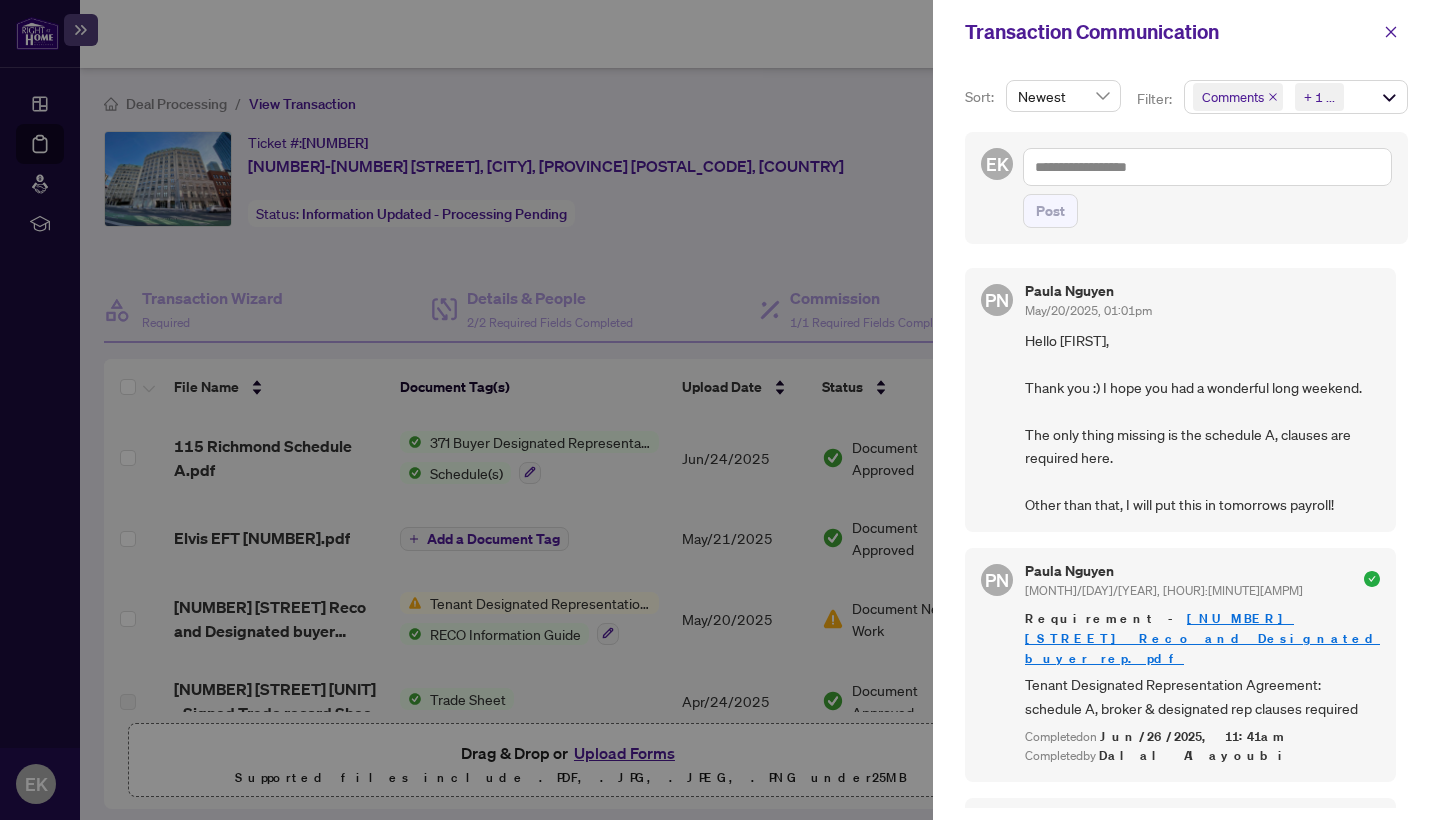 click at bounding box center [720, 410] 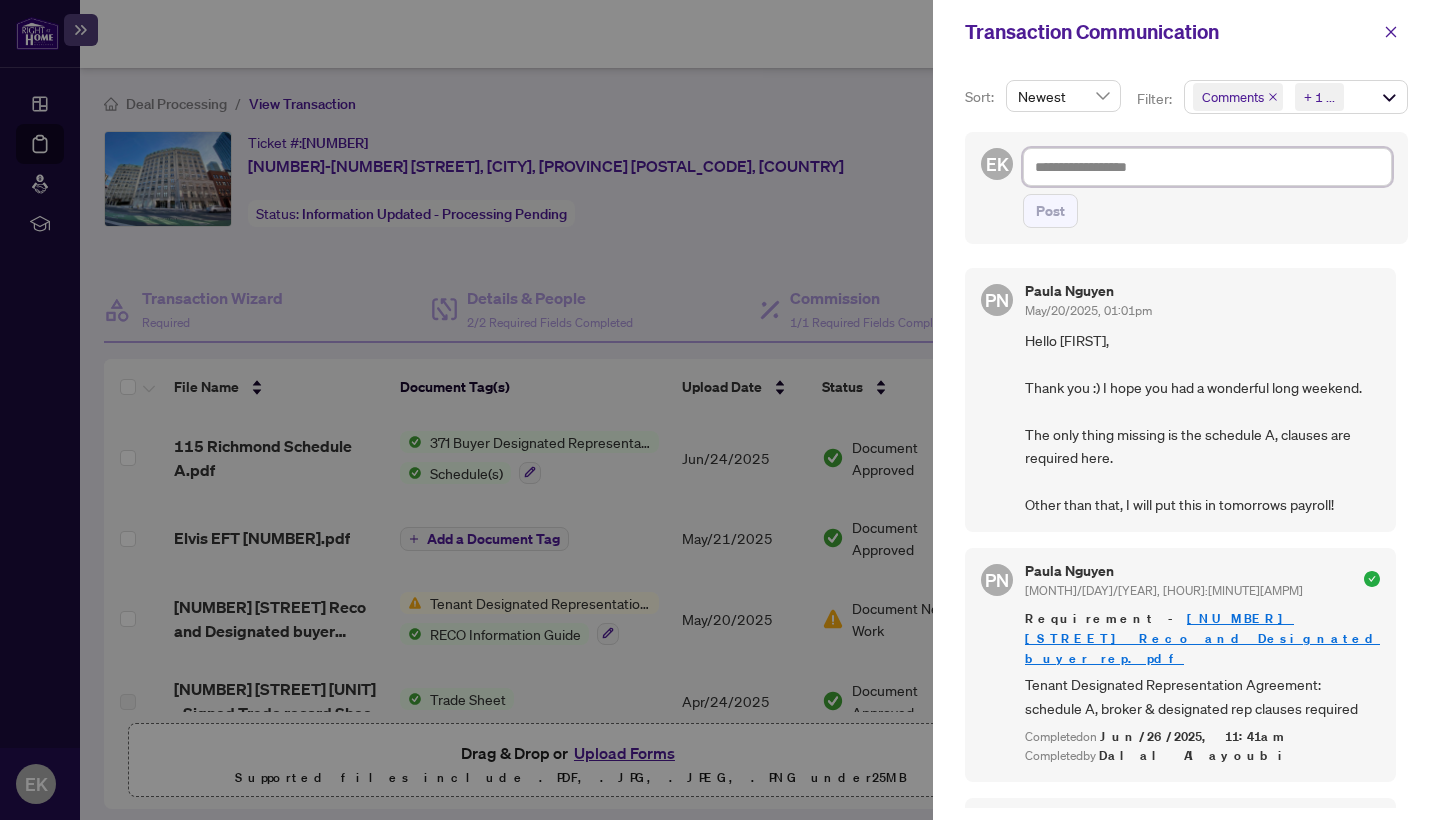 click at bounding box center (1207, 167) 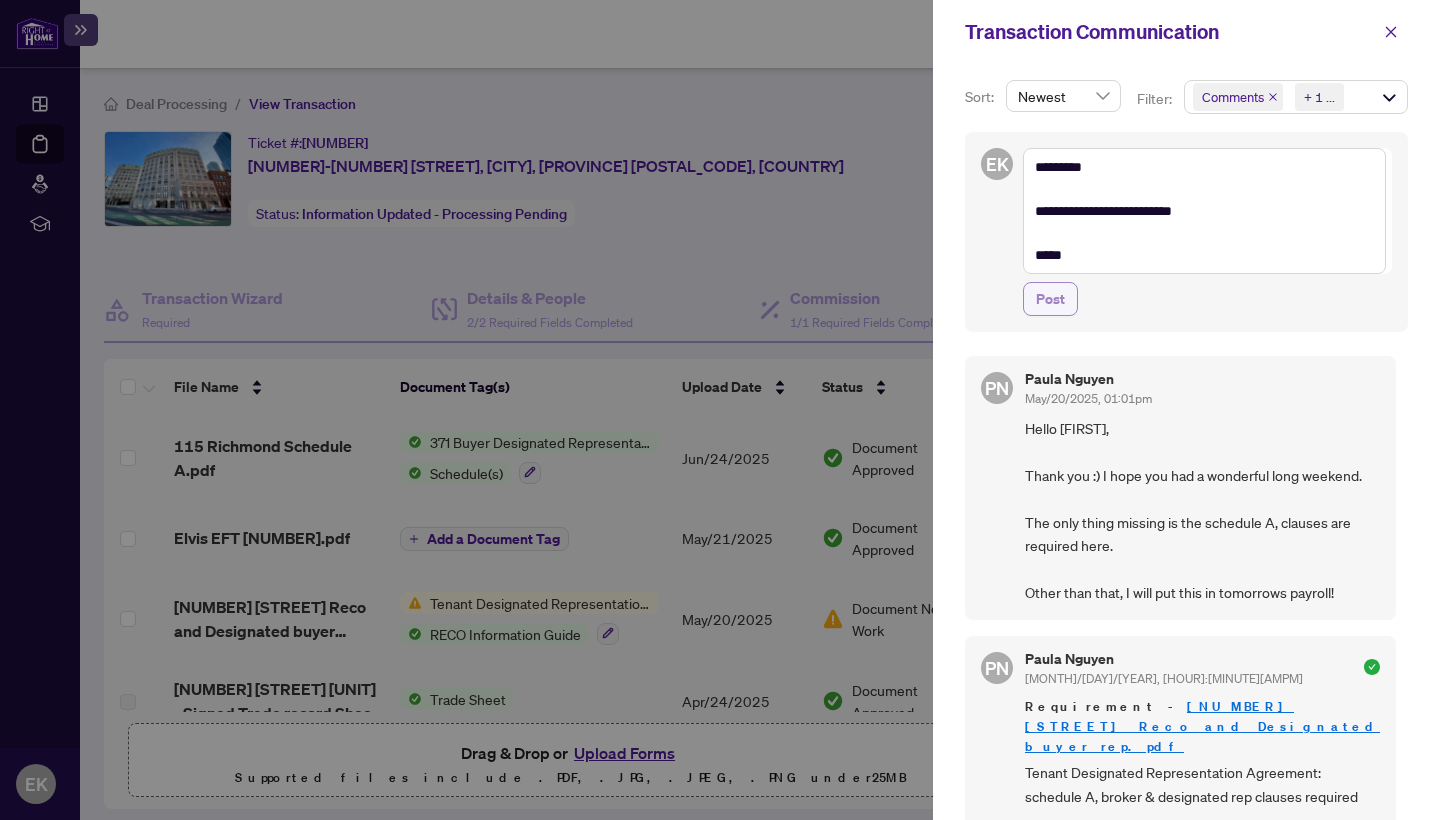 click on "Post" at bounding box center [1050, 299] 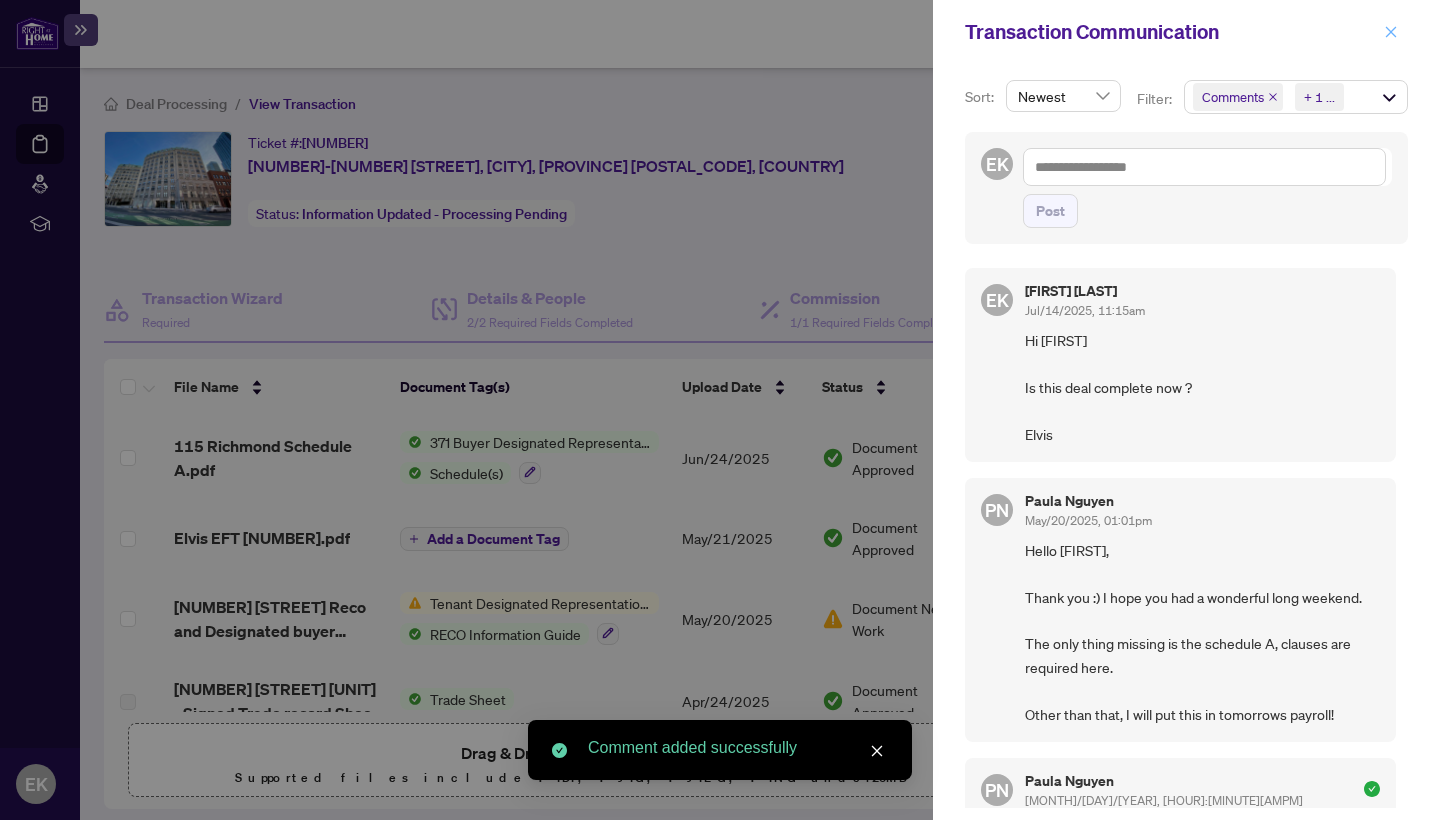 click at bounding box center (1391, 32) 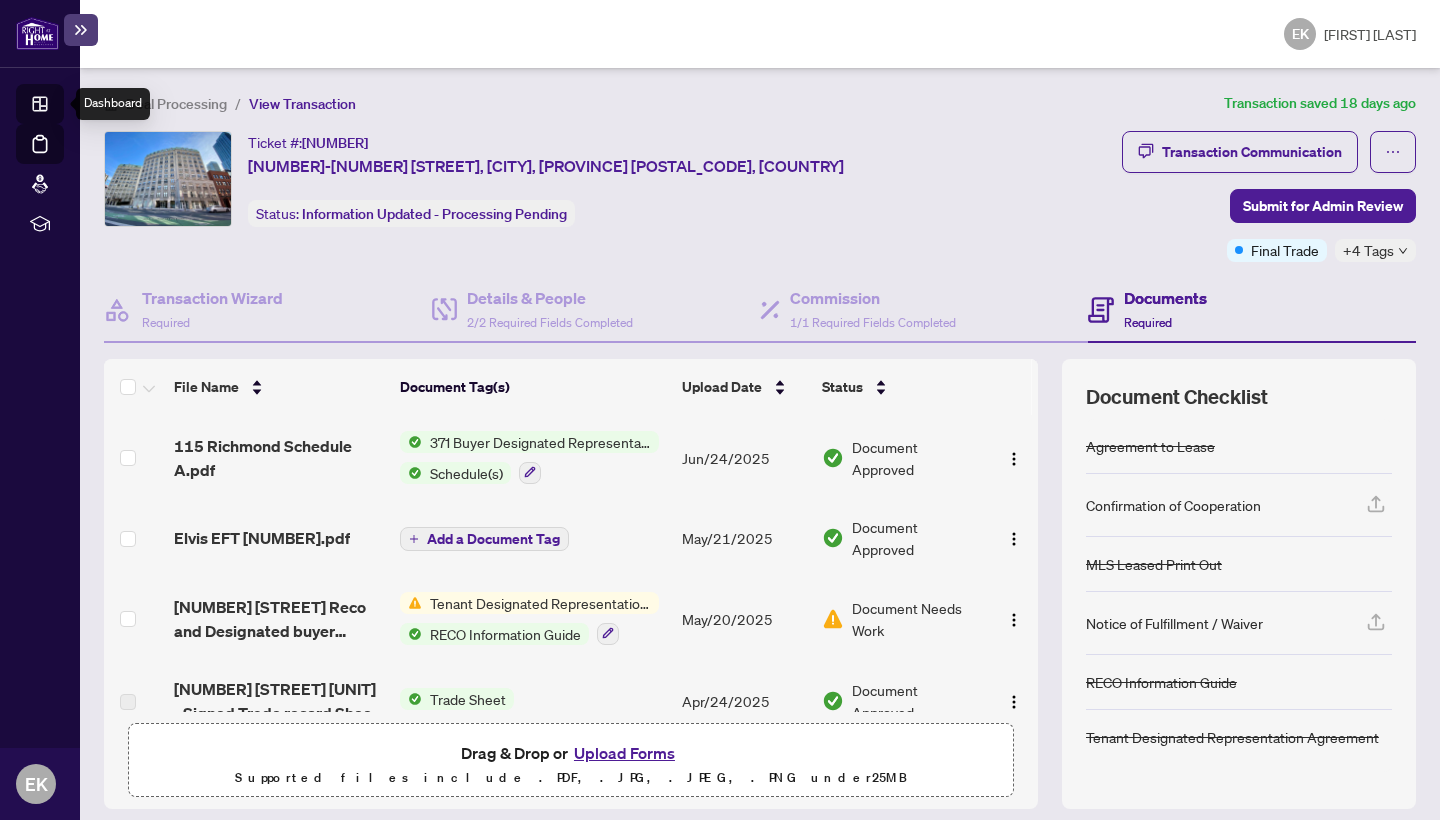 click on "Dashboard" at bounding box center [62, 107] 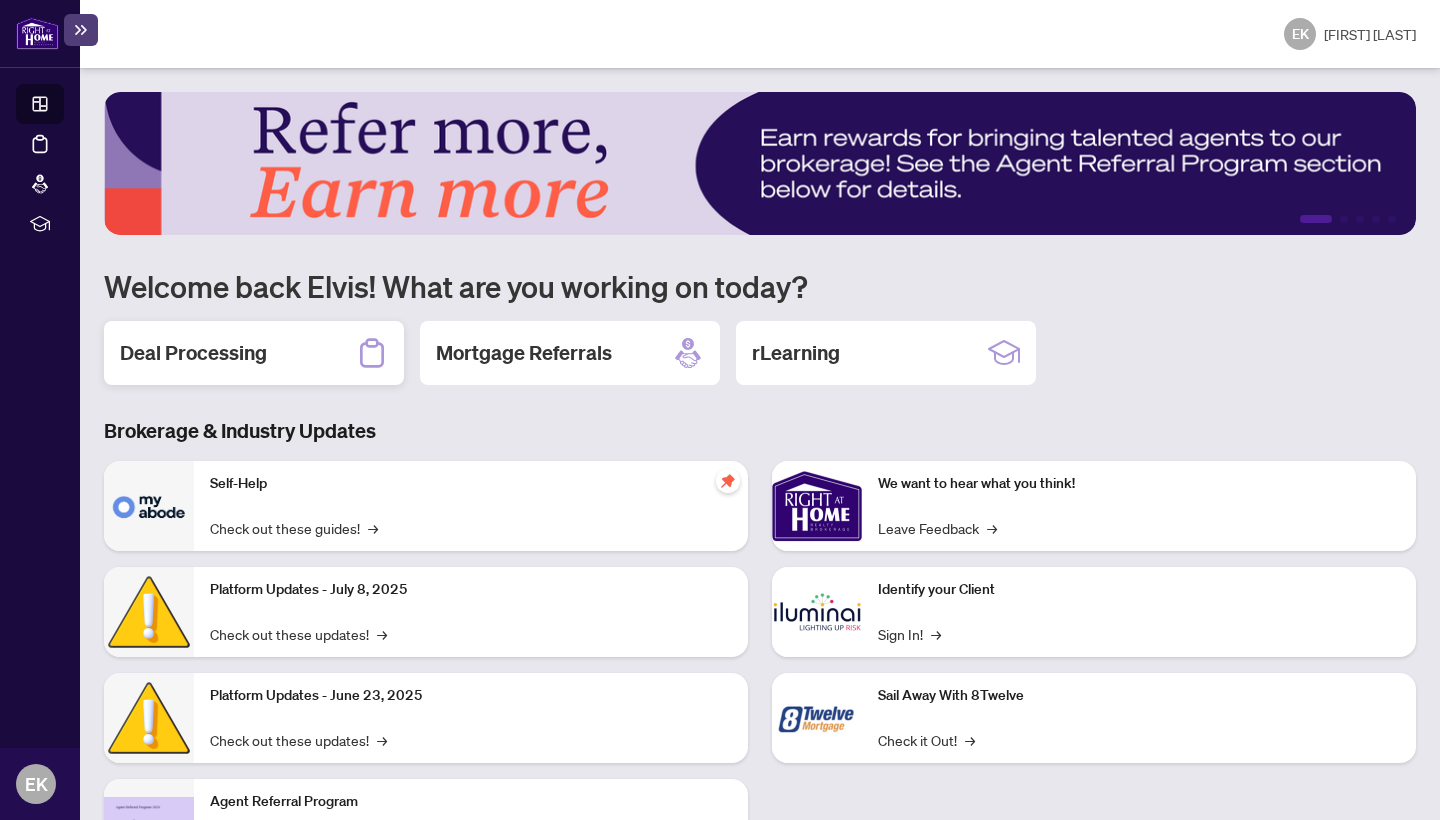 click on "Deal Processing" at bounding box center [254, 353] 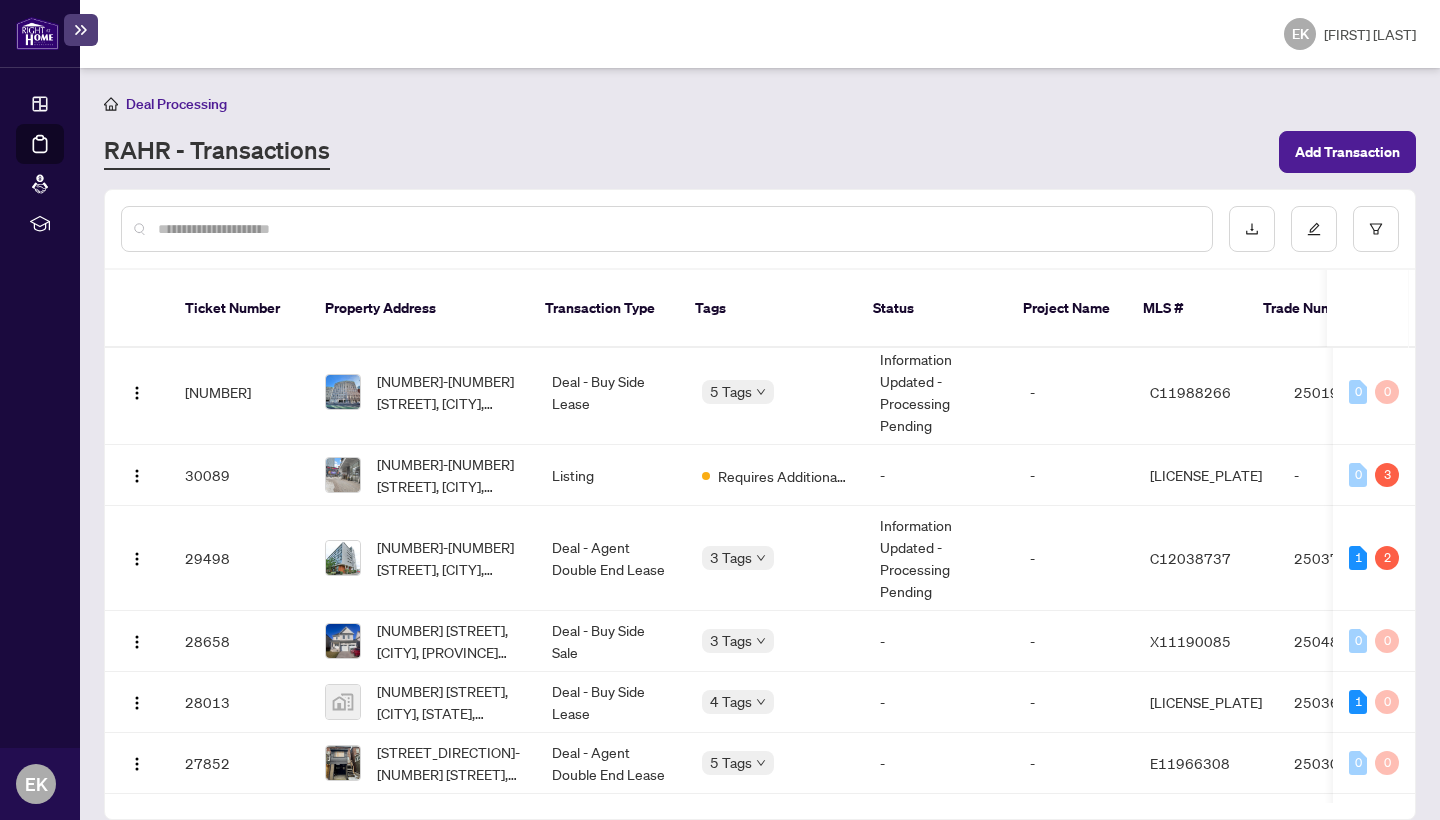 scroll, scrollTop: 1167, scrollLeft: 0, axis: vertical 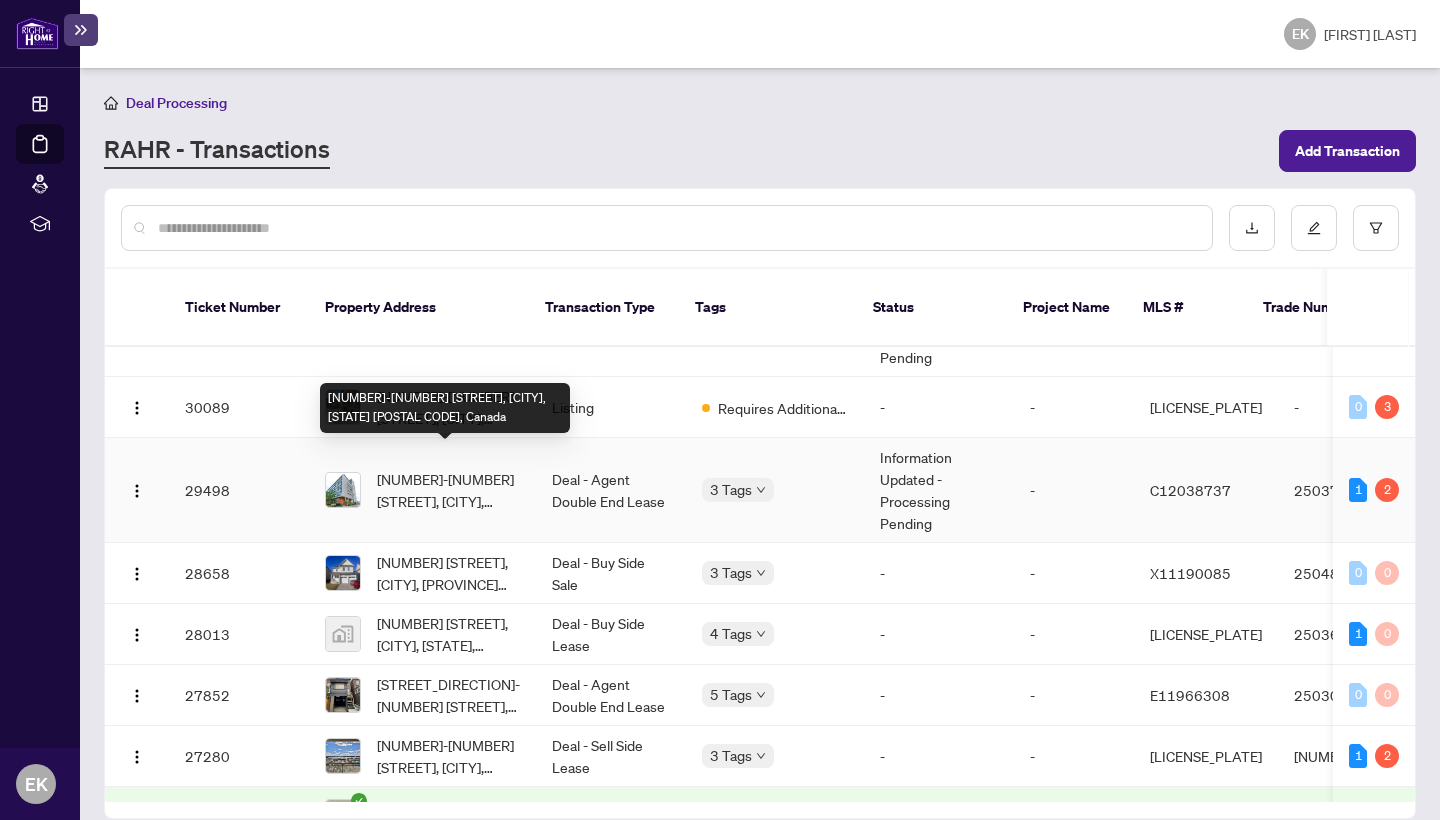 click on "[NUMBER]-[NUMBER] [STREET], [CITY], [STATE] [POSTAL CODE], Canada" at bounding box center (448, 490) 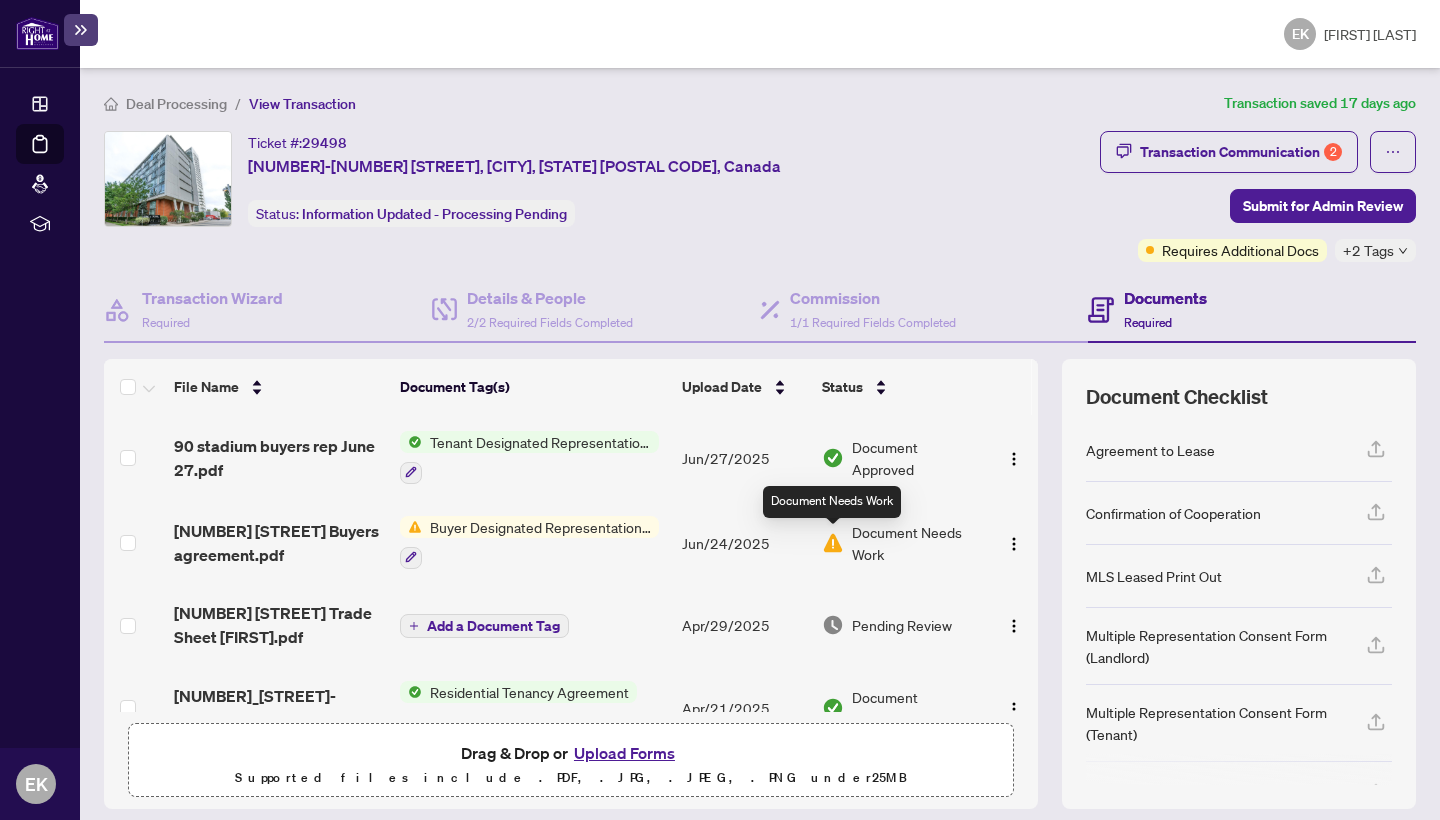 click at bounding box center (833, 543) 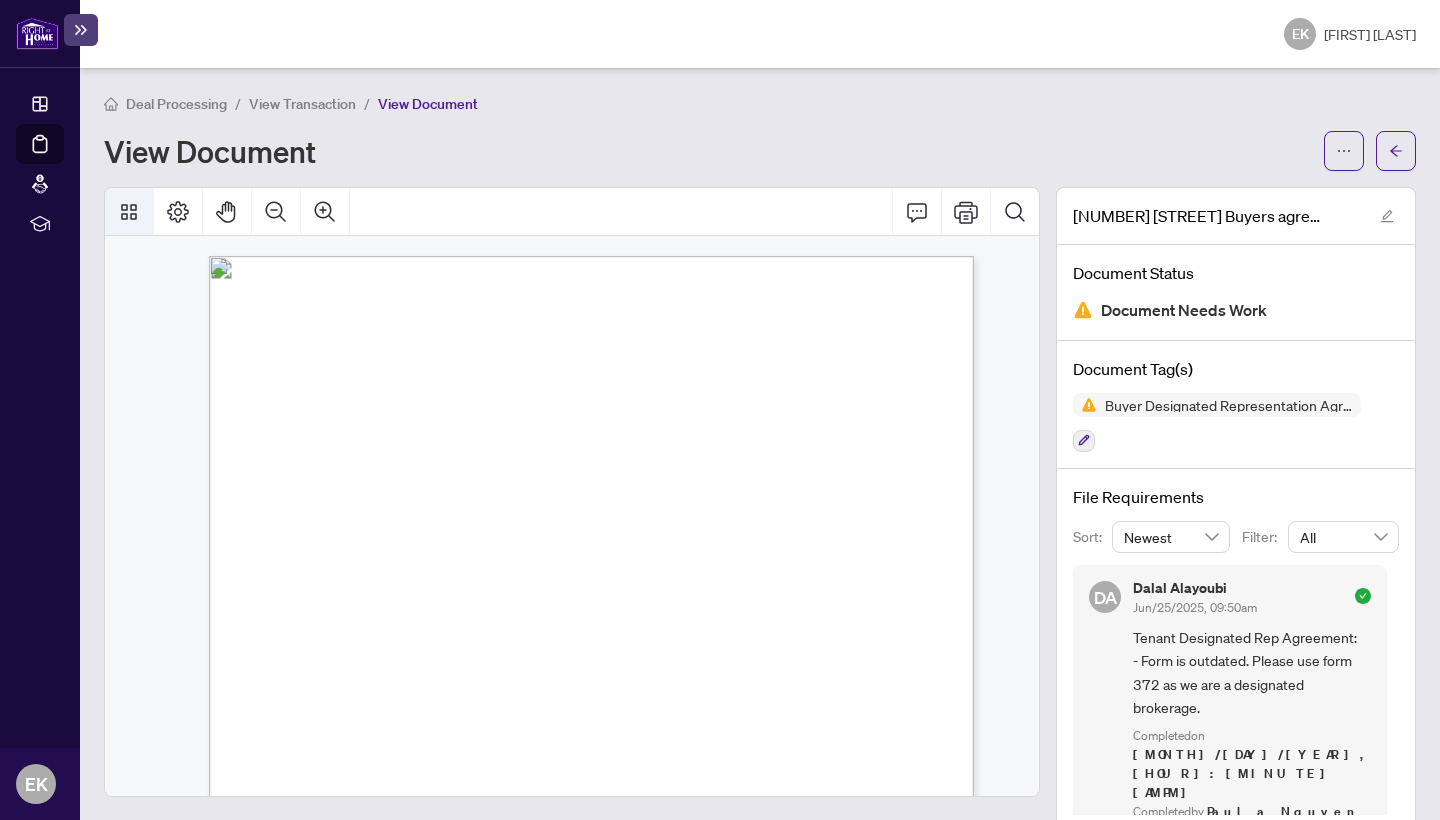 click 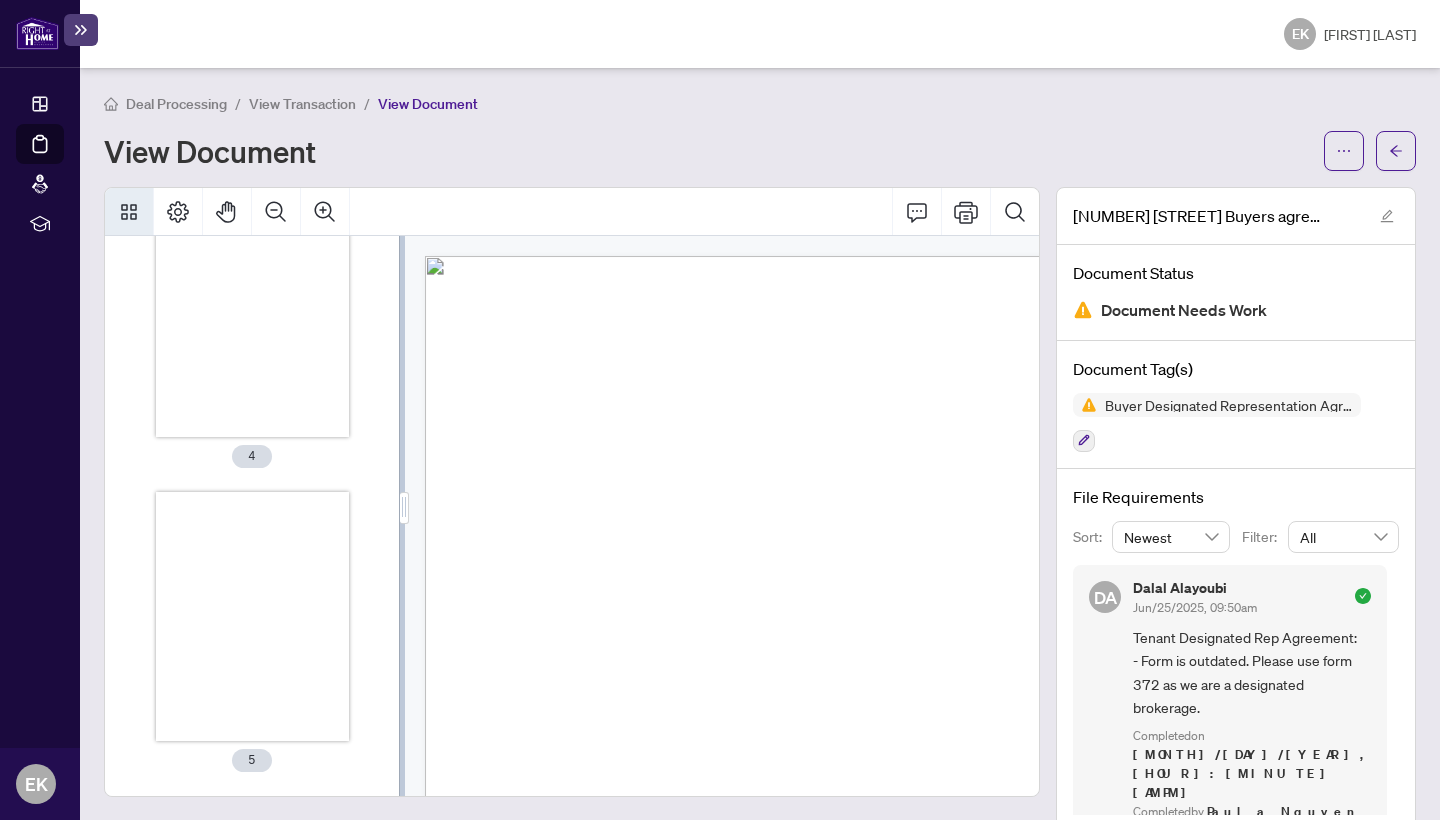 scroll, scrollTop: 984, scrollLeft: 0, axis: vertical 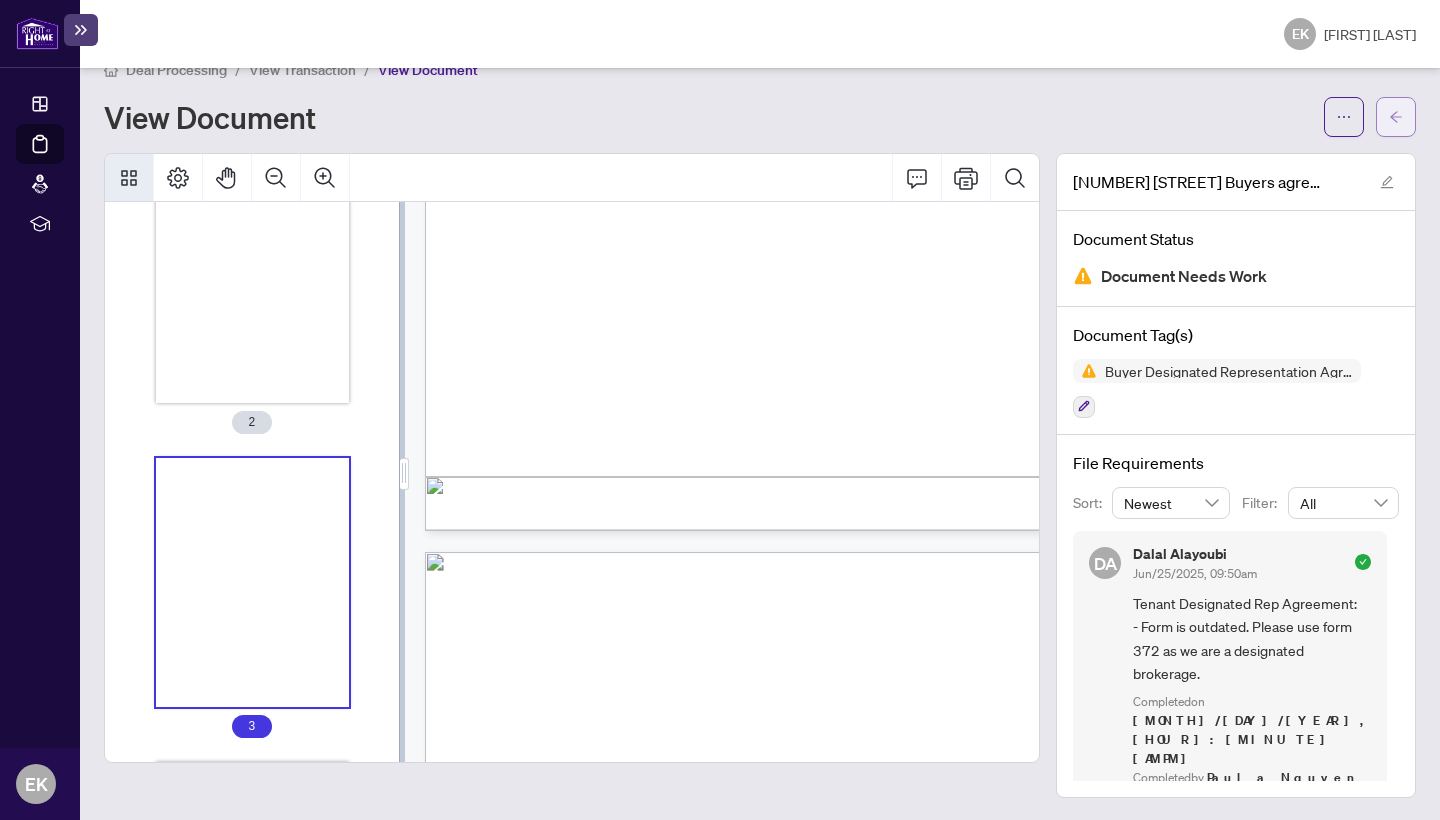 click at bounding box center (1396, 117) 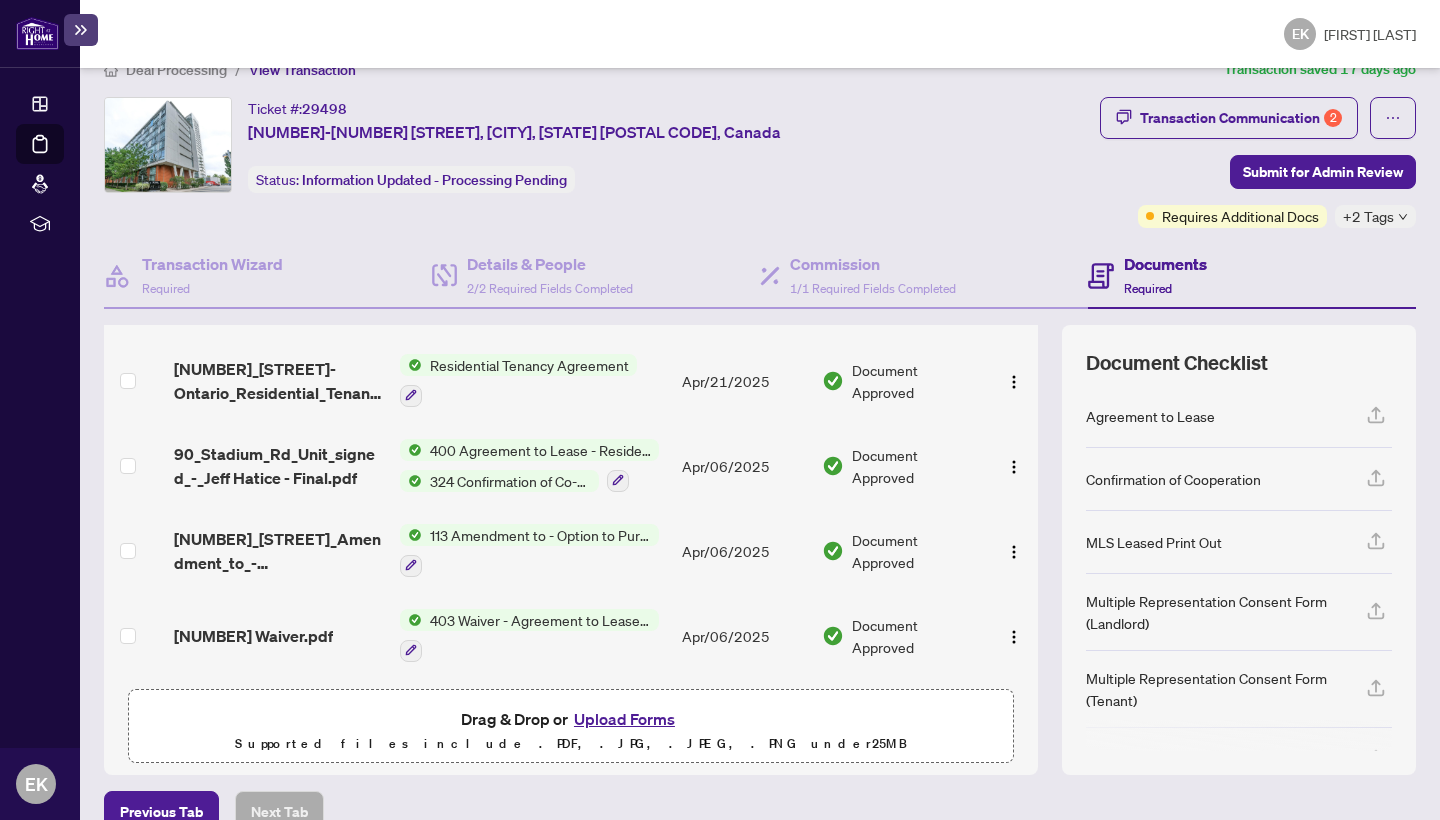 scroll, scrollTop: 299, scrollLeft: 0, axis: vertical 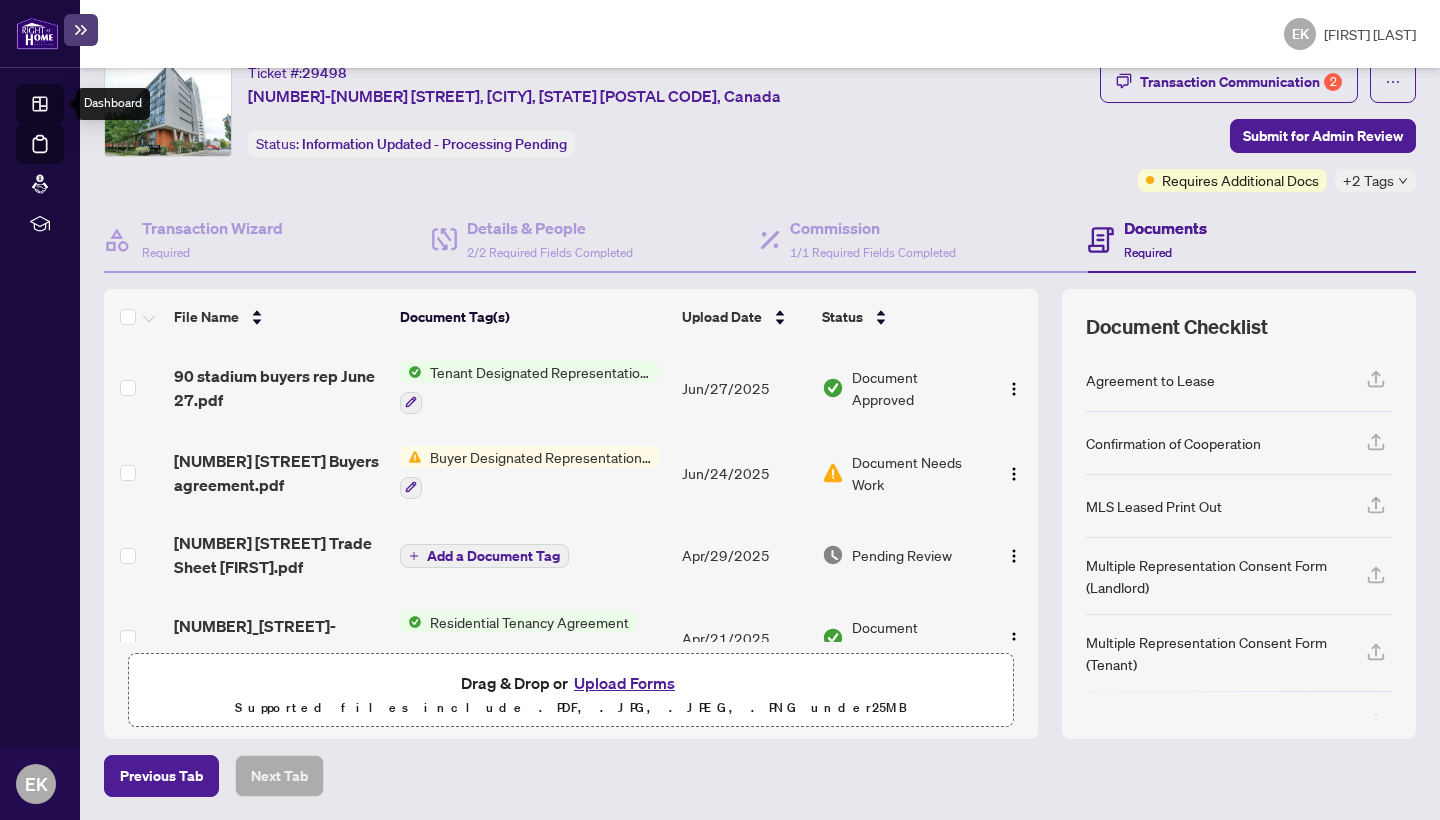click on "Dashboard" at bounding box center (62, 107) 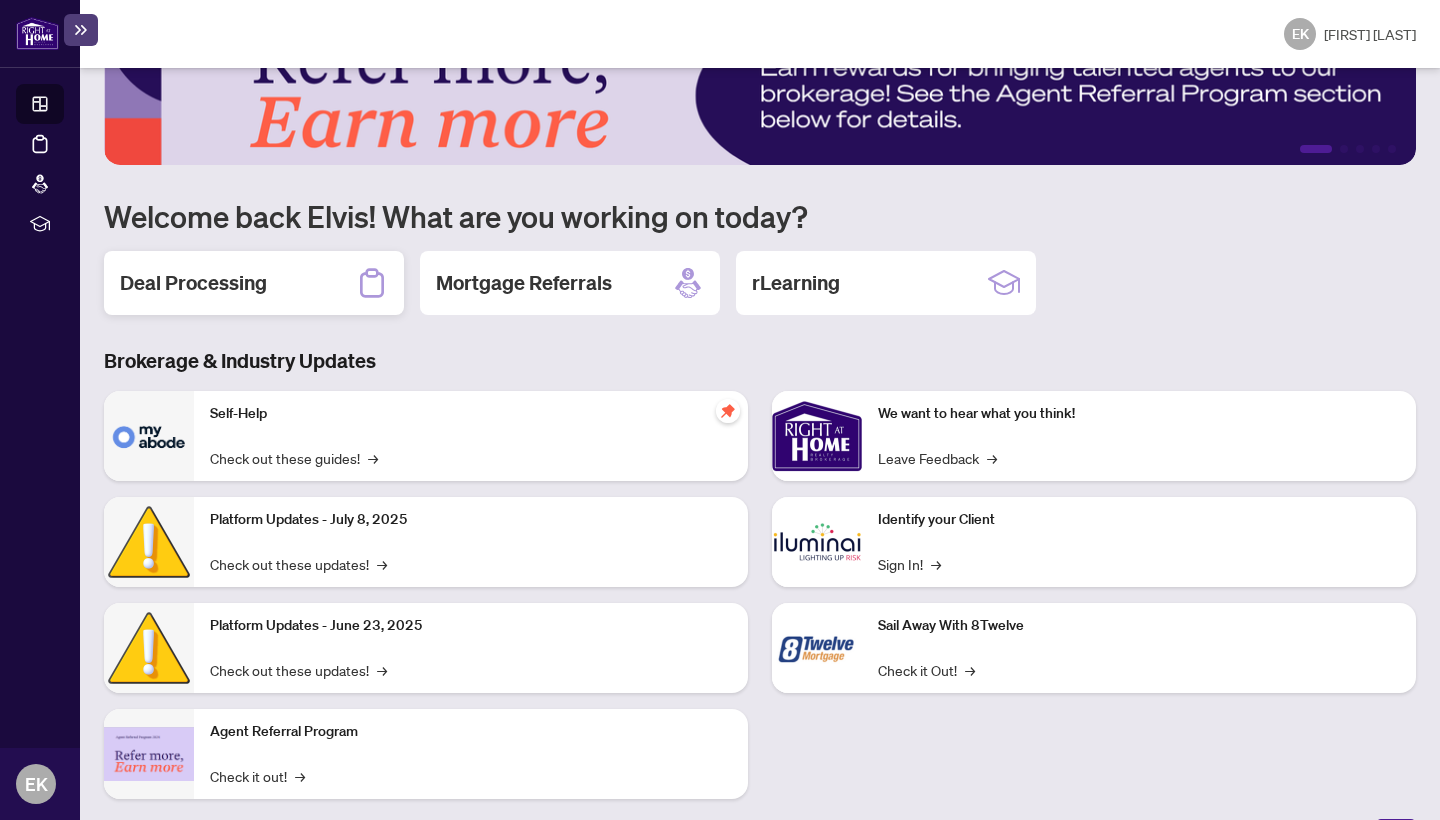 click on "Deal Processing" at bounding box center [193, 283] 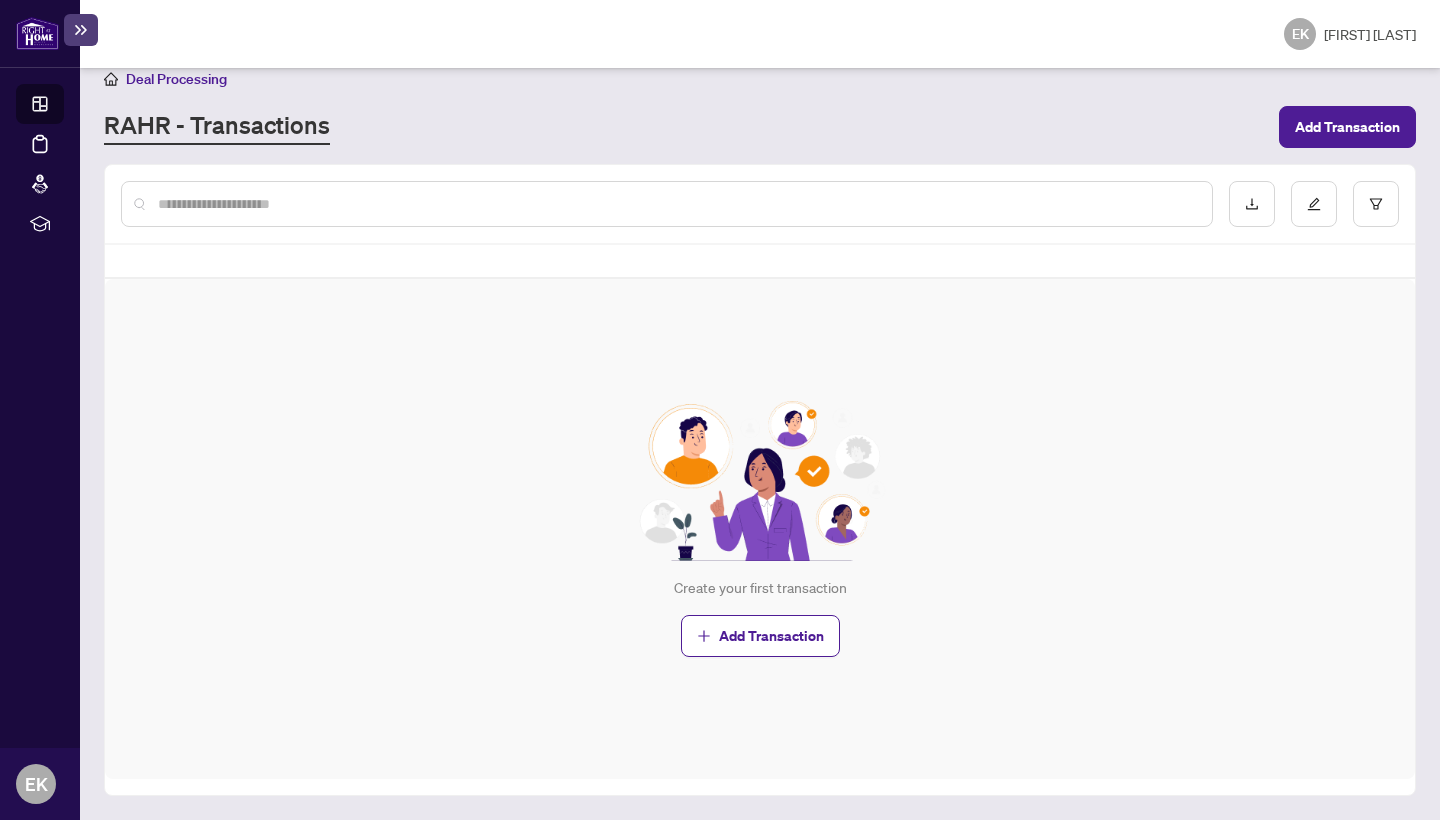 scroll, scrollTop: 0, scrollLeft: 0, axis: both 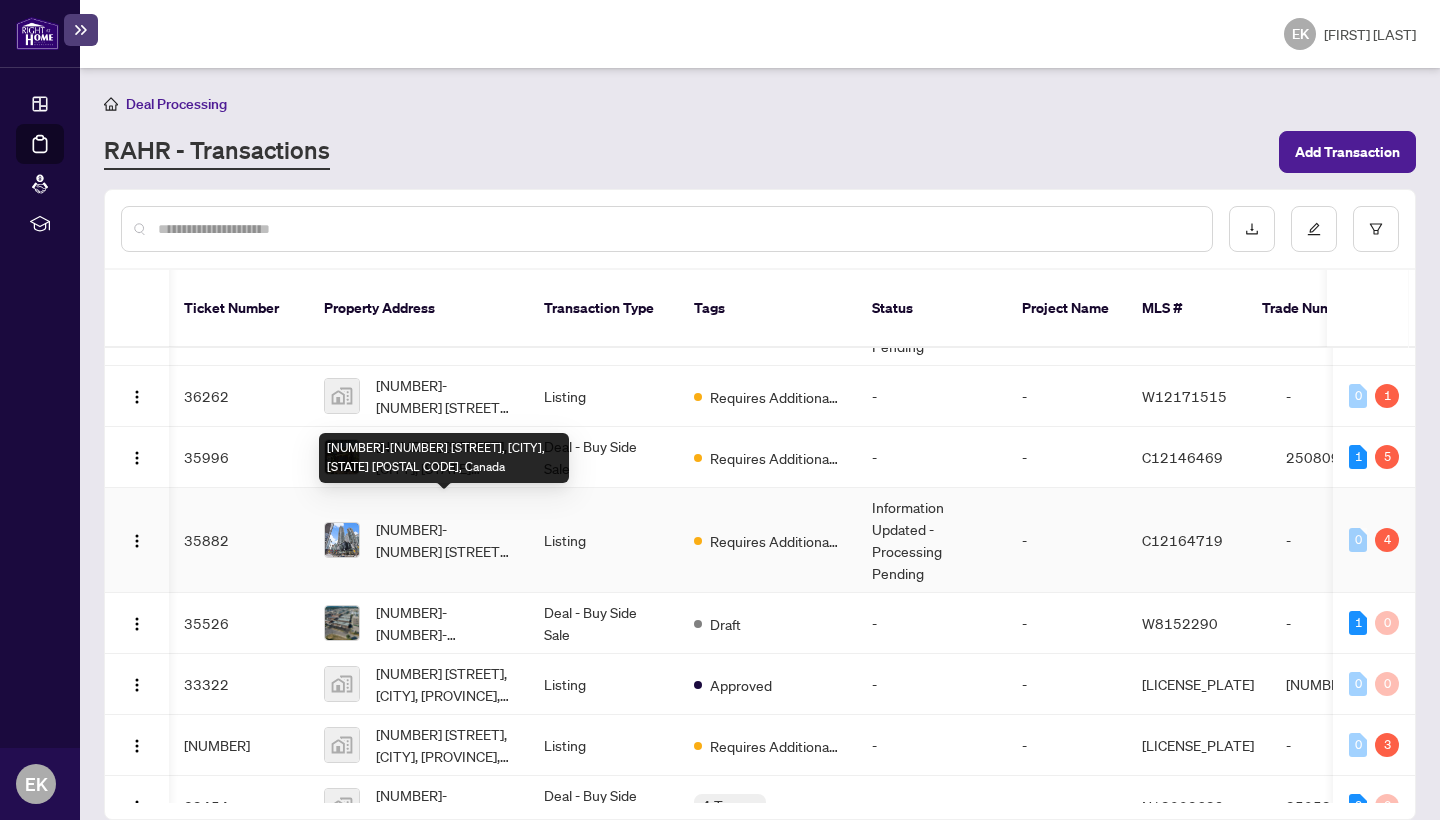click on "[NUMBER]-[NUMBER] [STREET], [CITY], [STATE] [POSTAL CODE], Canada" at bounding box center [444, 540] 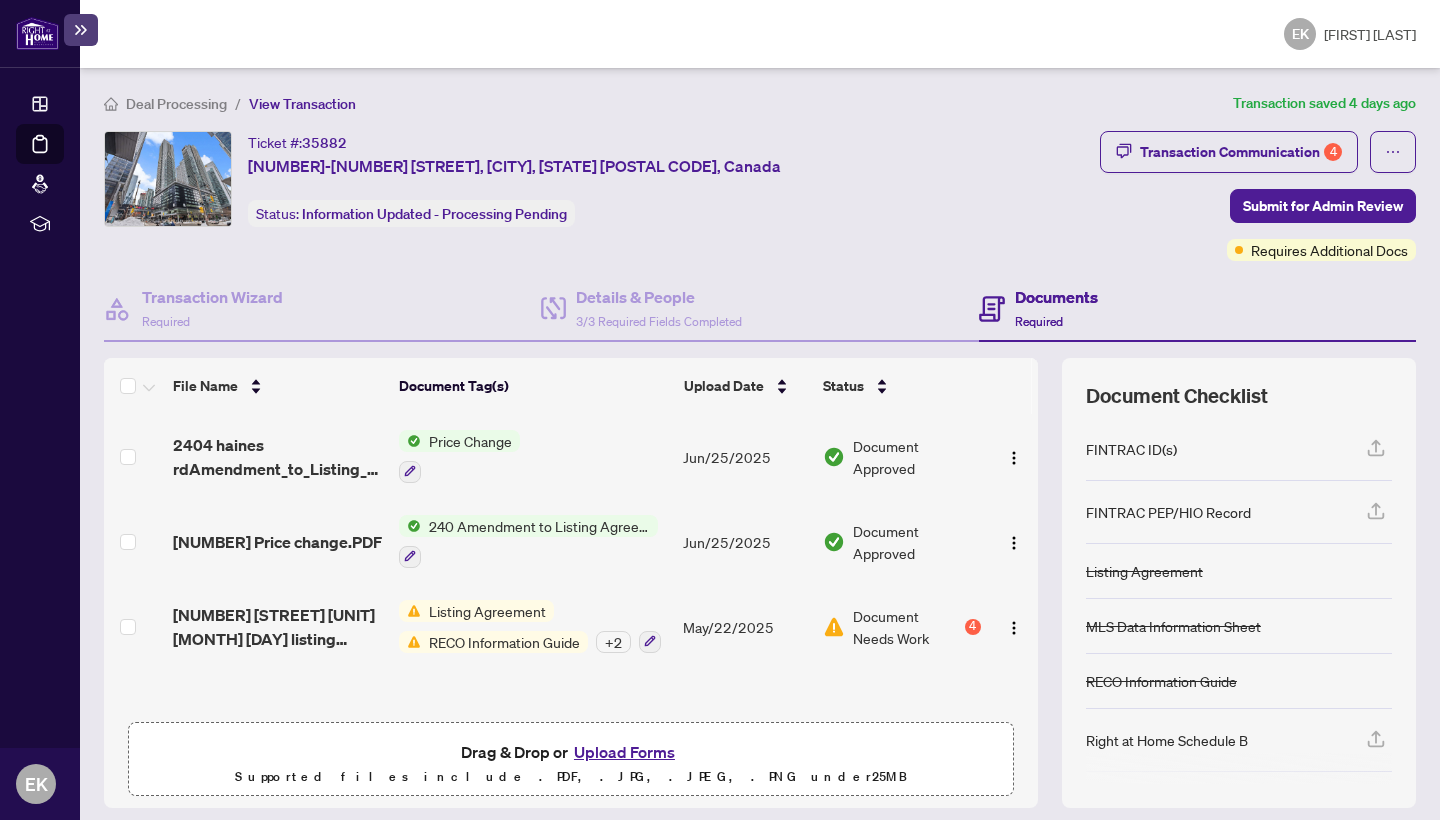 click on "RECO Information Guide" at bounding box center (504, 642) 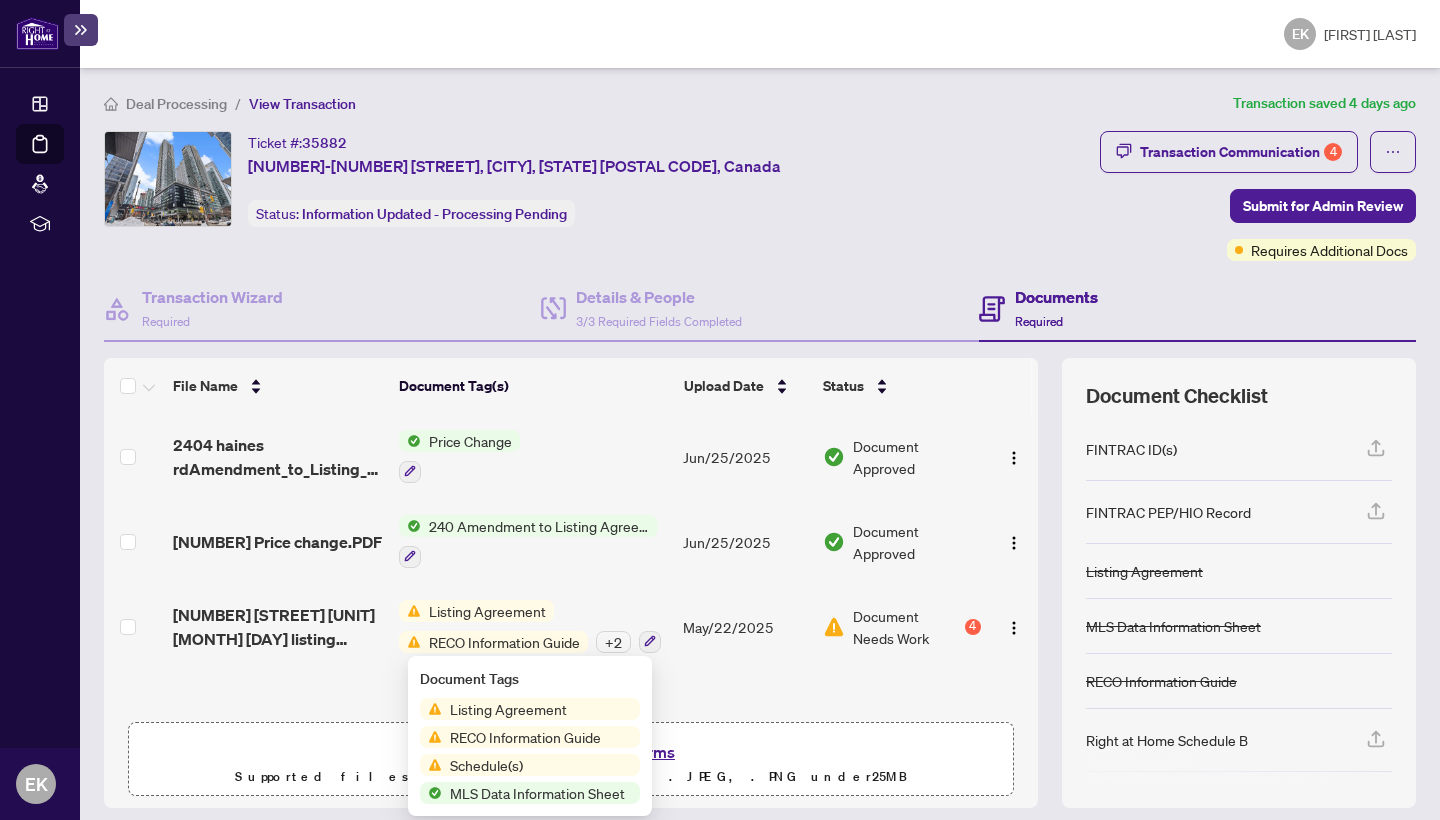 click on "4" at bounding box center (973, 627) 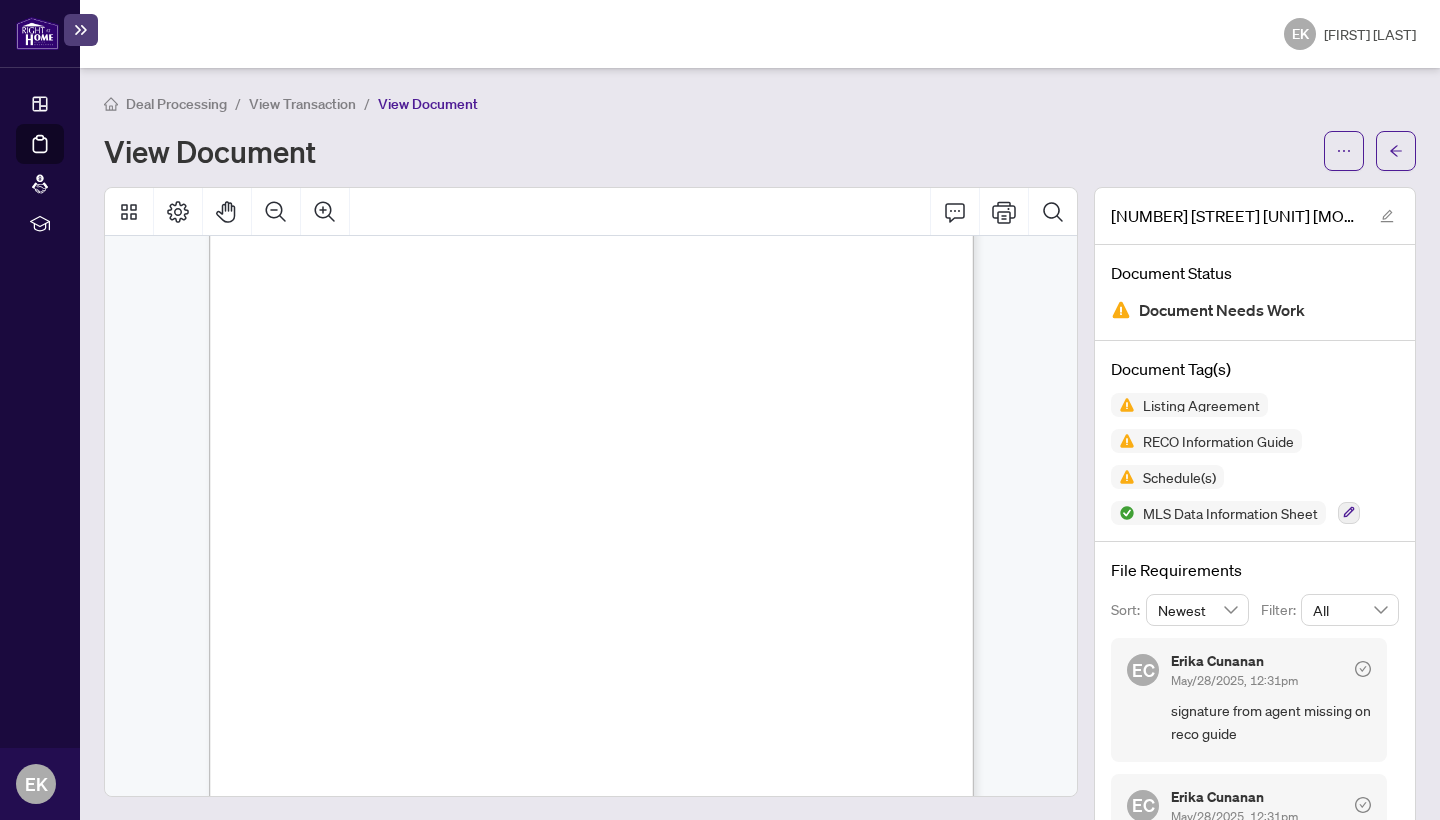 scroll, scrollTop: 42, scrollLeft: 0, axis: vertical 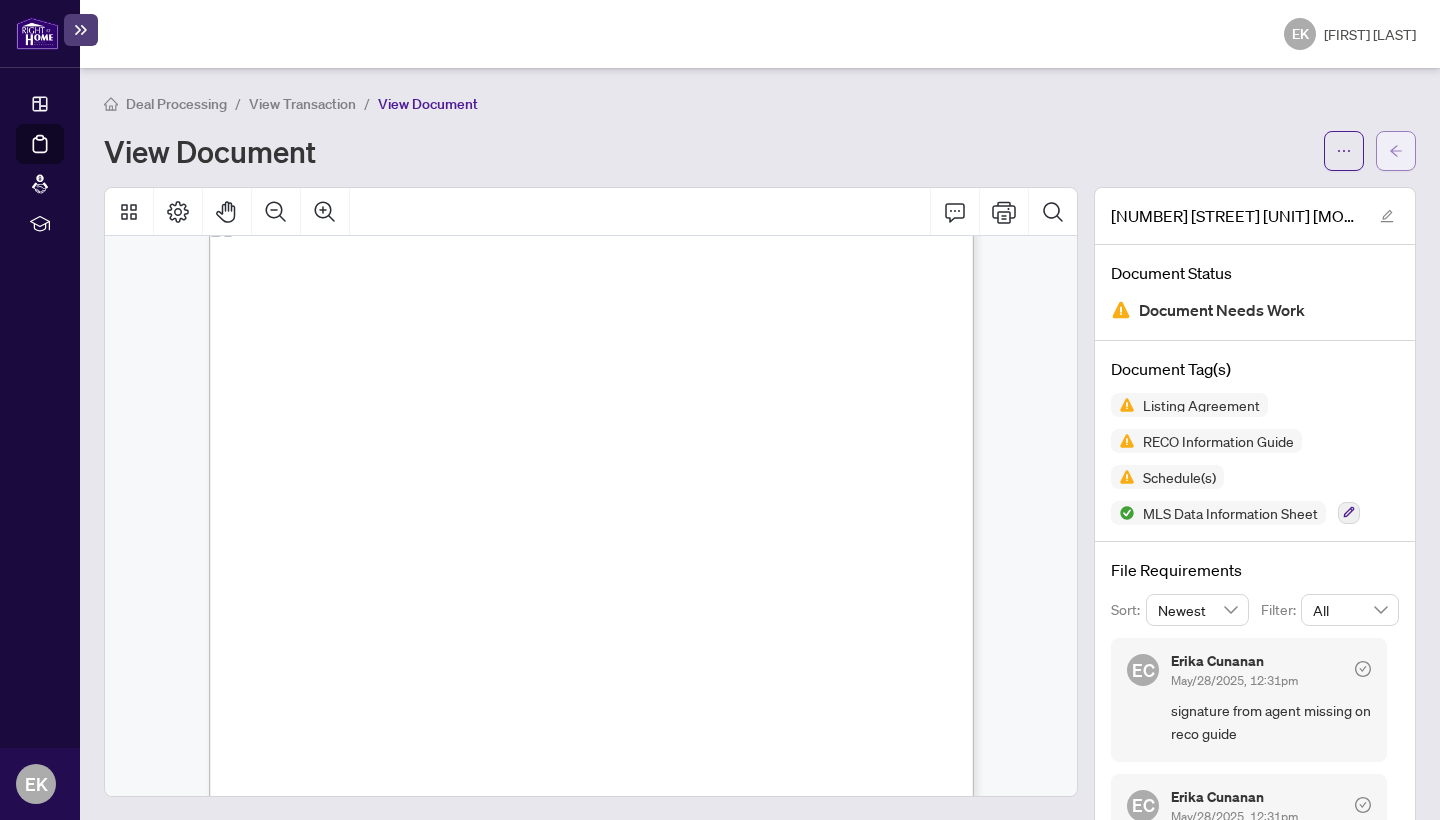 click 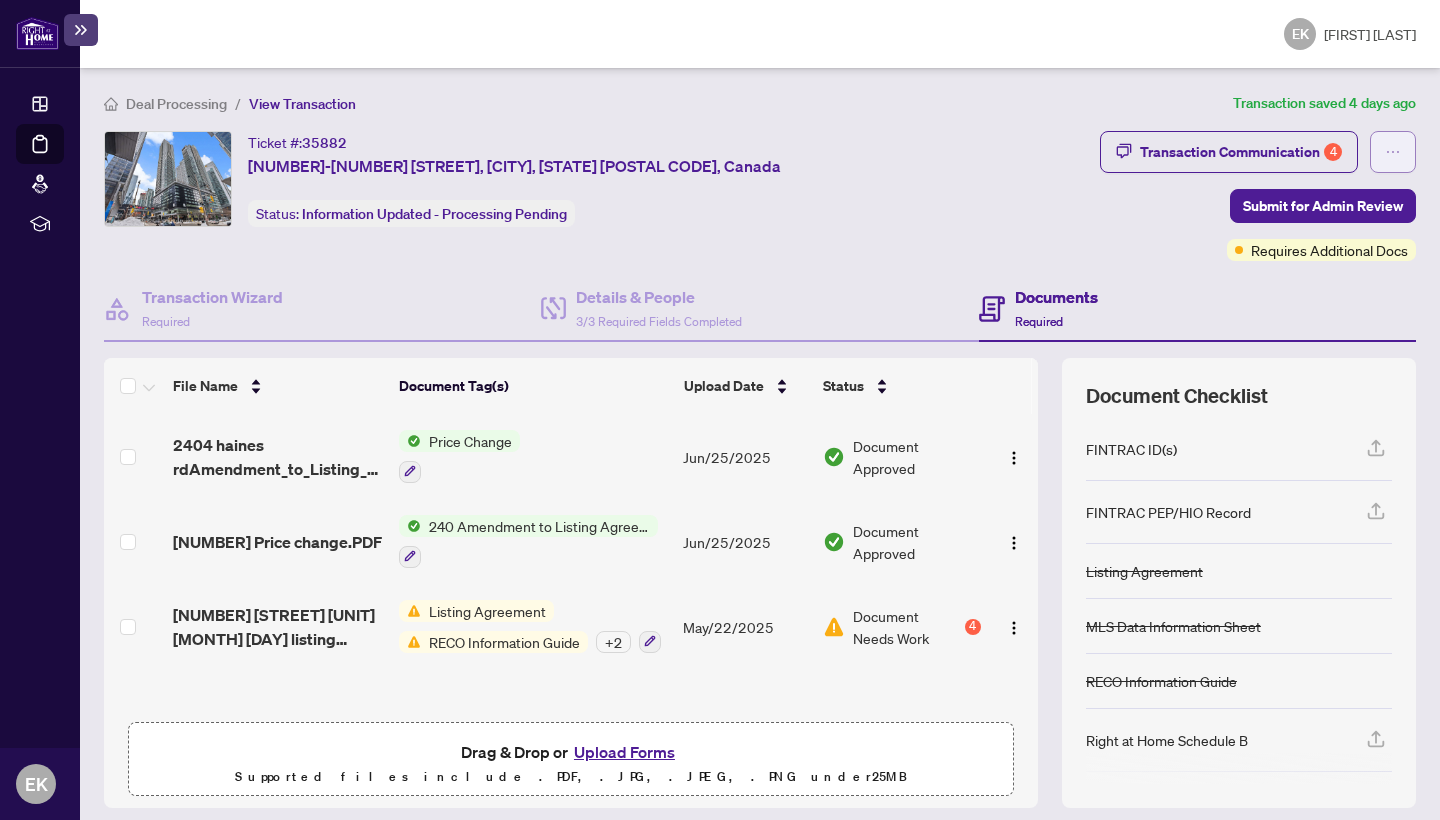 click at bounding box center [1393, 152] 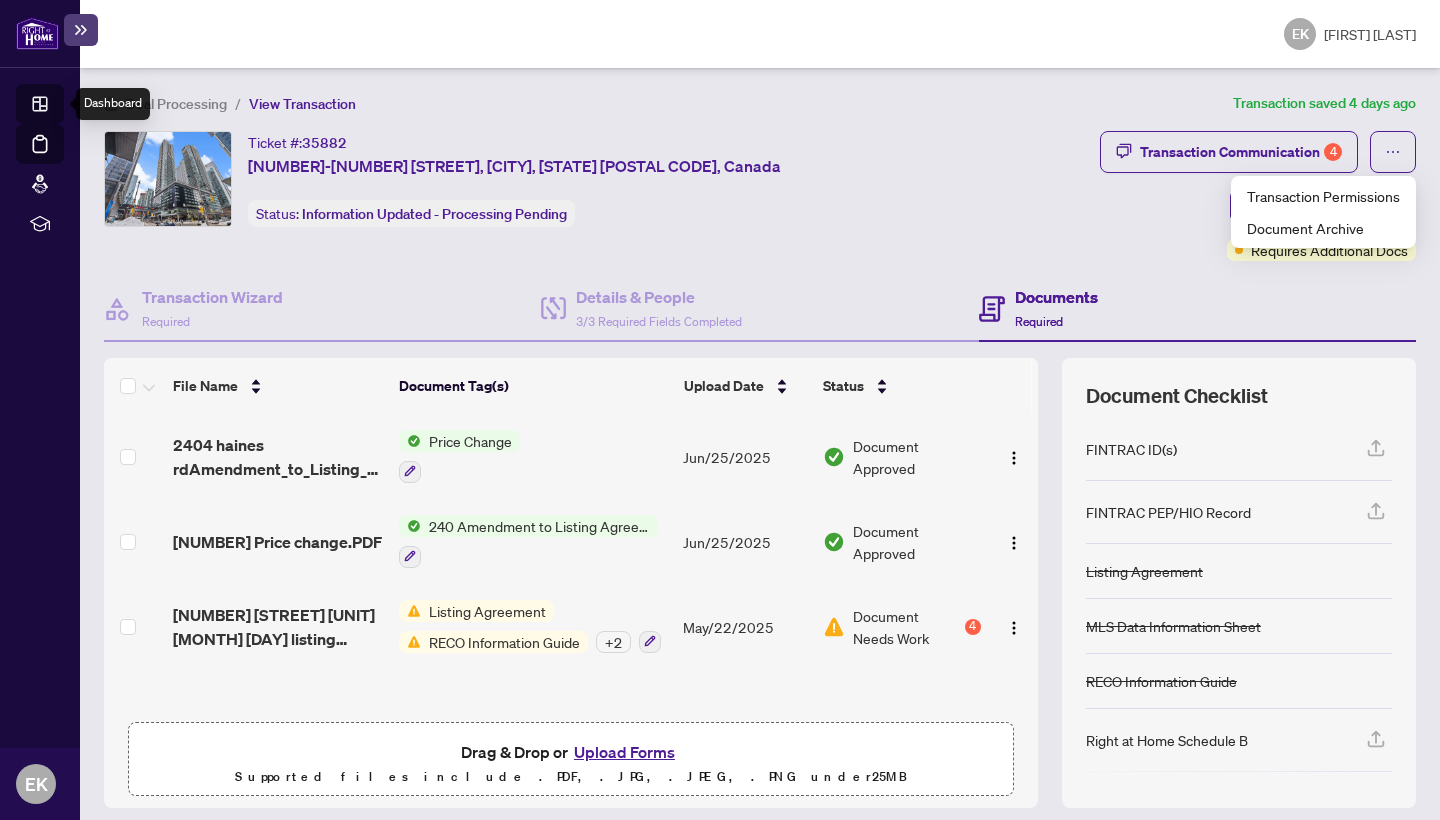 click on "Dashboard" at bounding box center (62, 107) 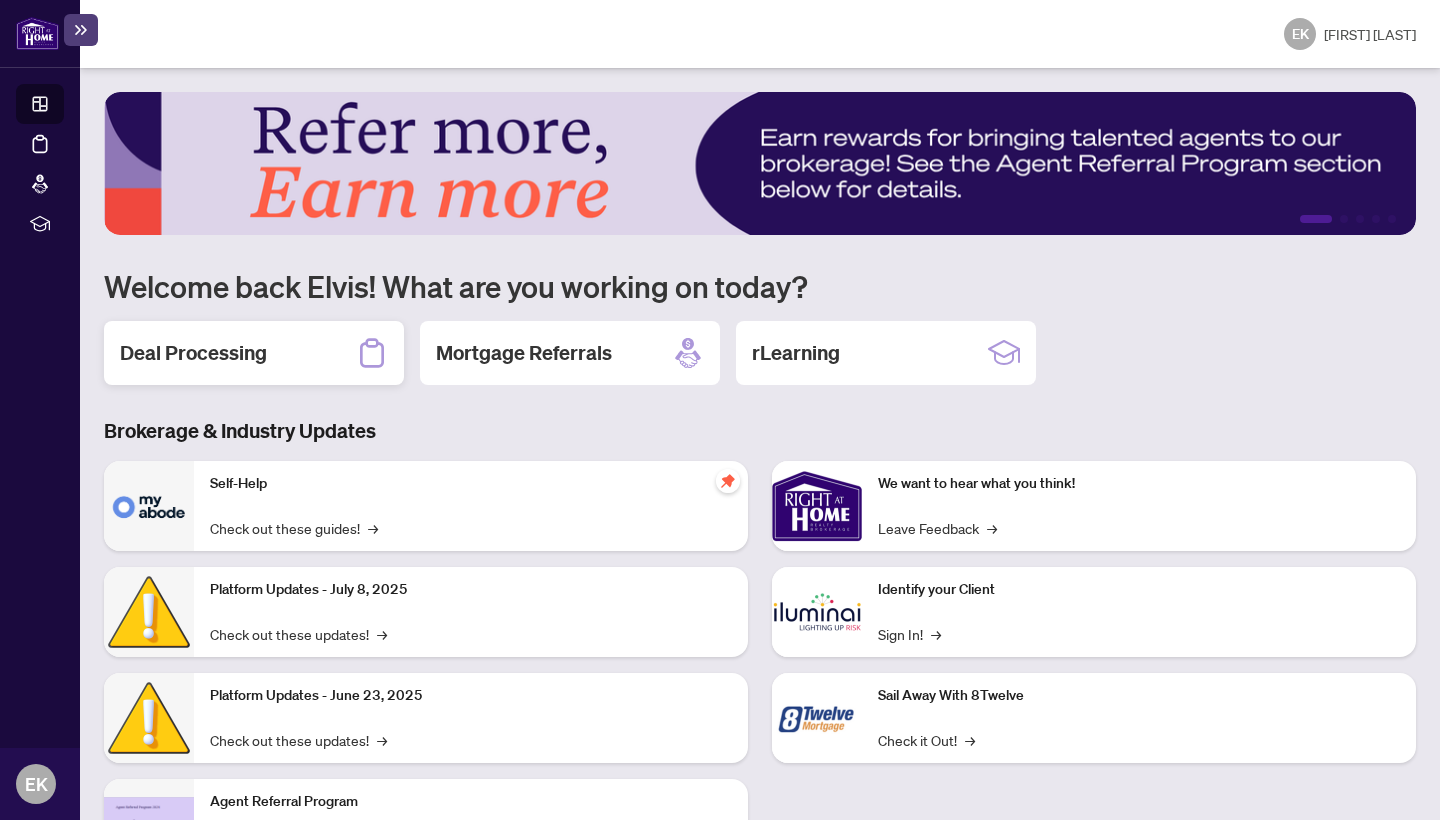 click on "Deal Processing" at bounding box center [193, 353] 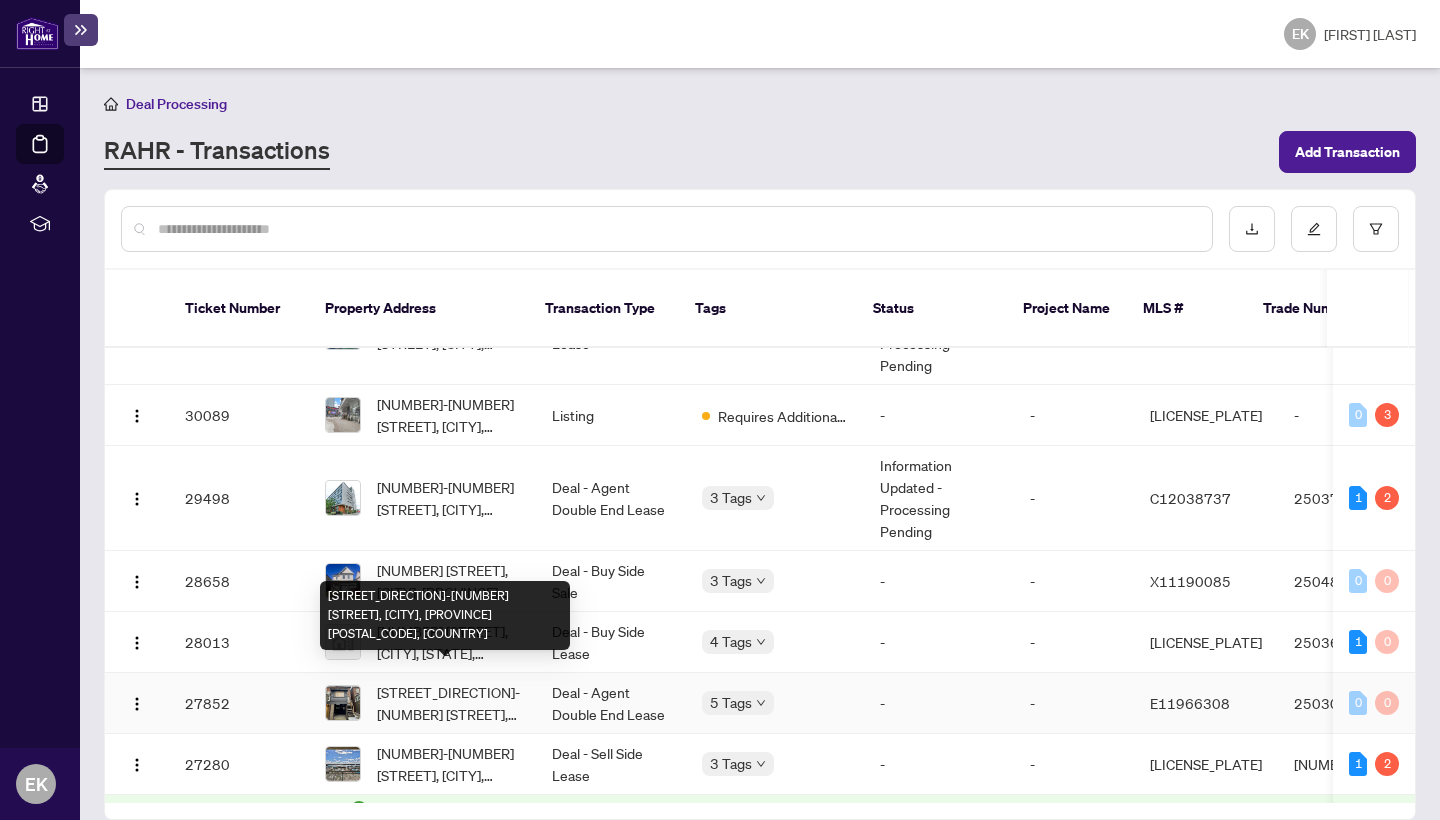 scroll, scrollTop: 1218, scrollLeft: 0, axis: vertical 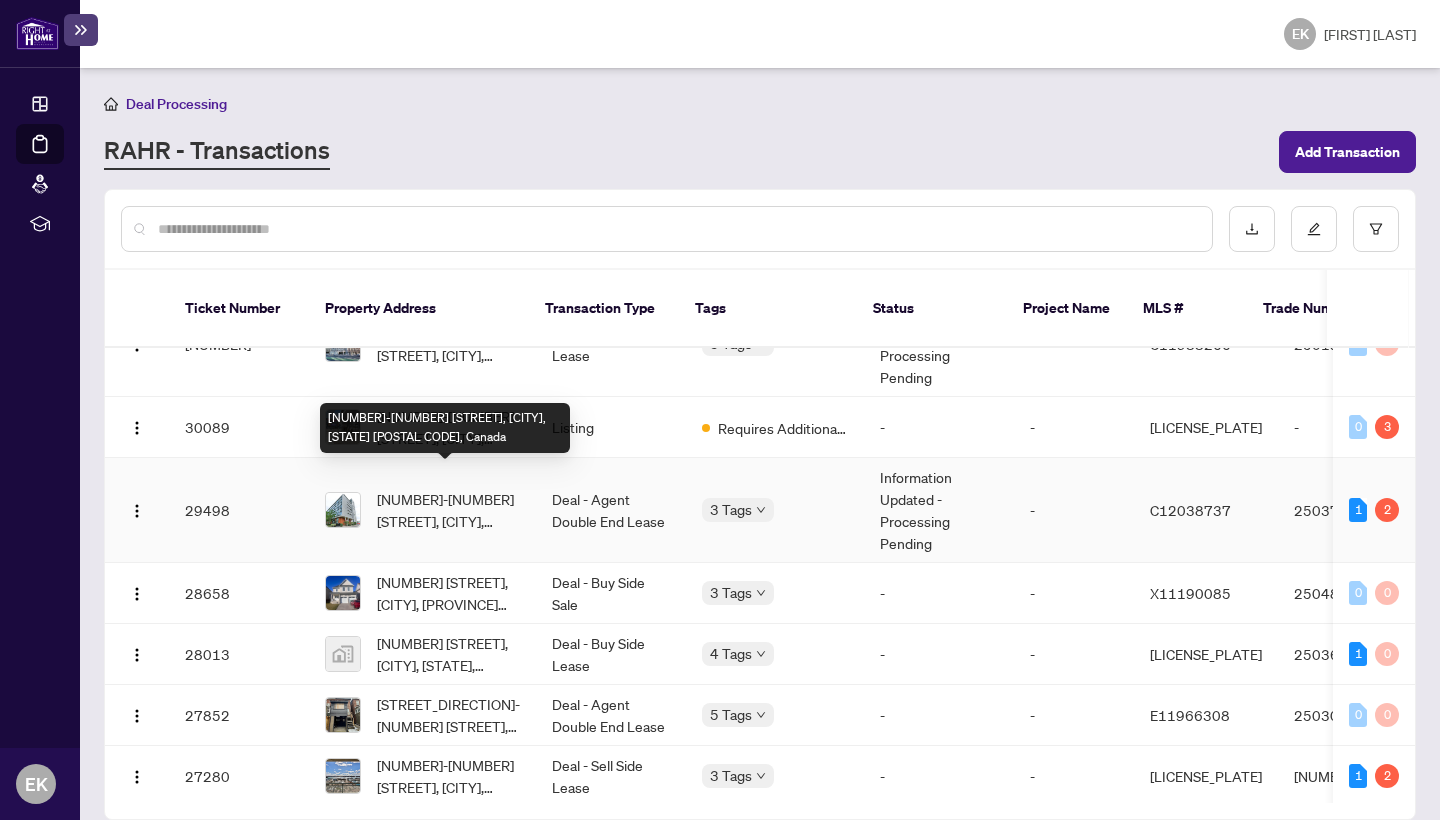 click on "[NUMBER]-[NUMBER] [STREET], [CITY], [STATE] [POSTAL CODE], Canada" at bounding box center [448, 510] 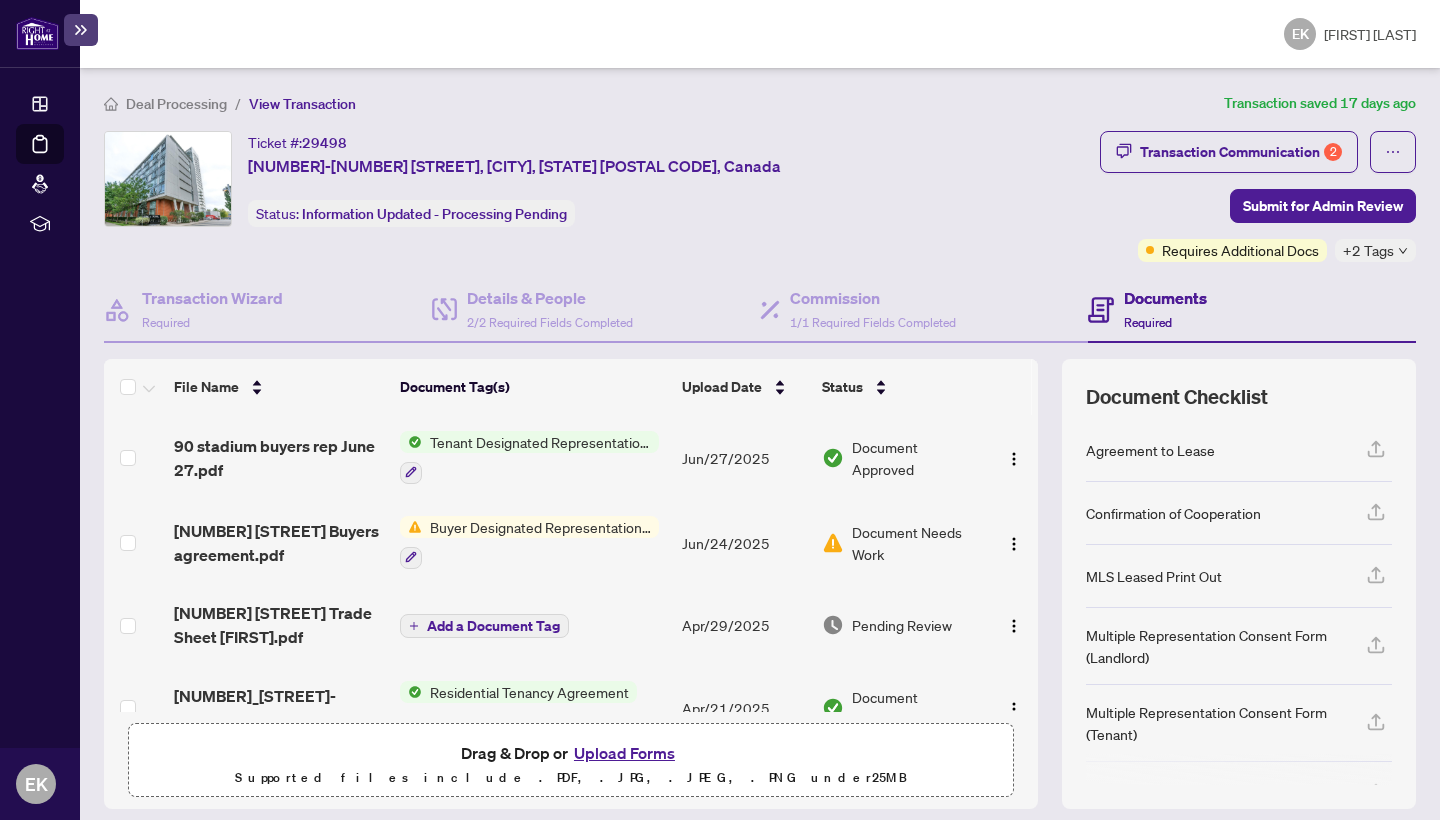 click on "Buyer Designated Representation Agreement" at bounding box center [540, 527] 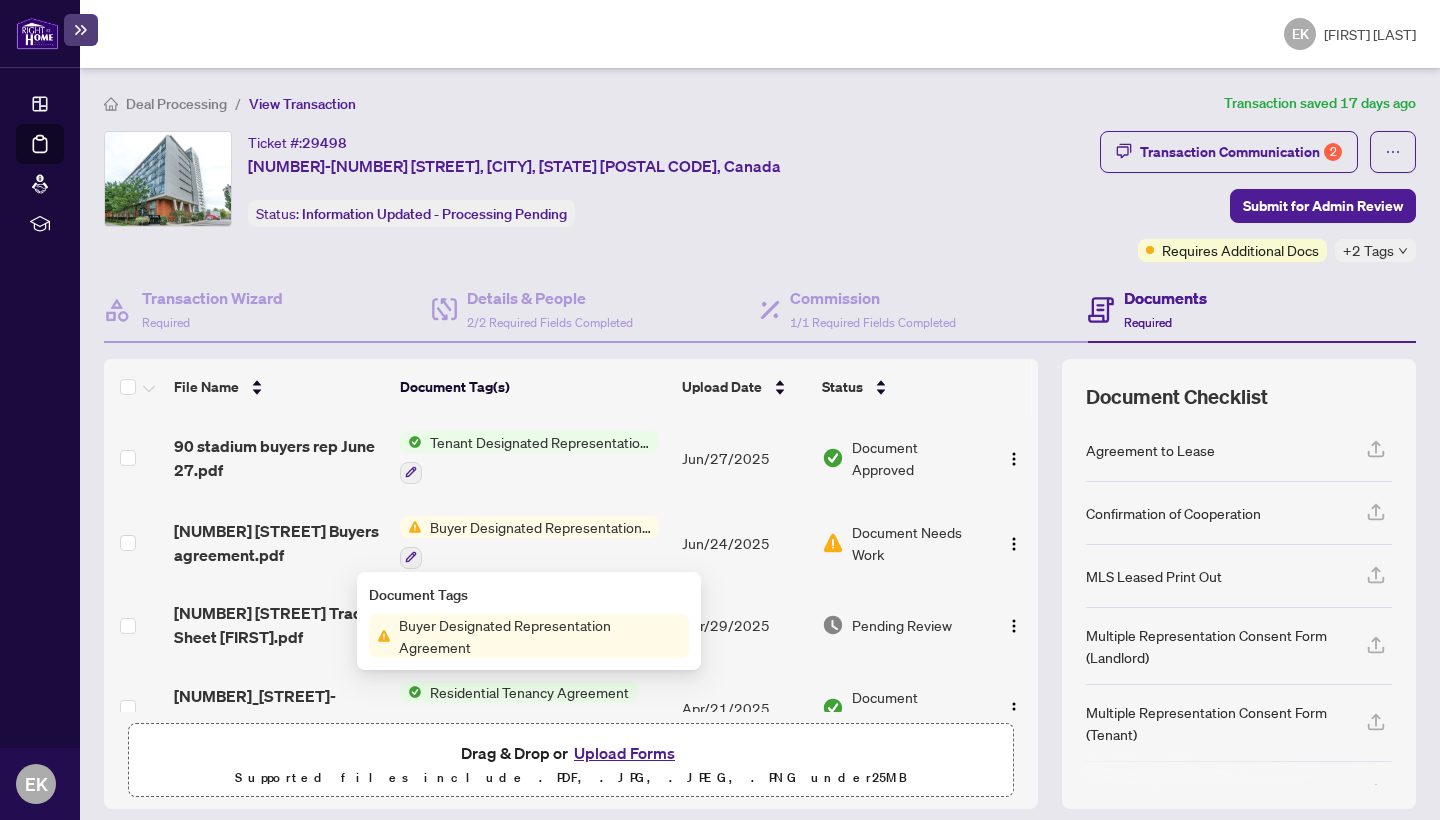 click on "Buyer Designated Representation Agreement" at bounding box center (540, 636) 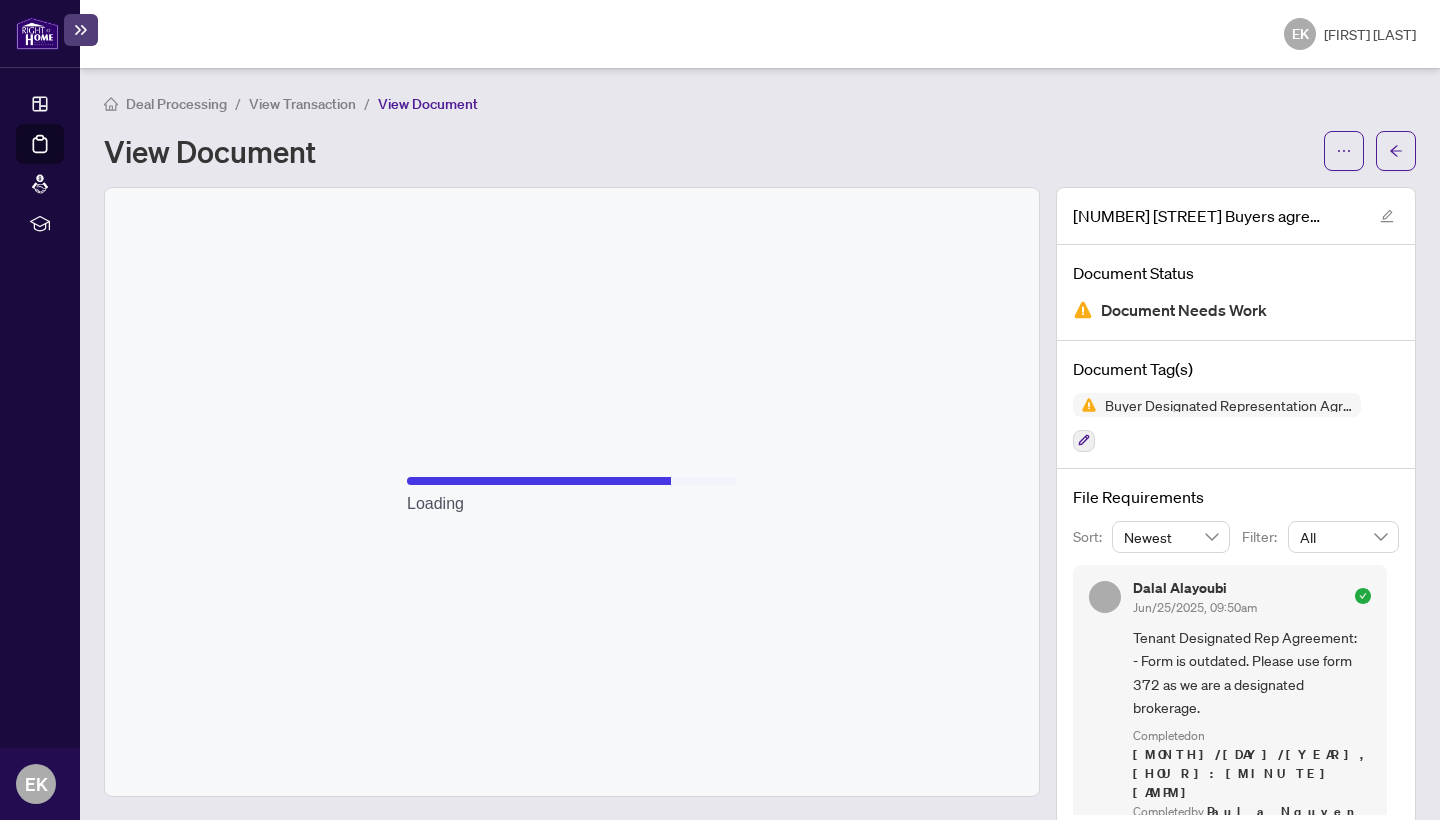 scroll, scrollTop: 0, scrollLeft: 0, axis: both 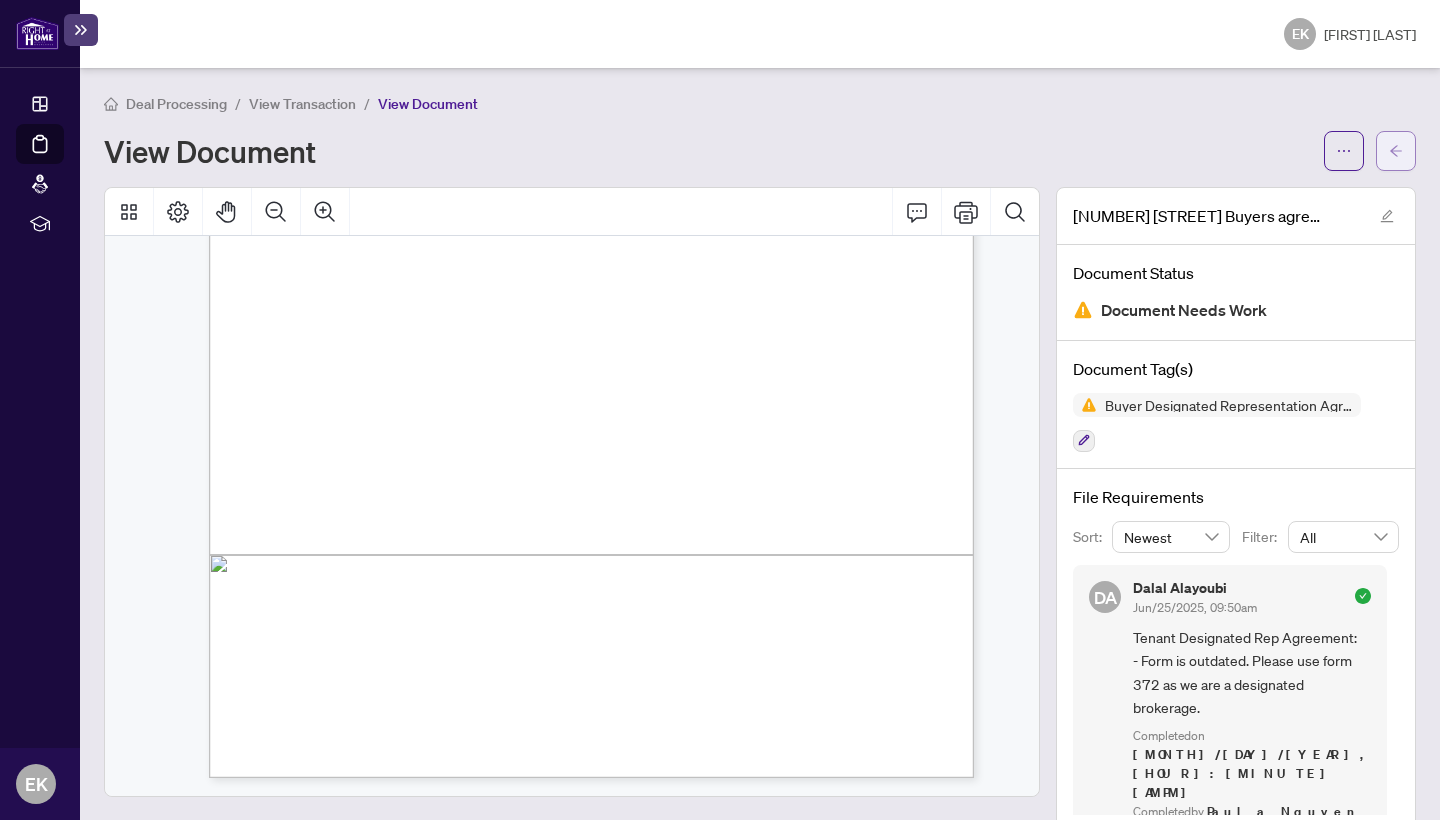 click 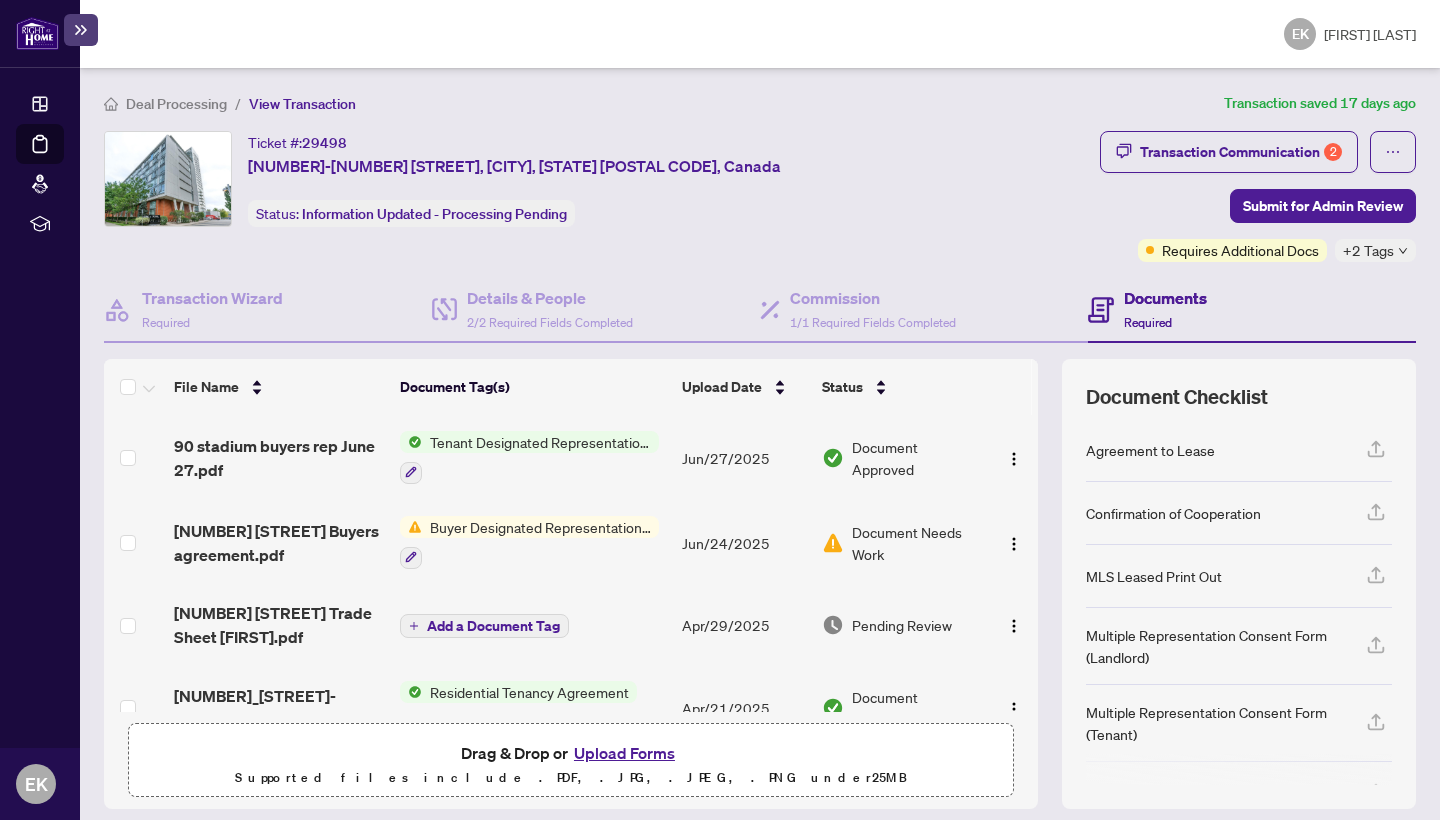 click on "Upload Forms" at bounding box center (624, 753) 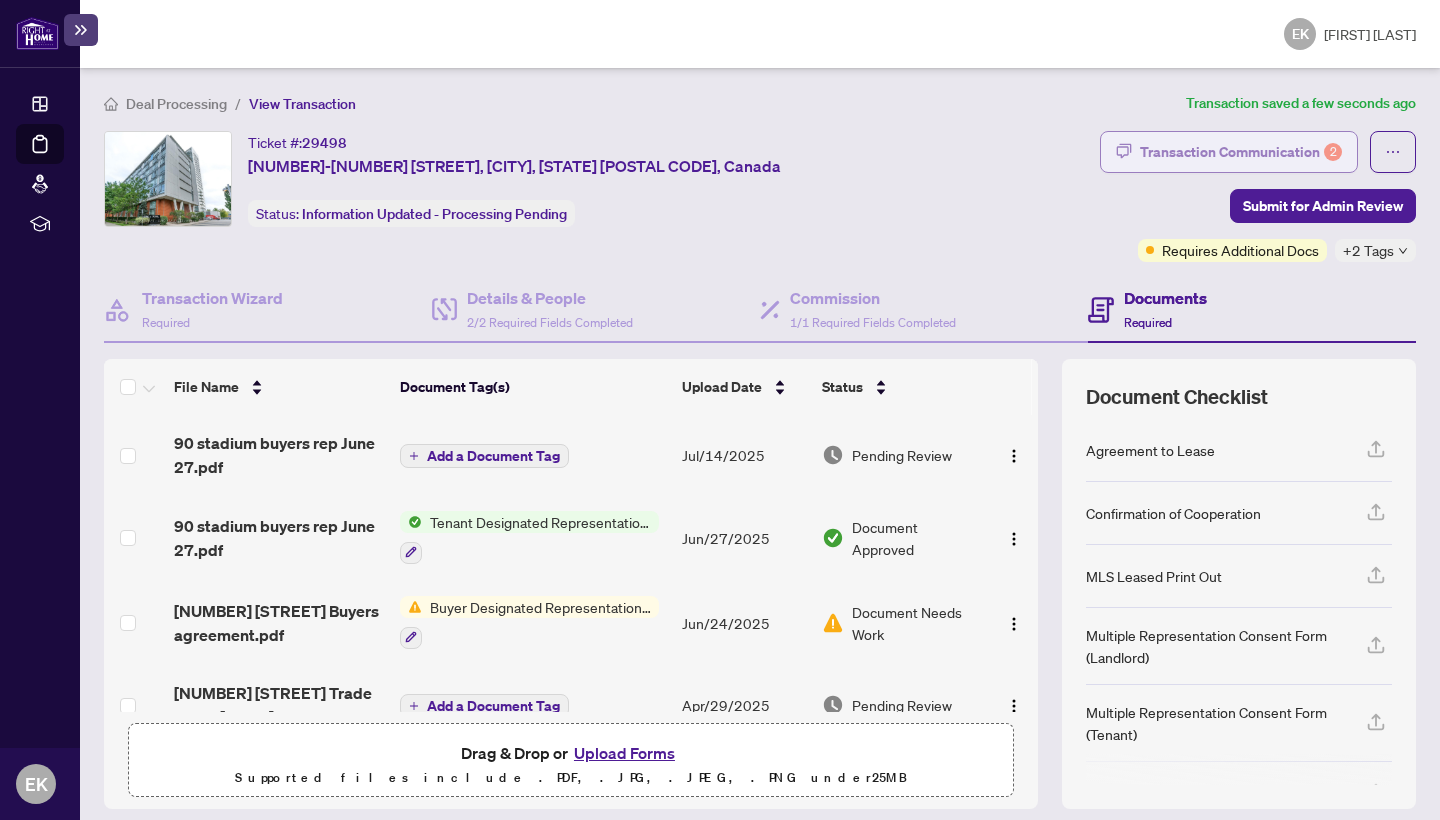 click on "Transaction Communication 2" at bounding box center (1241, 152) 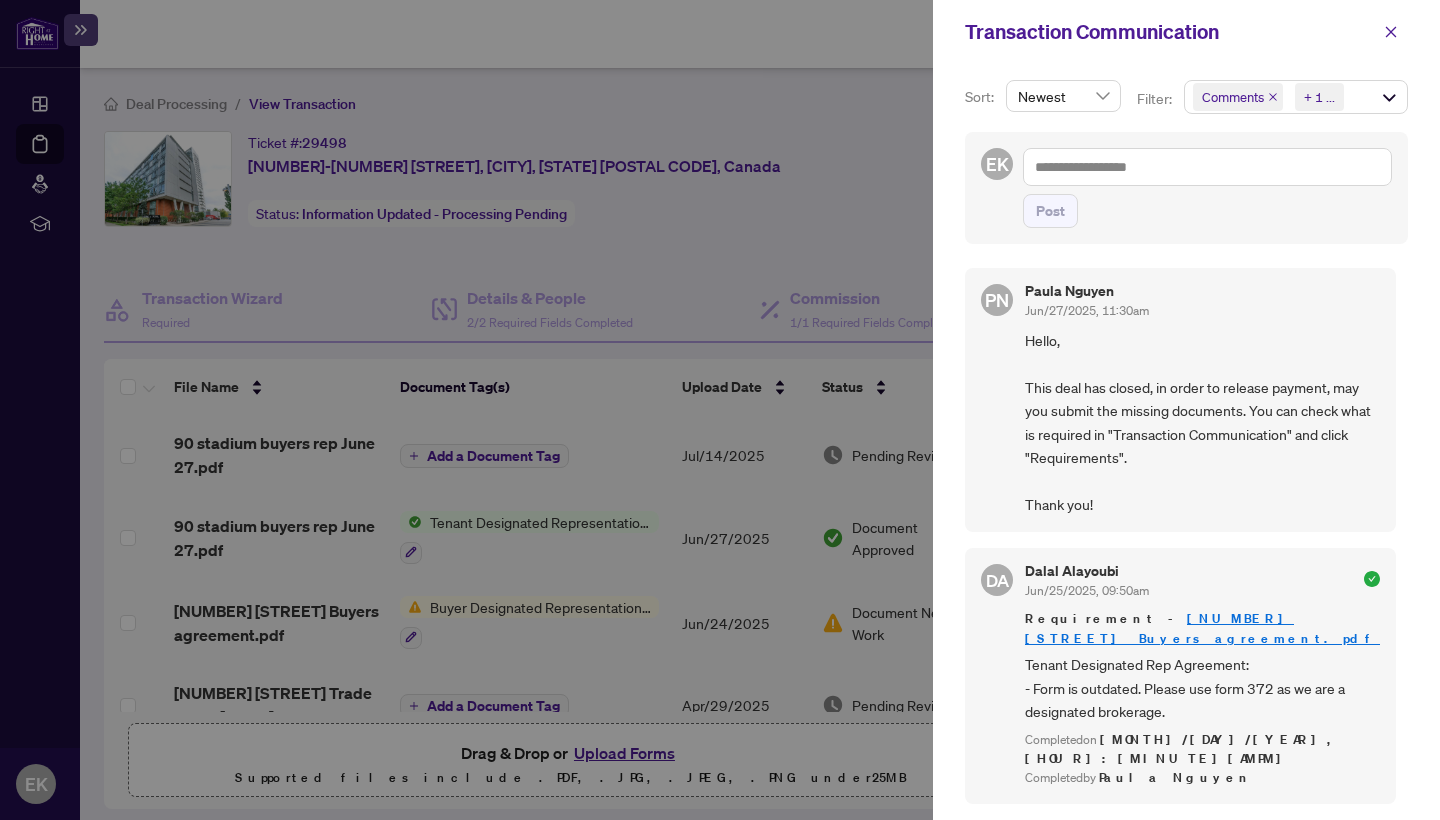 click at bounding box center (720, 410) 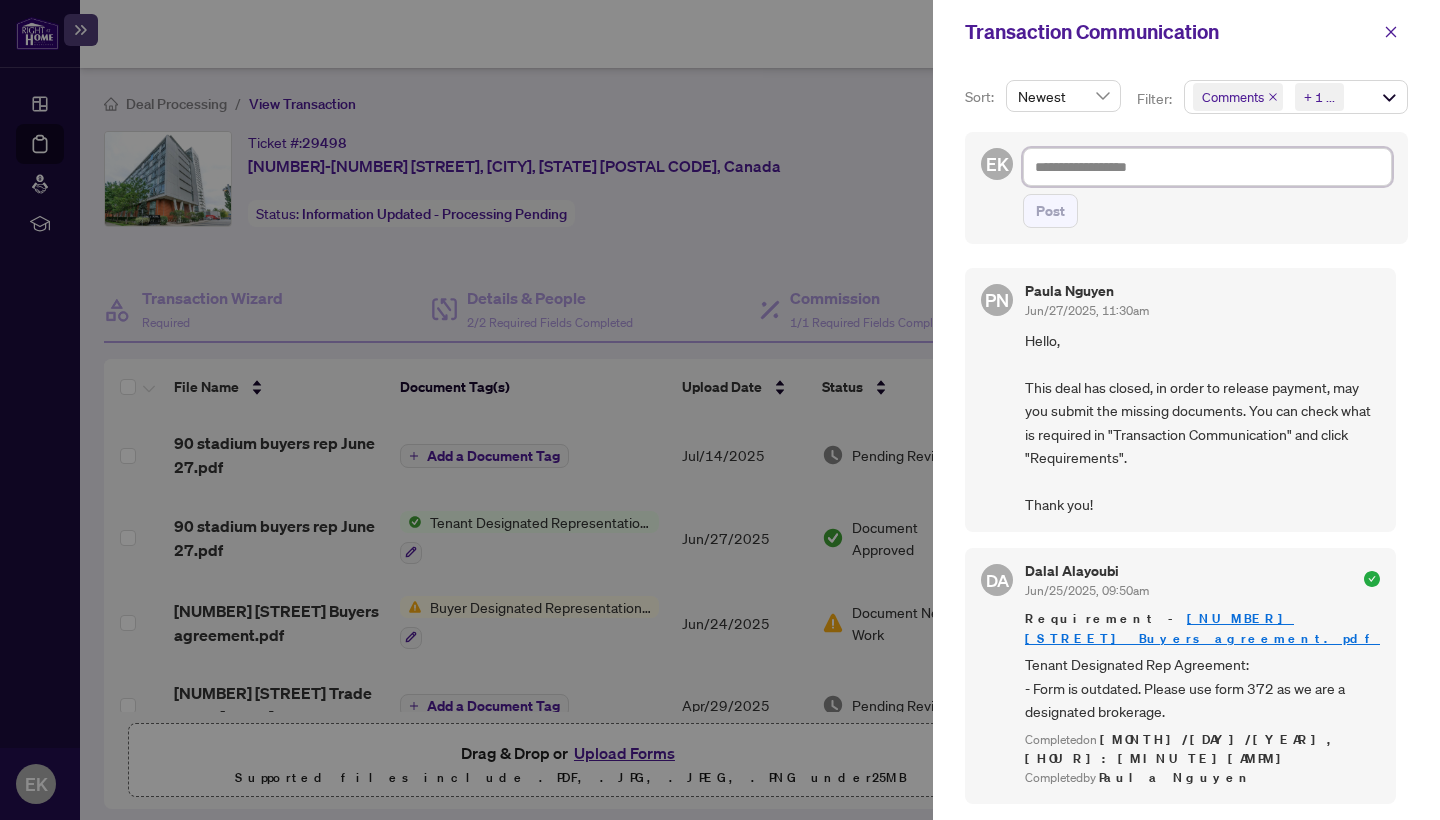 click at bounding box center [1207, 167] 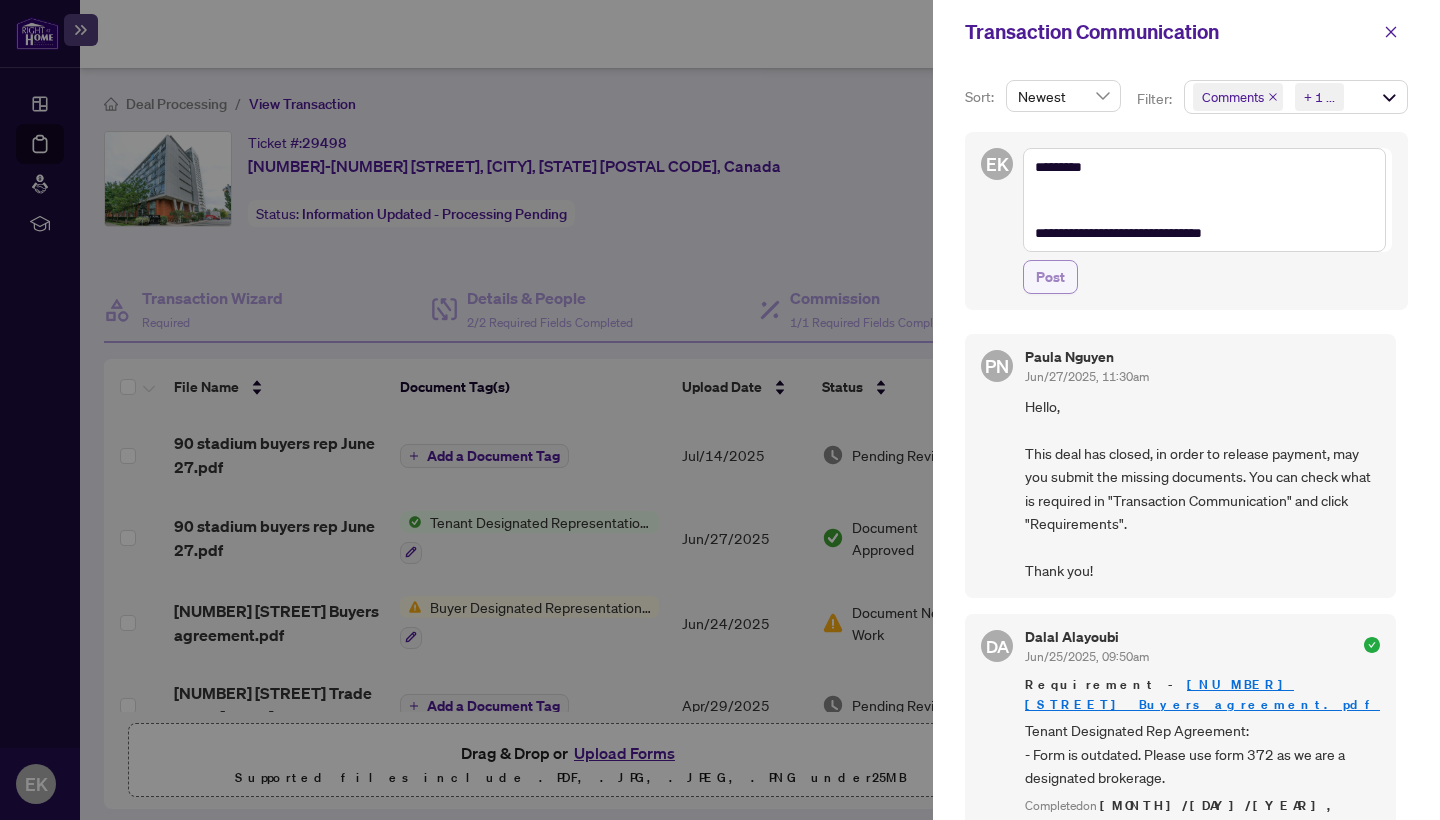 click on "Post" at bounding box center (1050, 277) 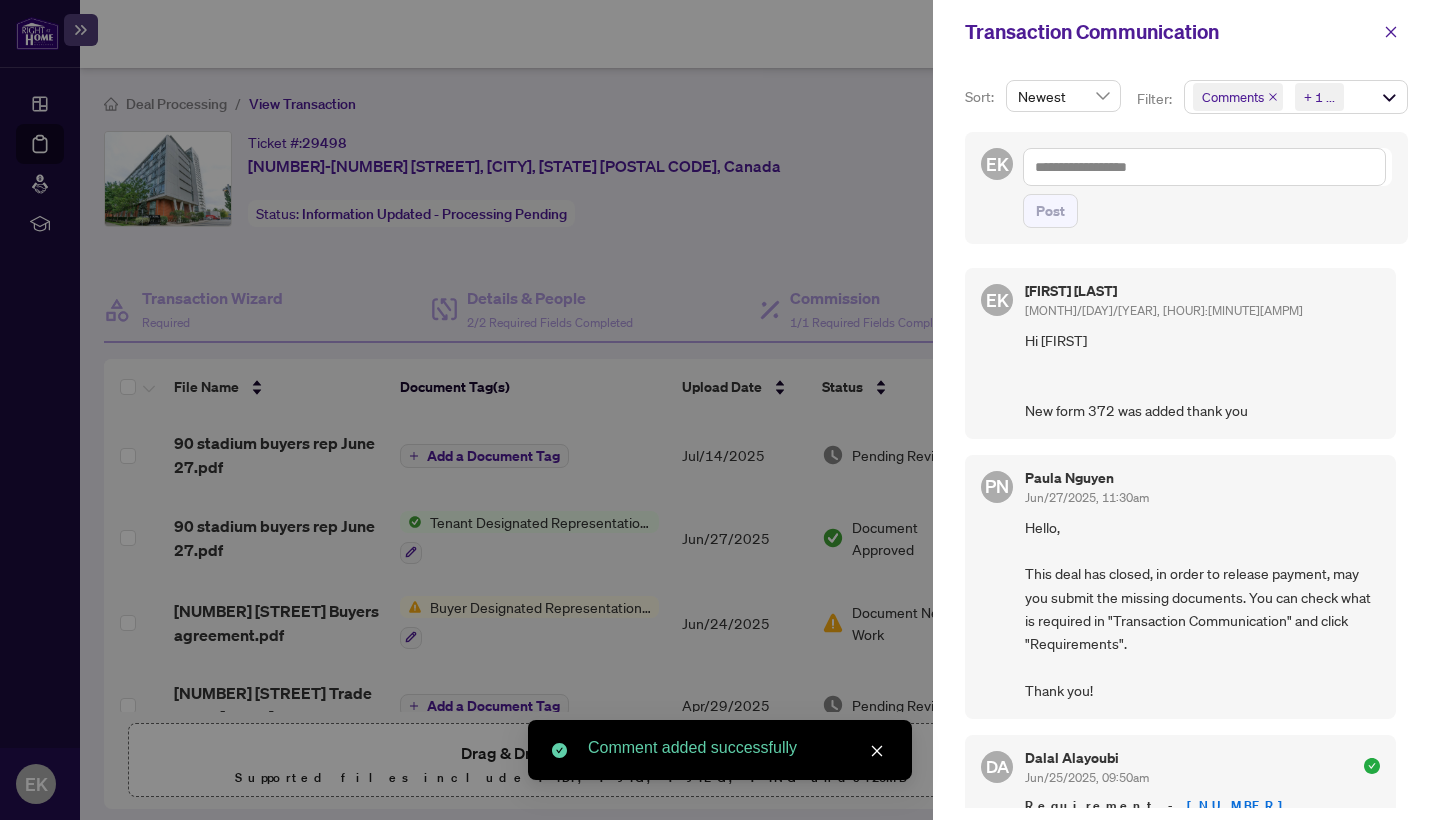 click at bounding box center [720, 410] 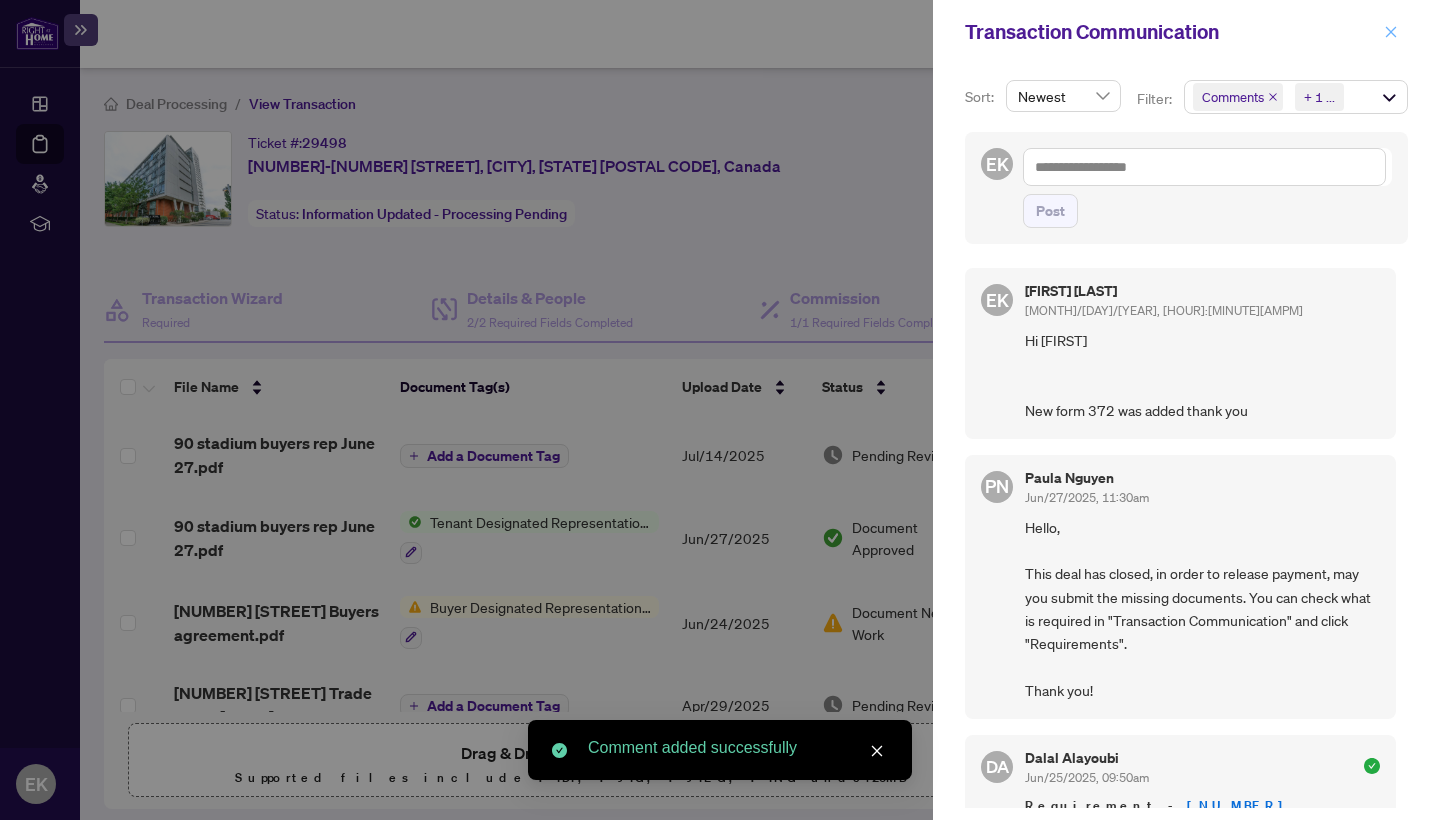 click 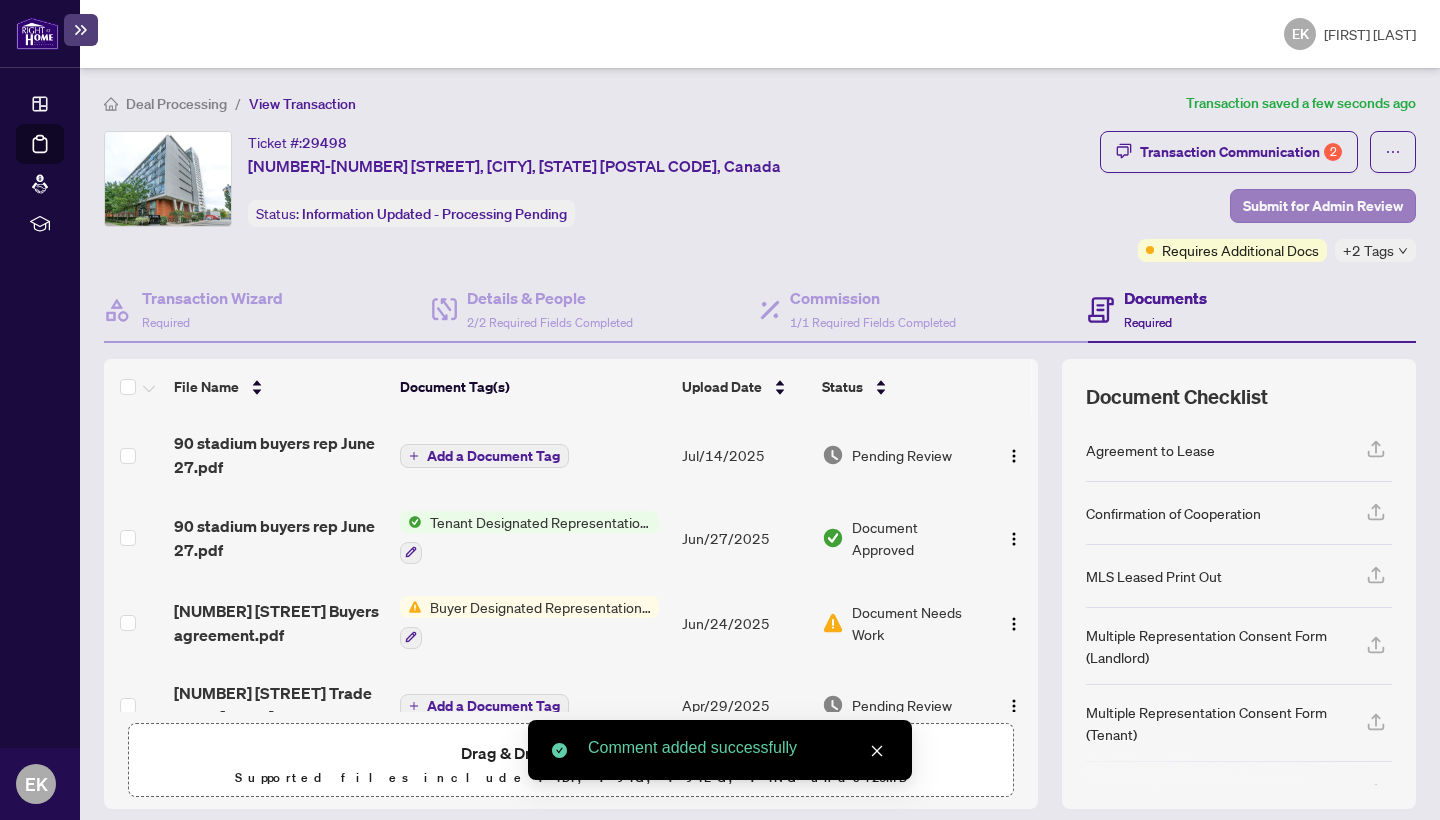 click on "Submit for Admin Review" at bounding box center [1323, 206] 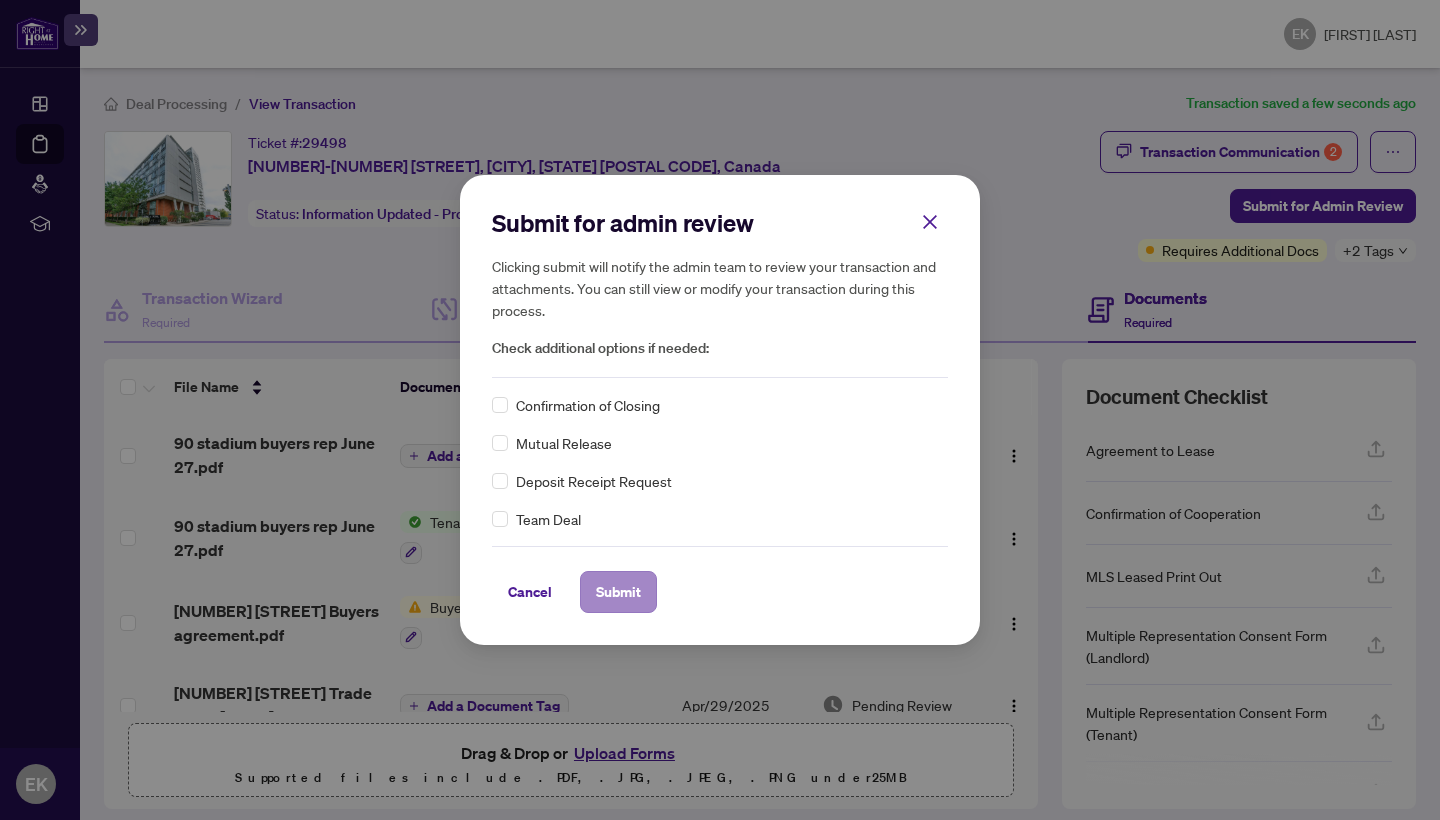 click on "Submit" at bounding box center [618, 592] 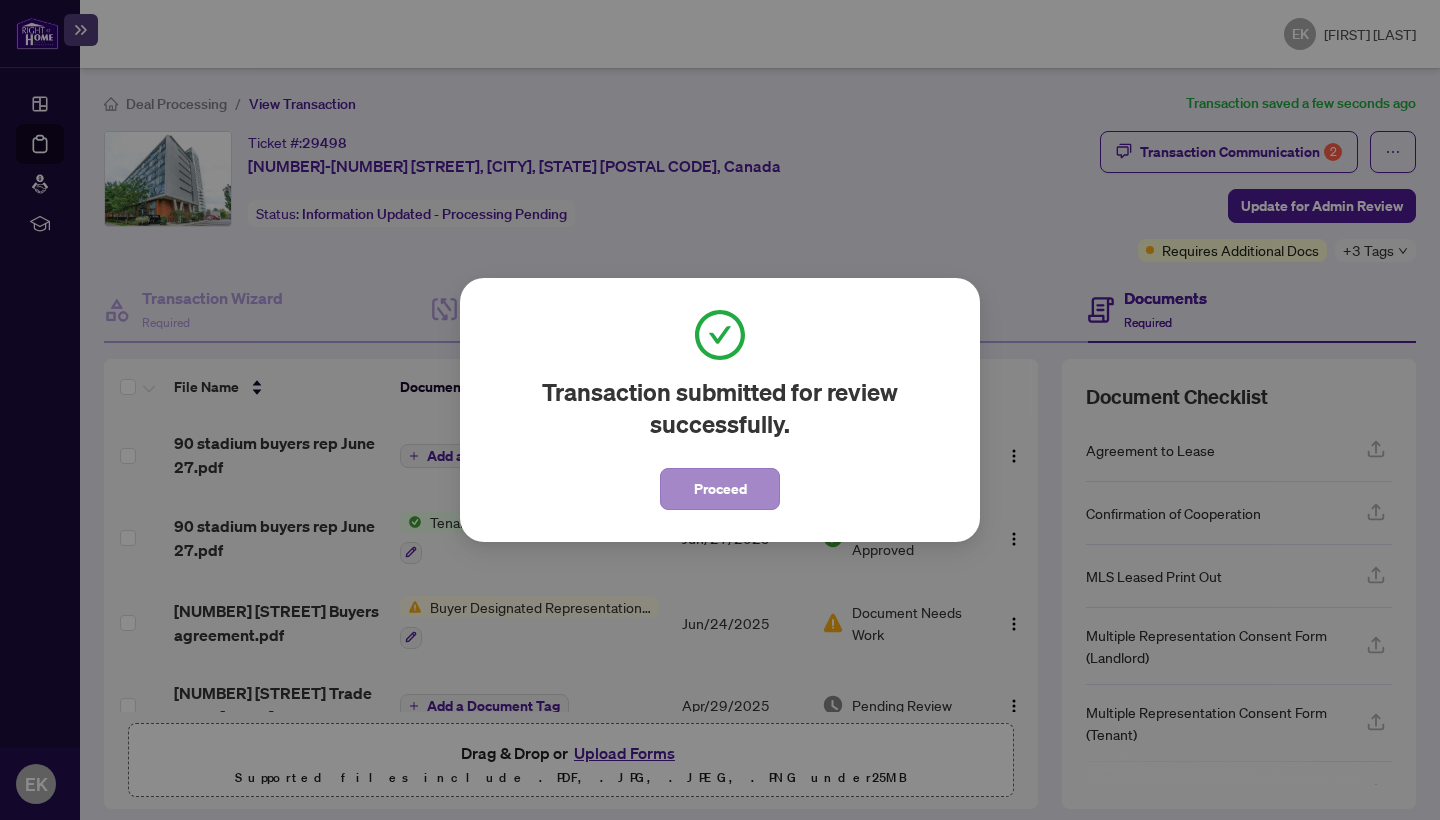 click on "Proceed" at bounding box center (720, 489) 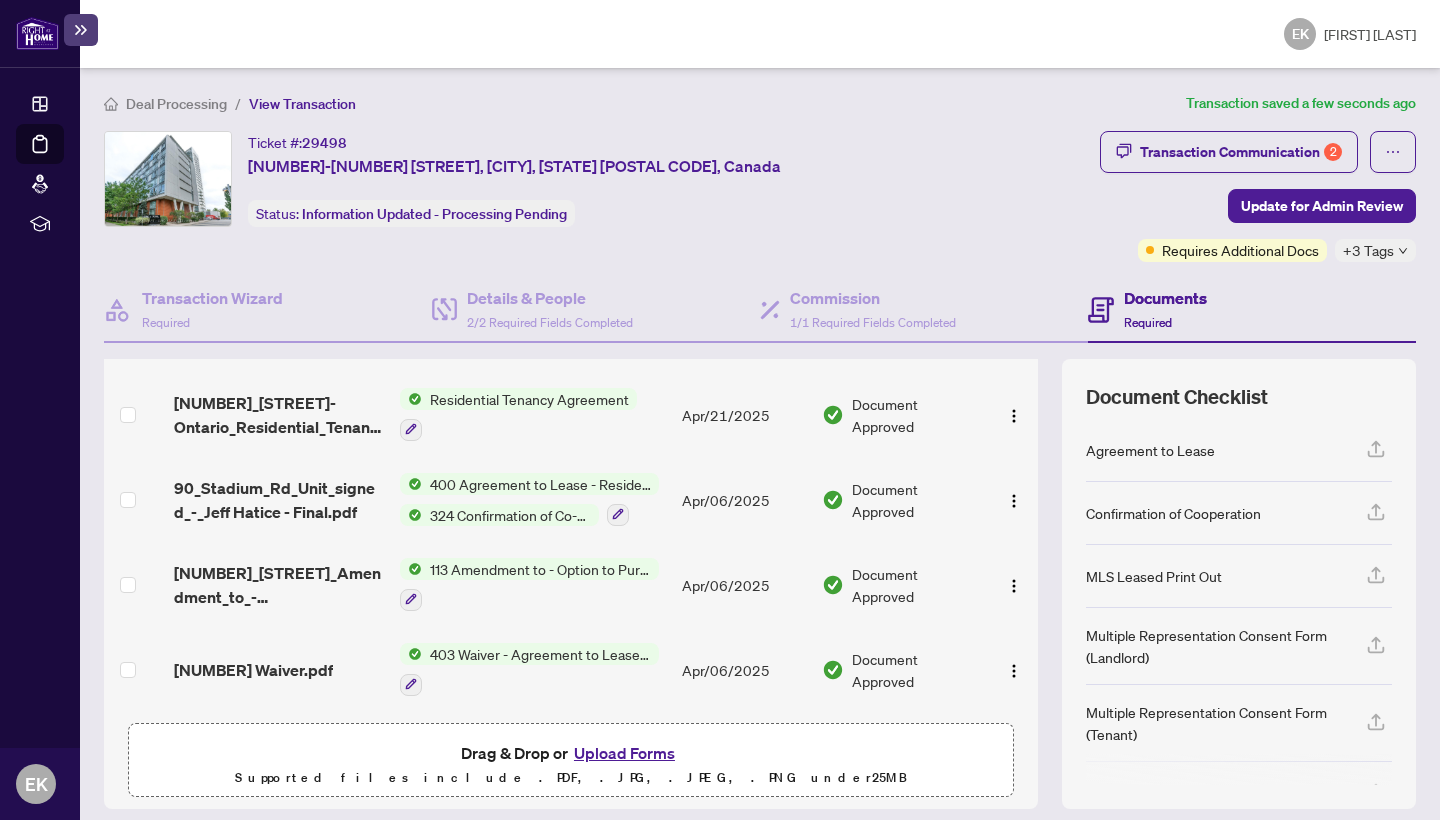 scroll, scrollTop: 379, scrollLeft: 0, axis: vertical 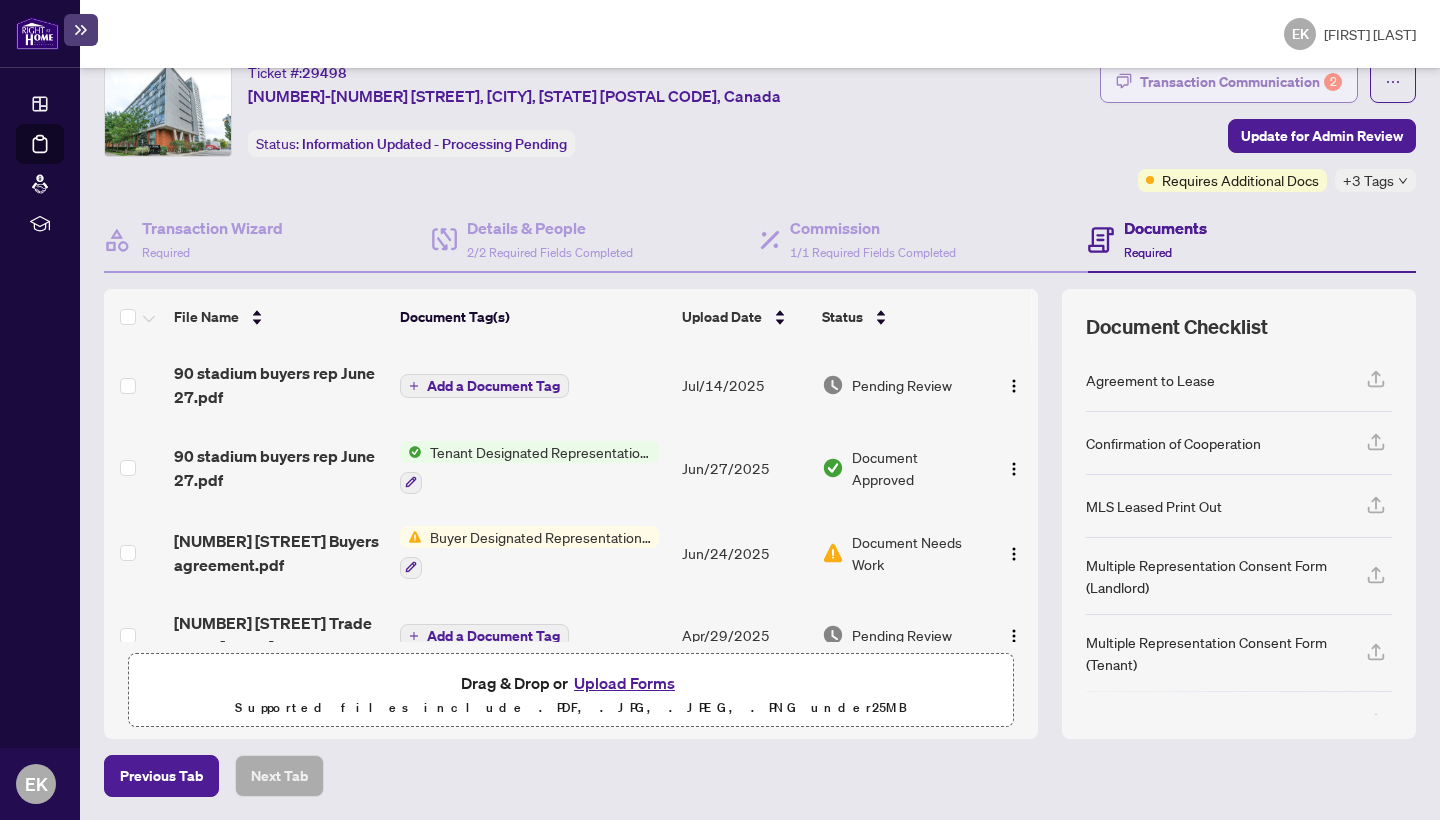 click on "Transaction Communication 2" at bounding box center (1241, 82) 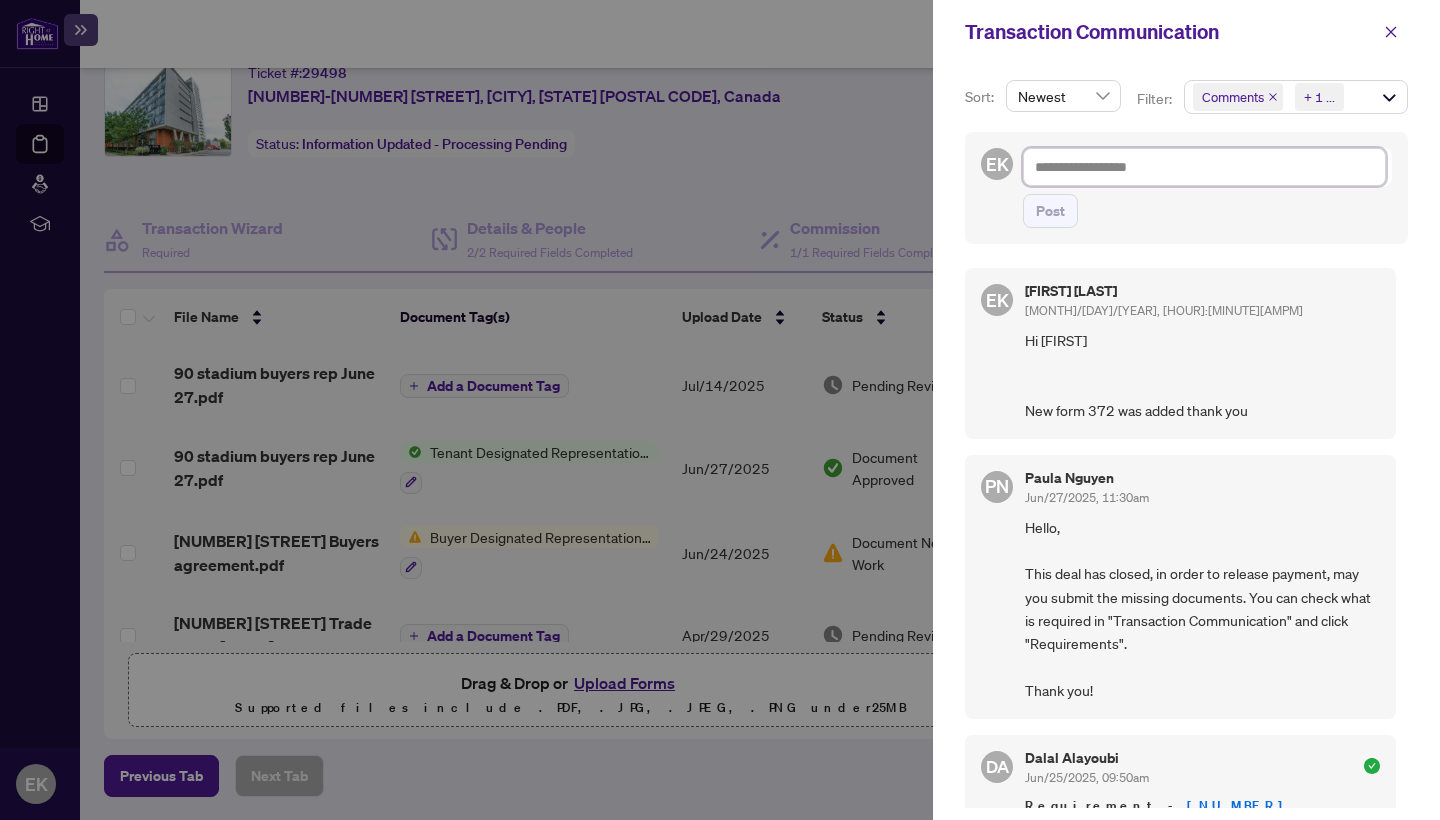 click at bounding box center [1204, 167] 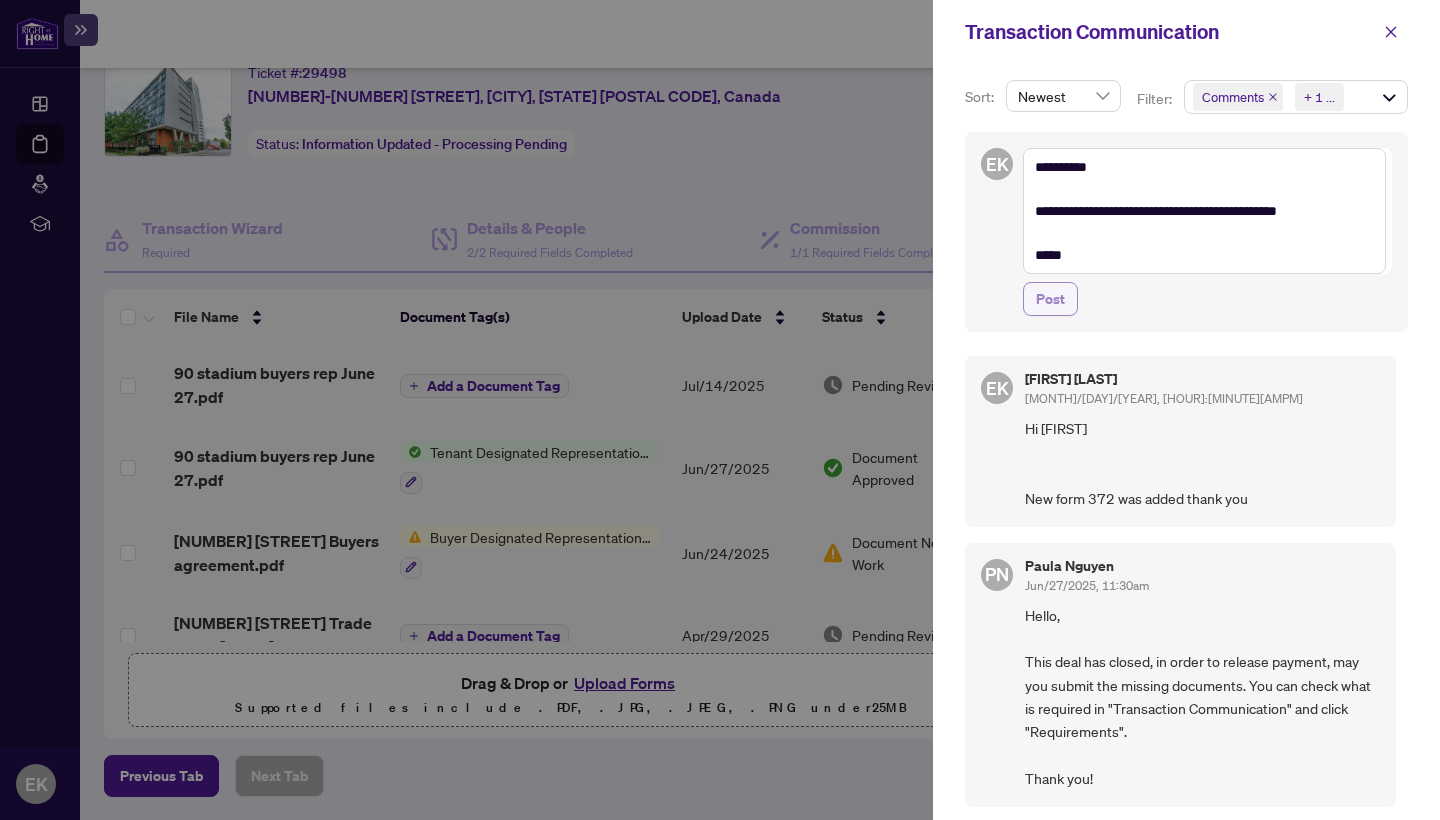 click on "Post" at bounding box center [1050, 299] 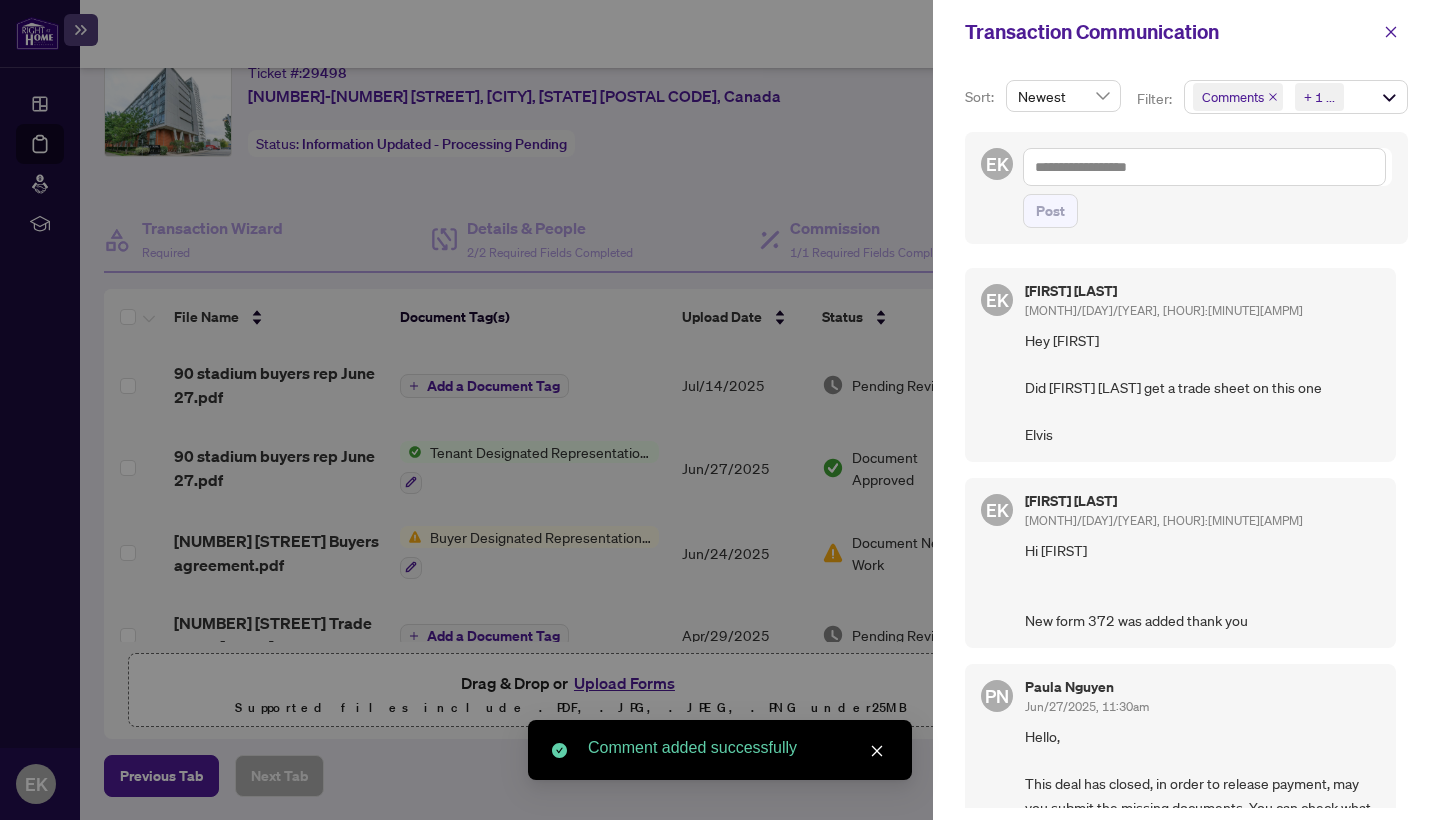 click at bounding box center (720, 410) 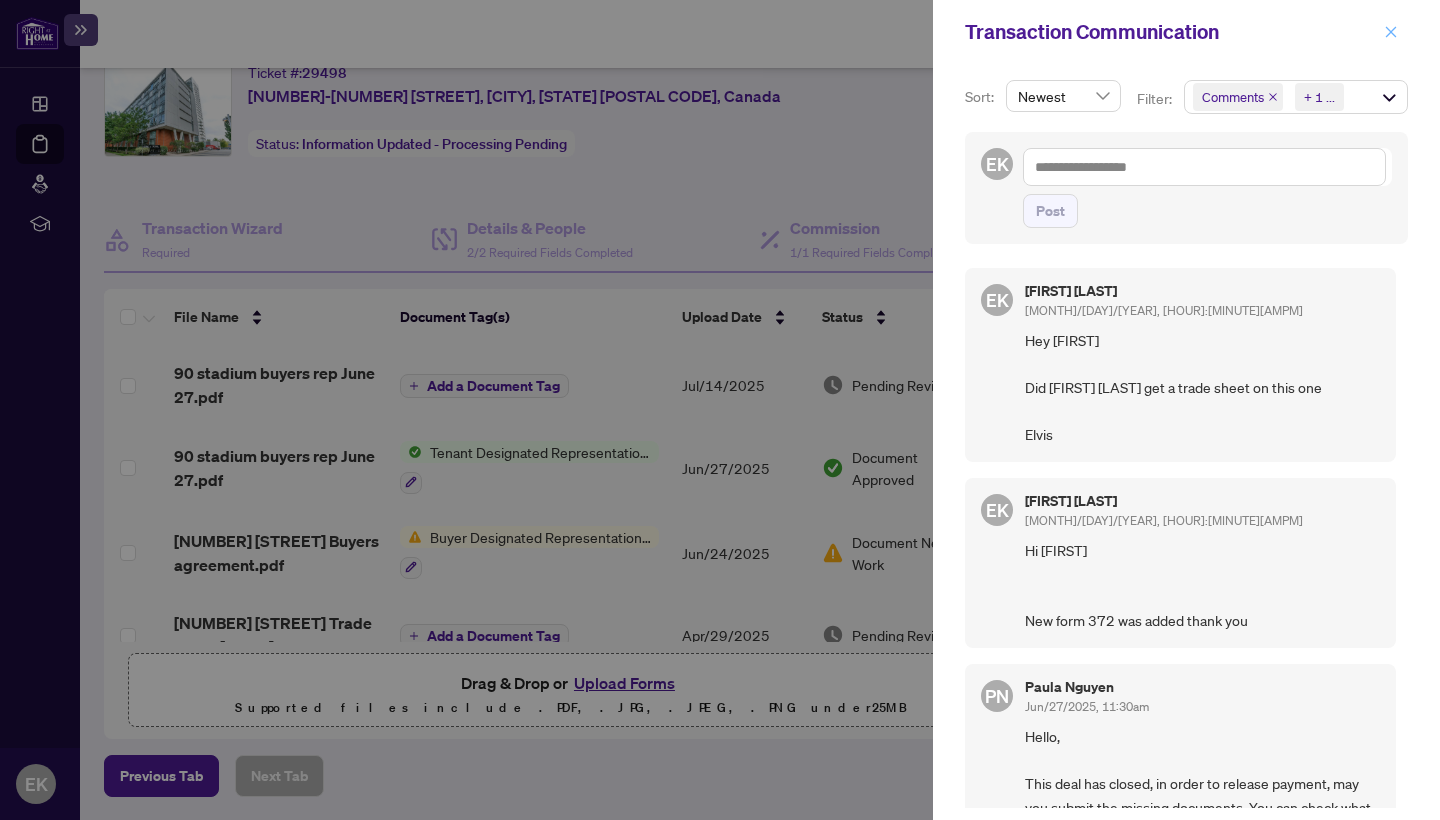 click 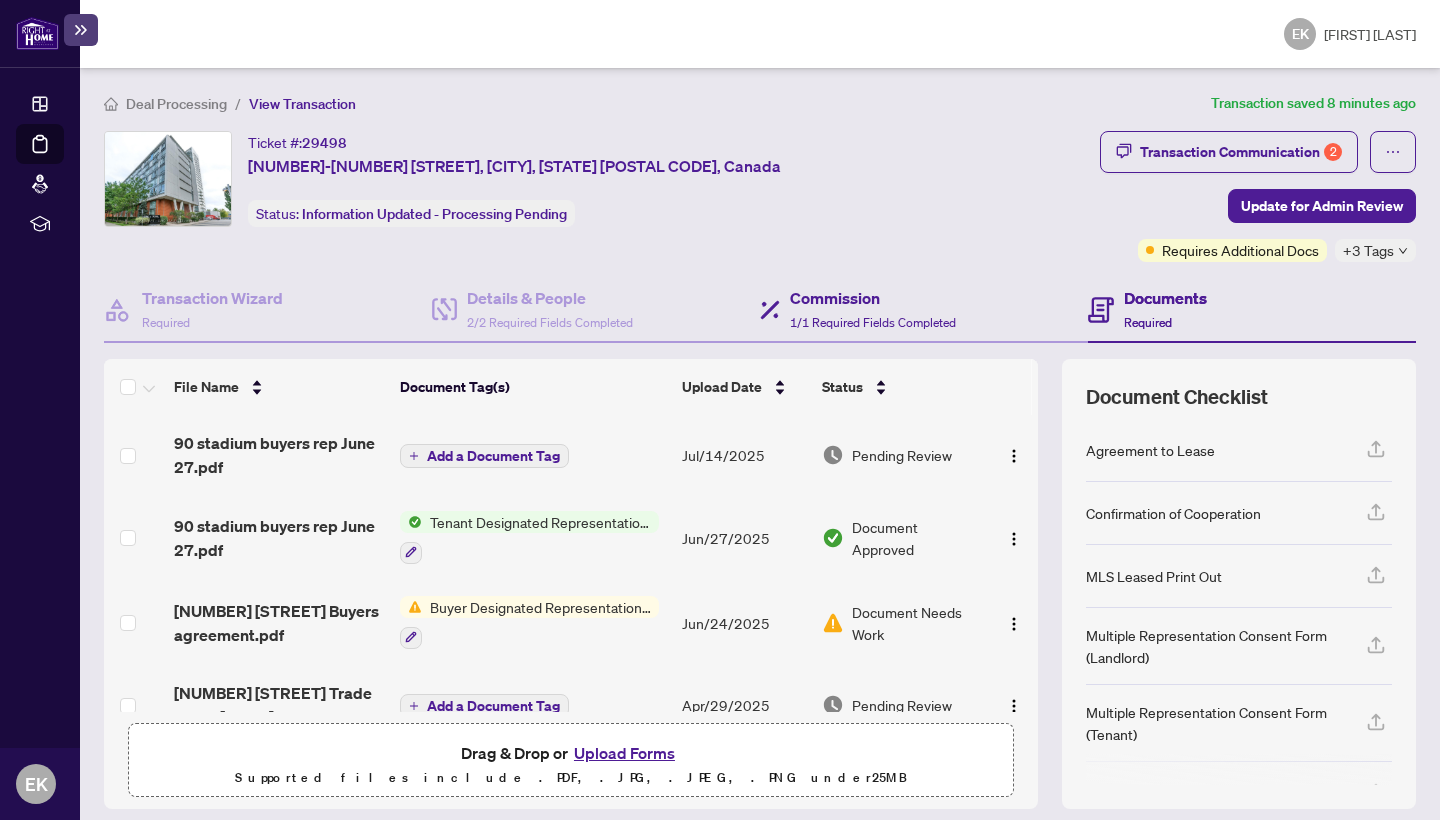 scroll, scrollTop: 0, scrollLeft: 0, axis: both 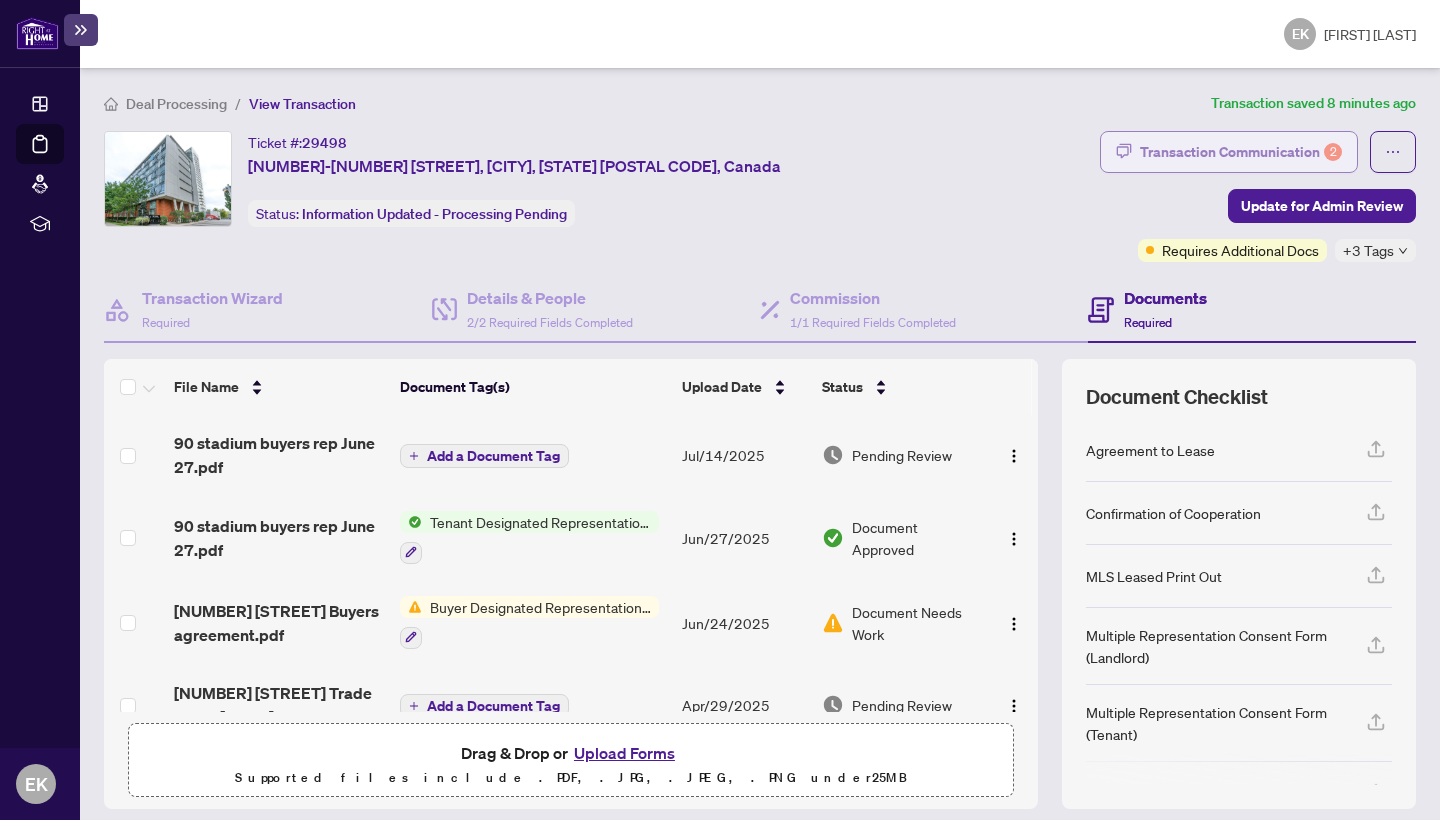 click on "Transaction Communication 2" at bounding box center [1241, 152] 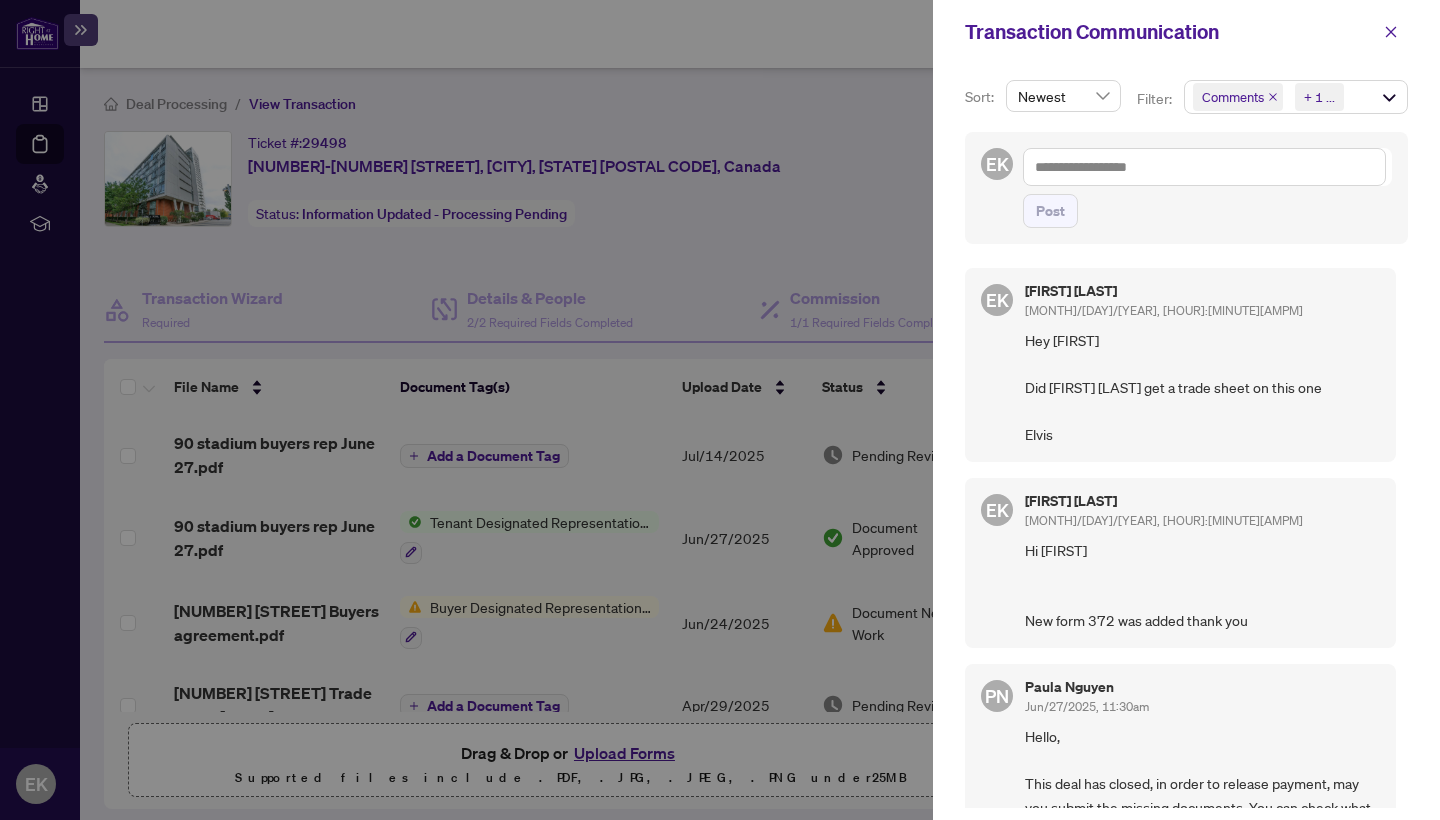 click at bounding box center [720, 410] 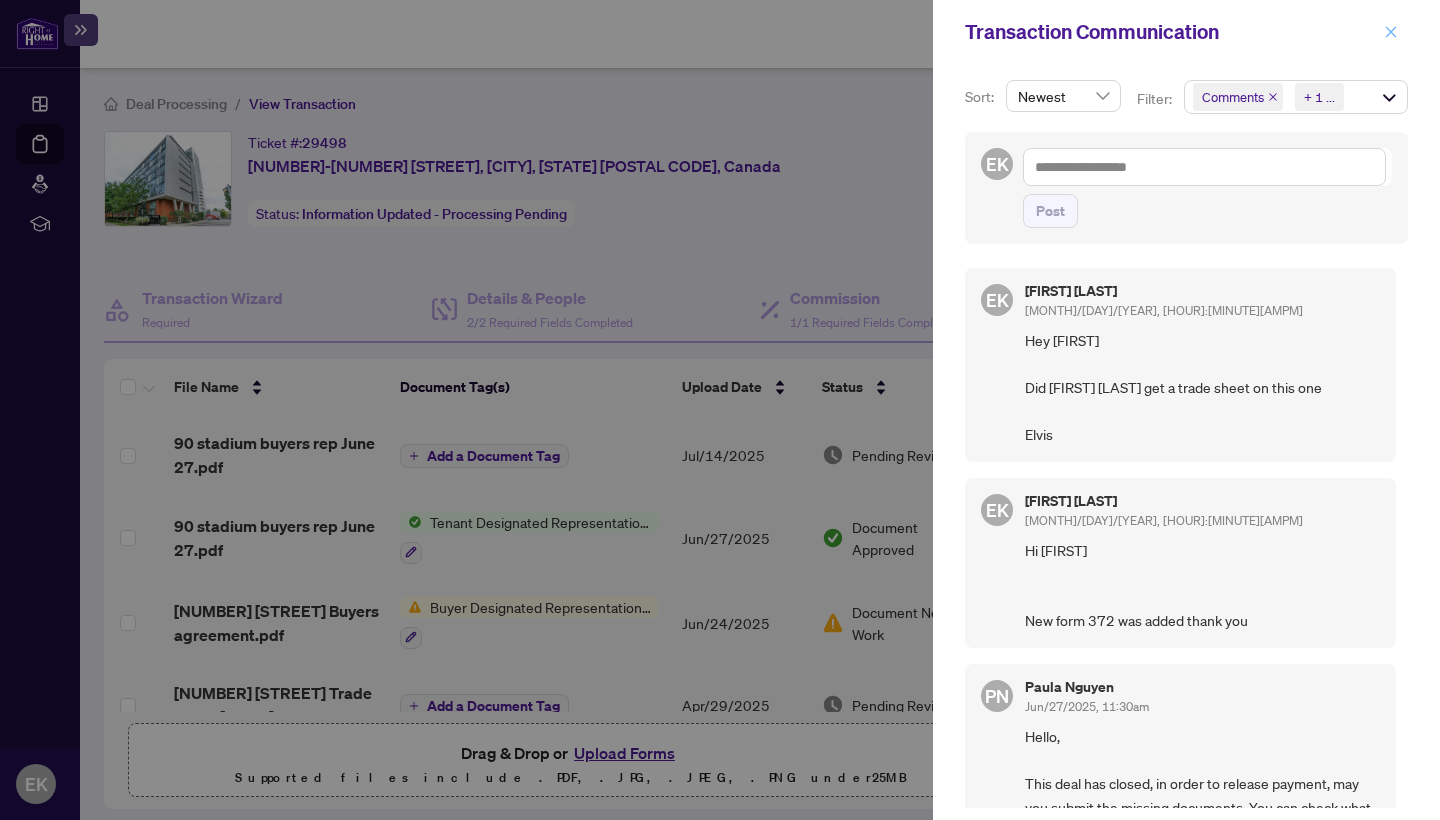 click 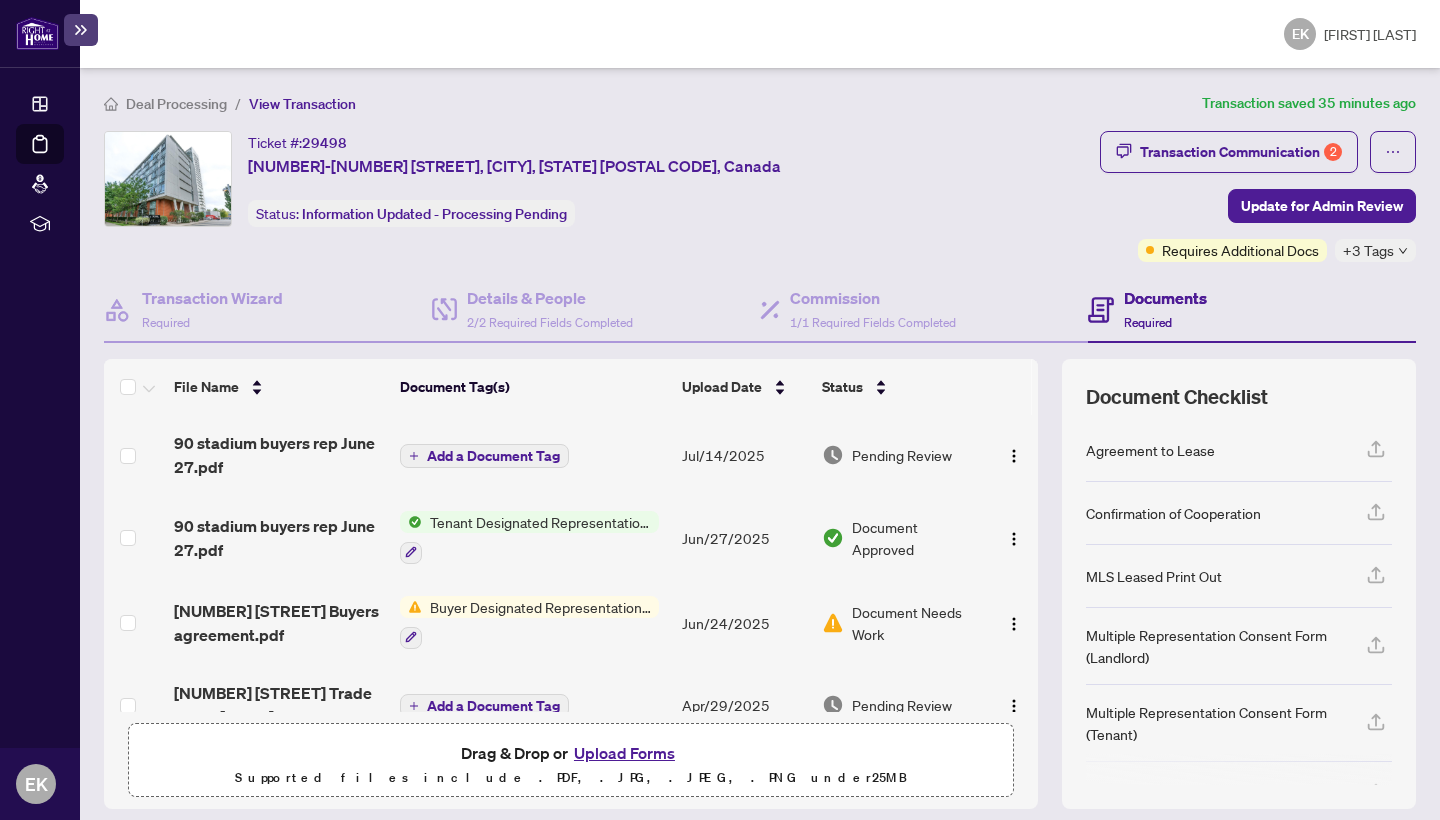 scroll, scrollTop: 0, scrollLeft: 0, axis: both 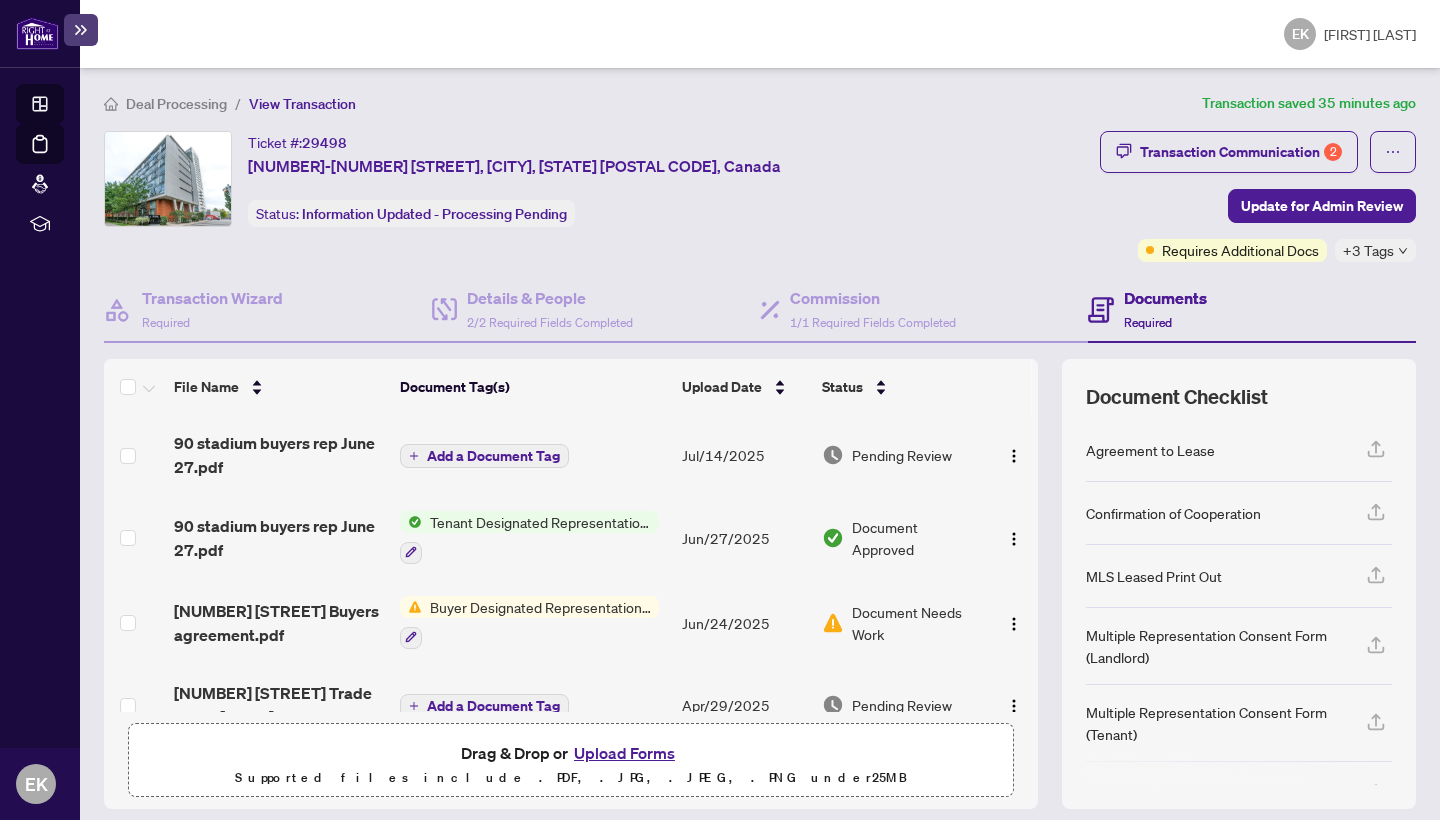 click on "Dashboard" at bounding box center [62, 107] 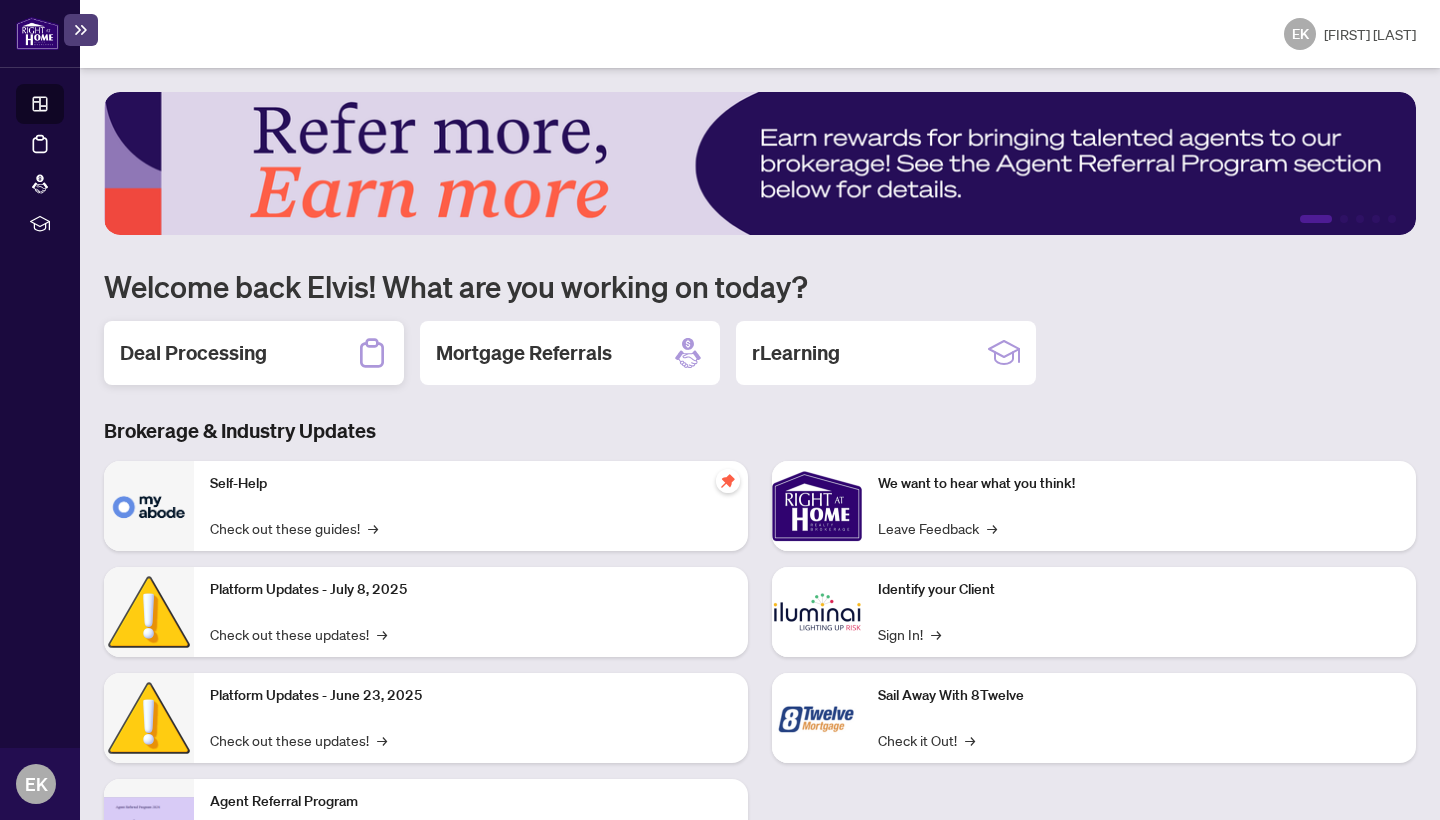 click on "Deal Processing" at bounding box center [193, 353] 